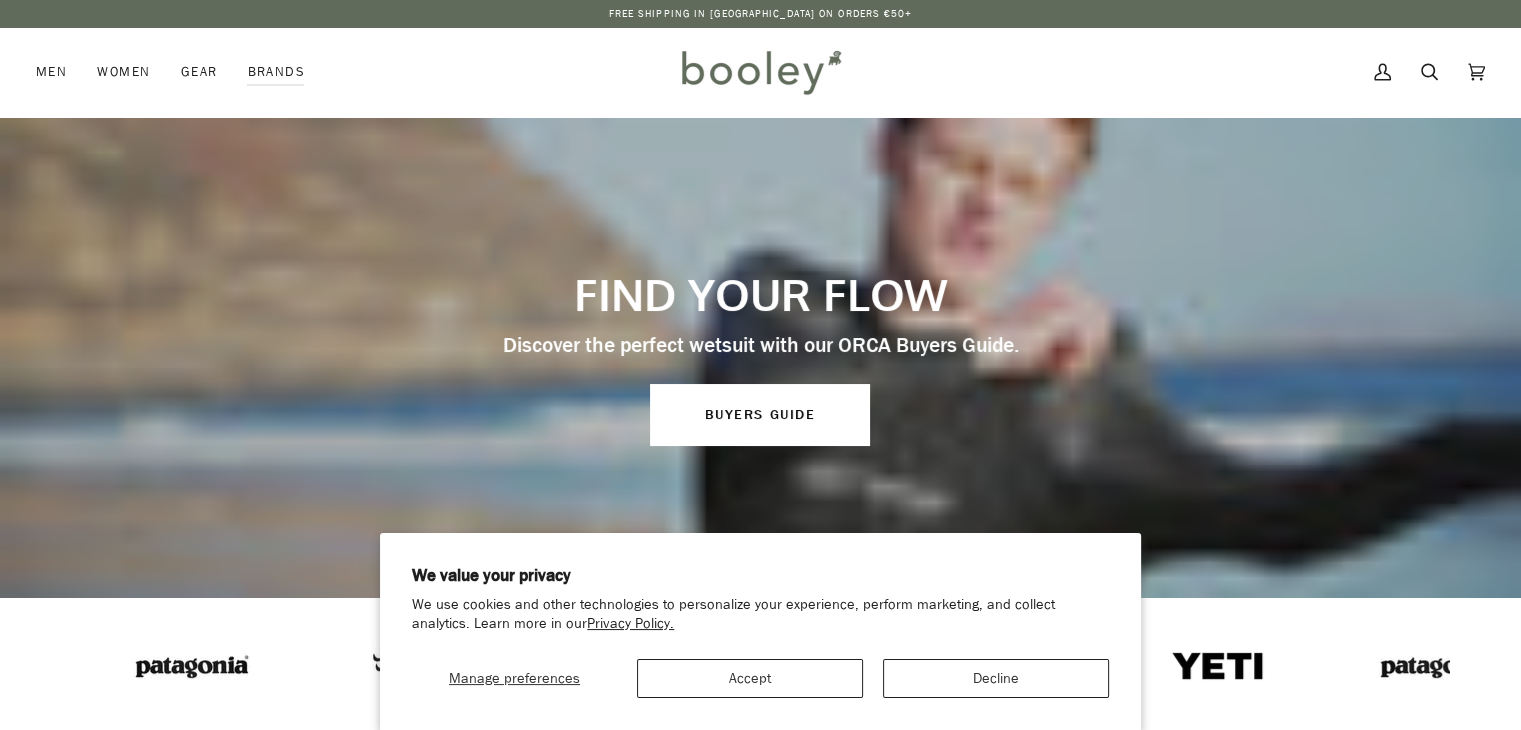 scroll, scrollTop: 0, scrollLeft: 0, axis: both 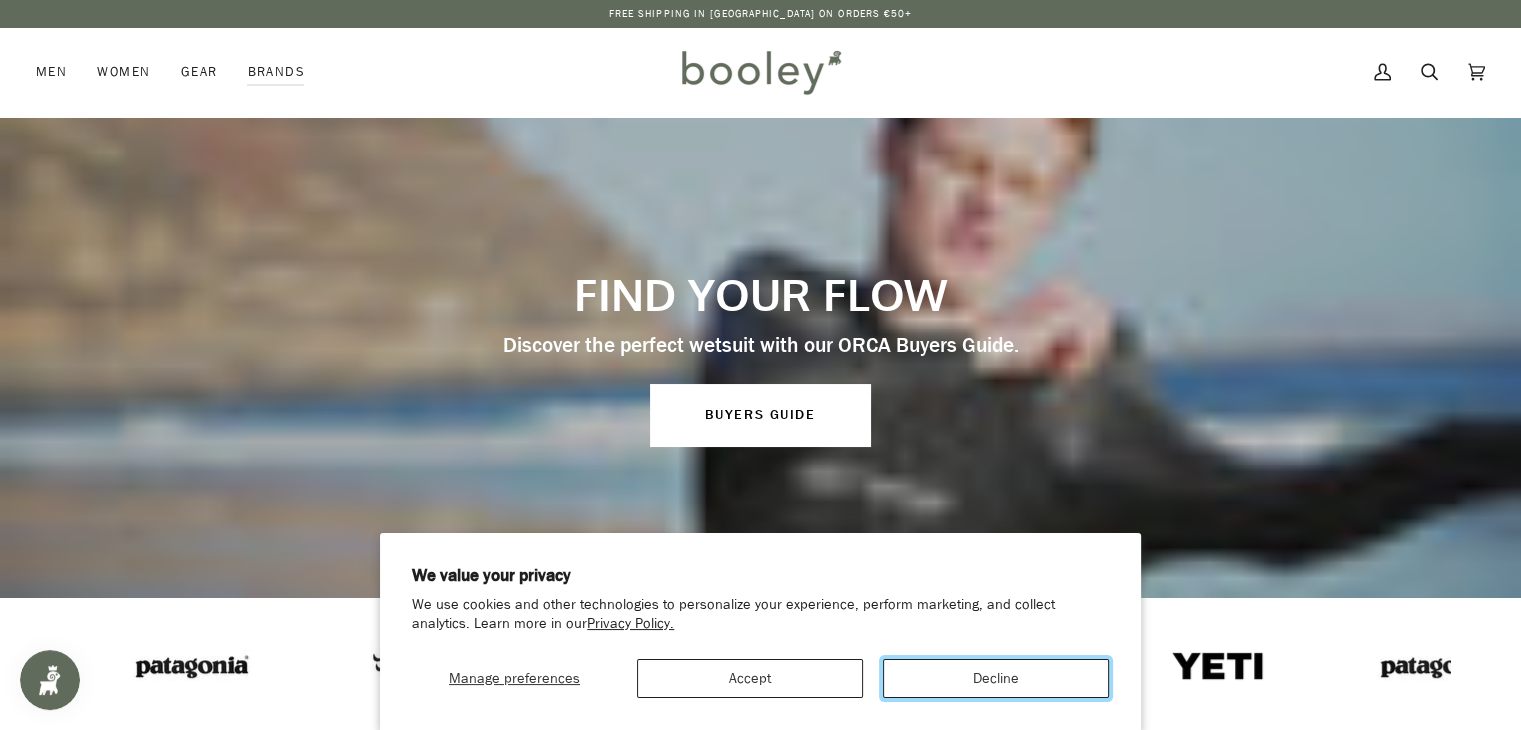 click on "Decline" at bounding box center (996, 678) 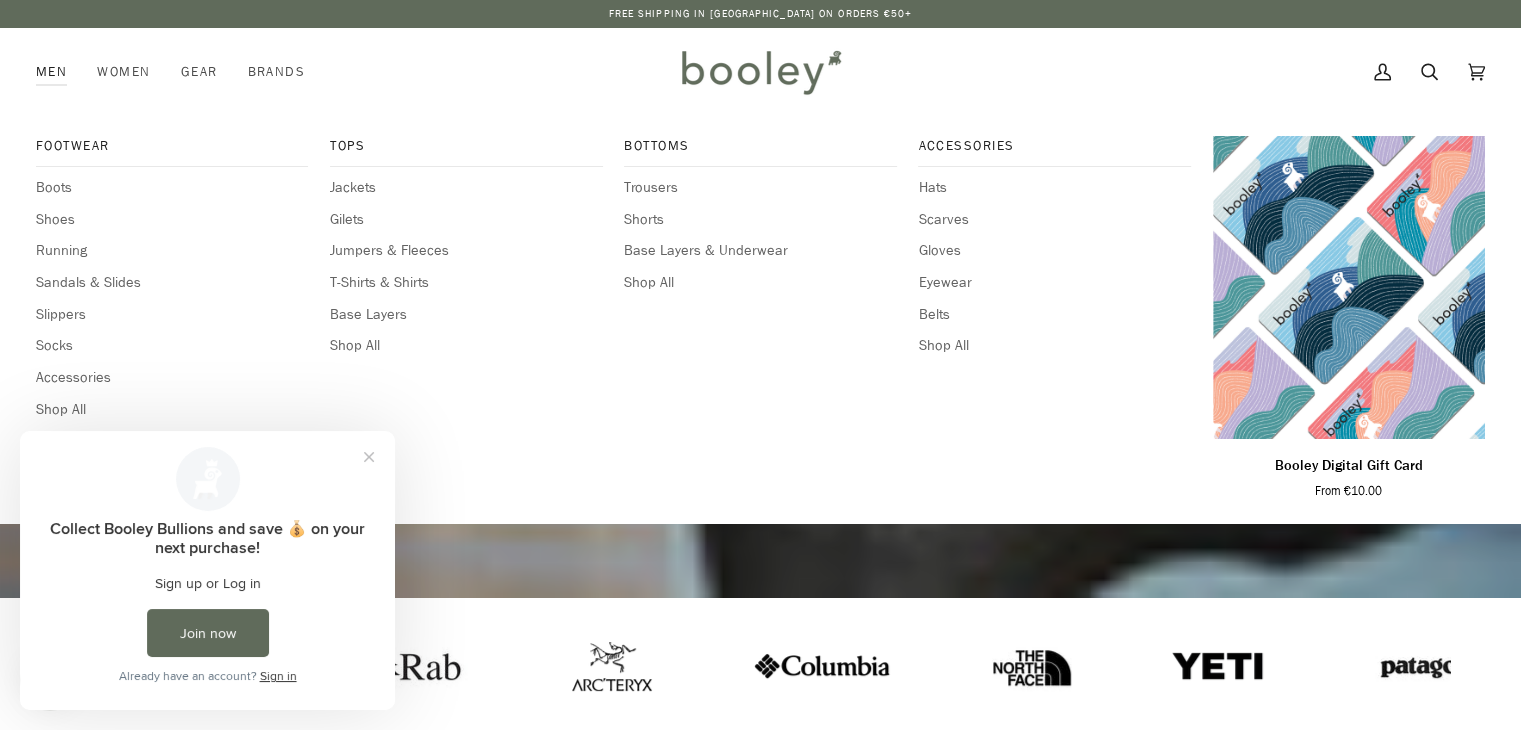 scroll, scrollTop: 0, scrollLeft: 0, axis: both 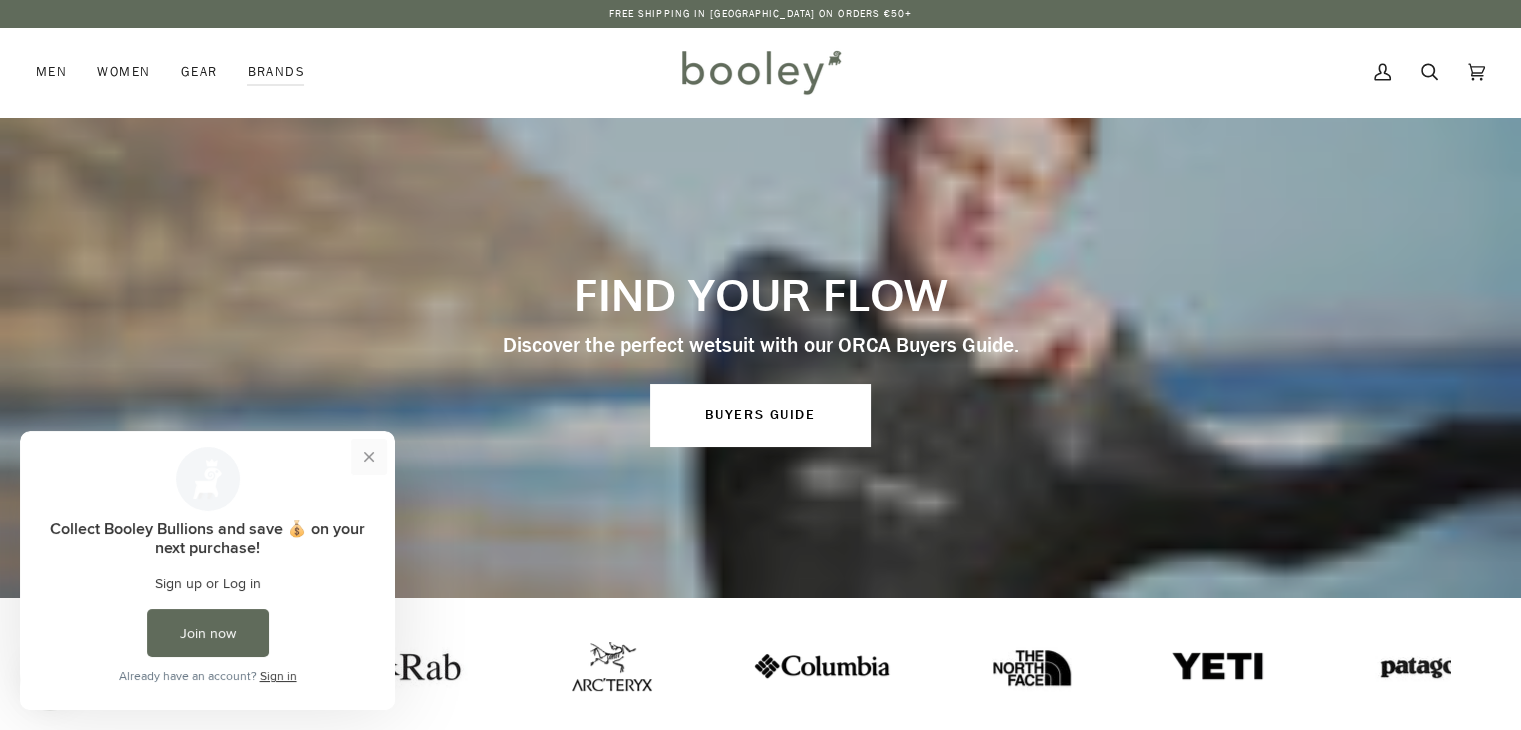 click at bounding box center (369, 457) 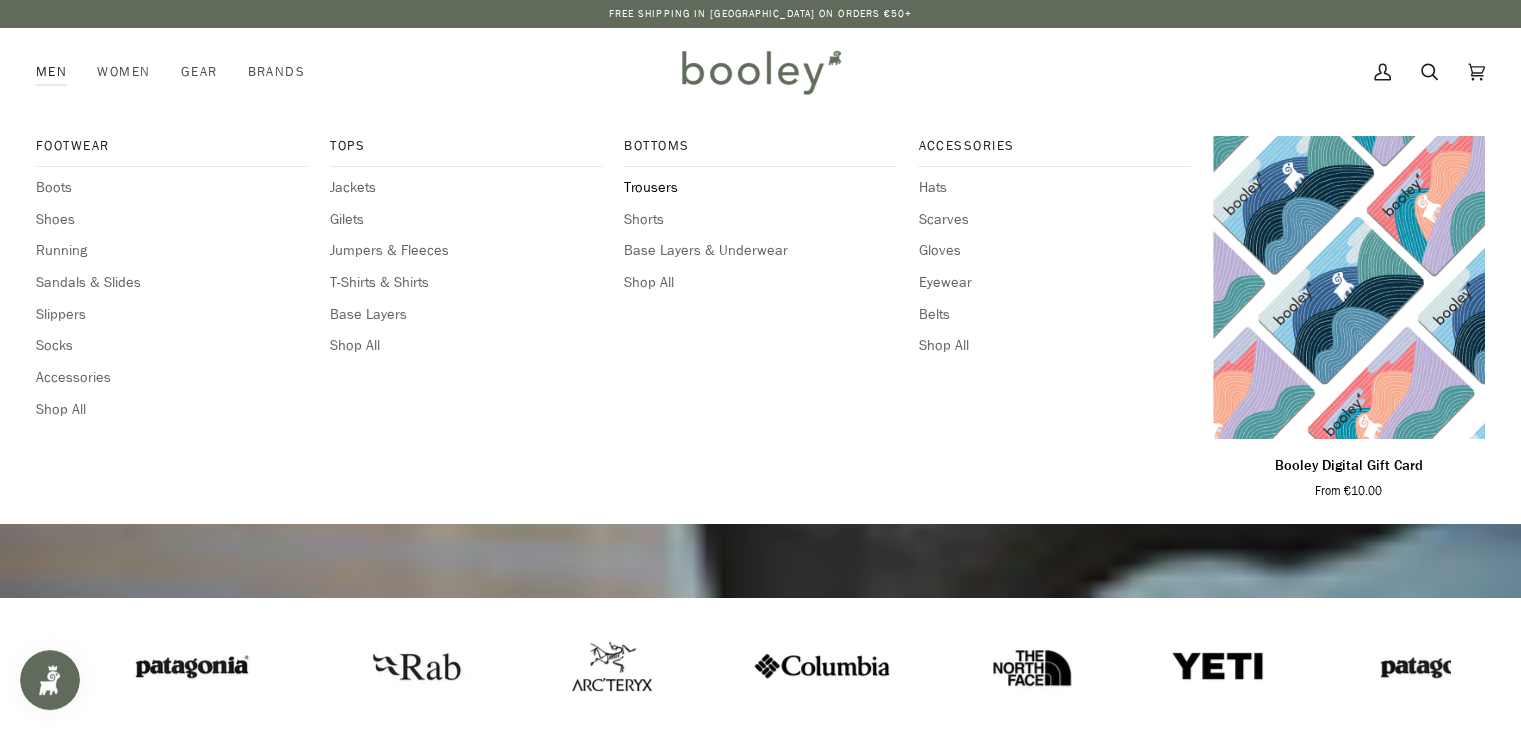 click on "Trousers" at bounding box center [760, 188] 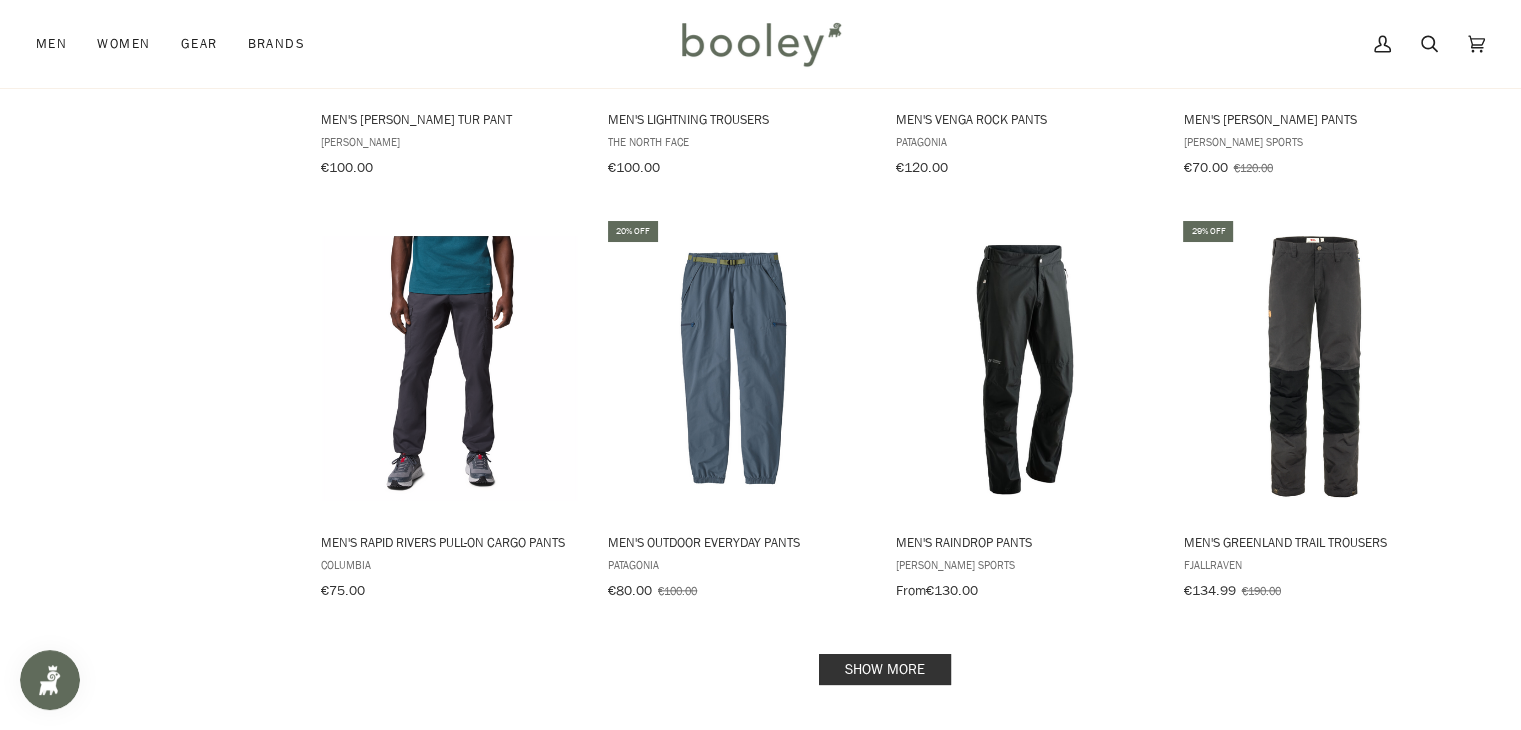 scroll, scrollTop: 1852, scrollLeft: 0, axis: vertical 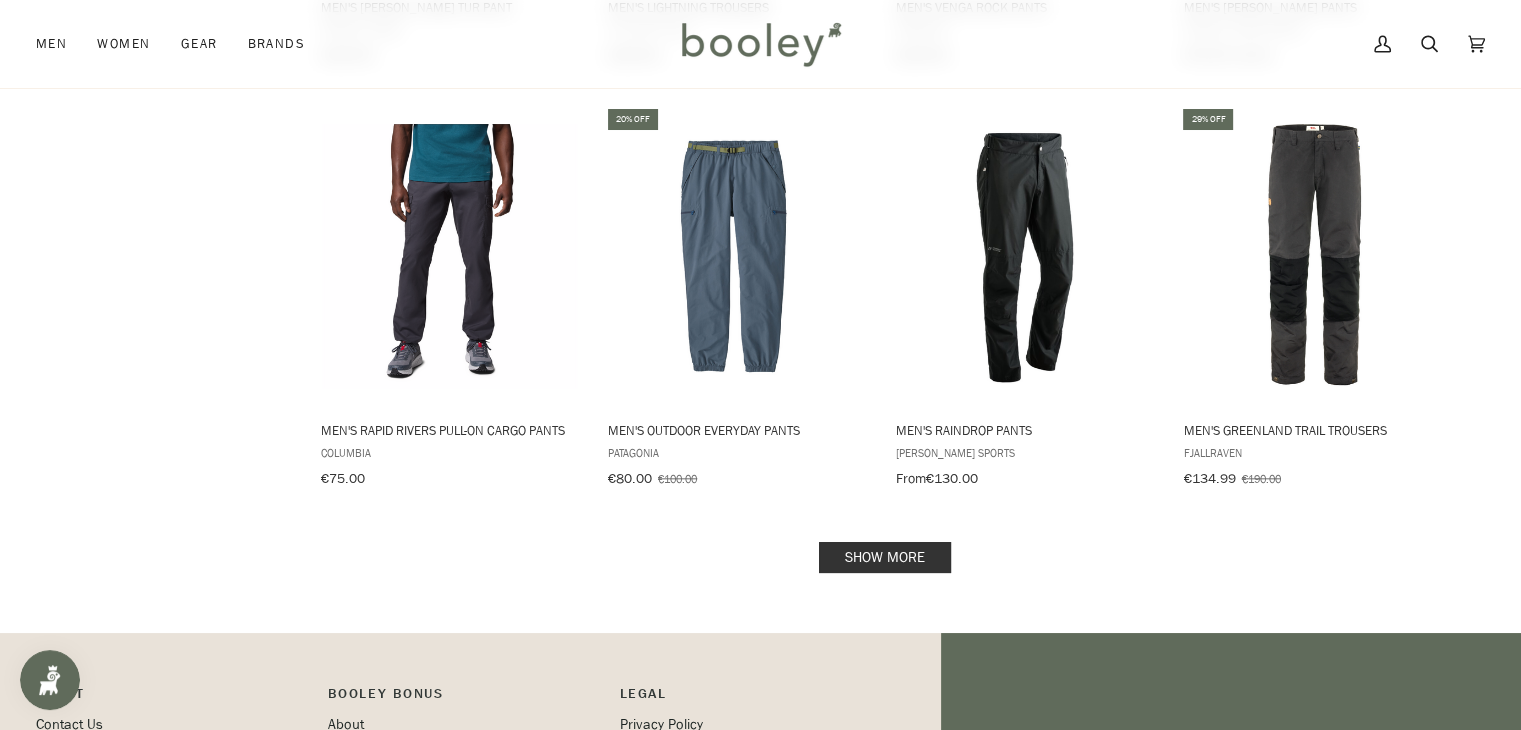 click on "Show more" at bounding box center (885, 557) 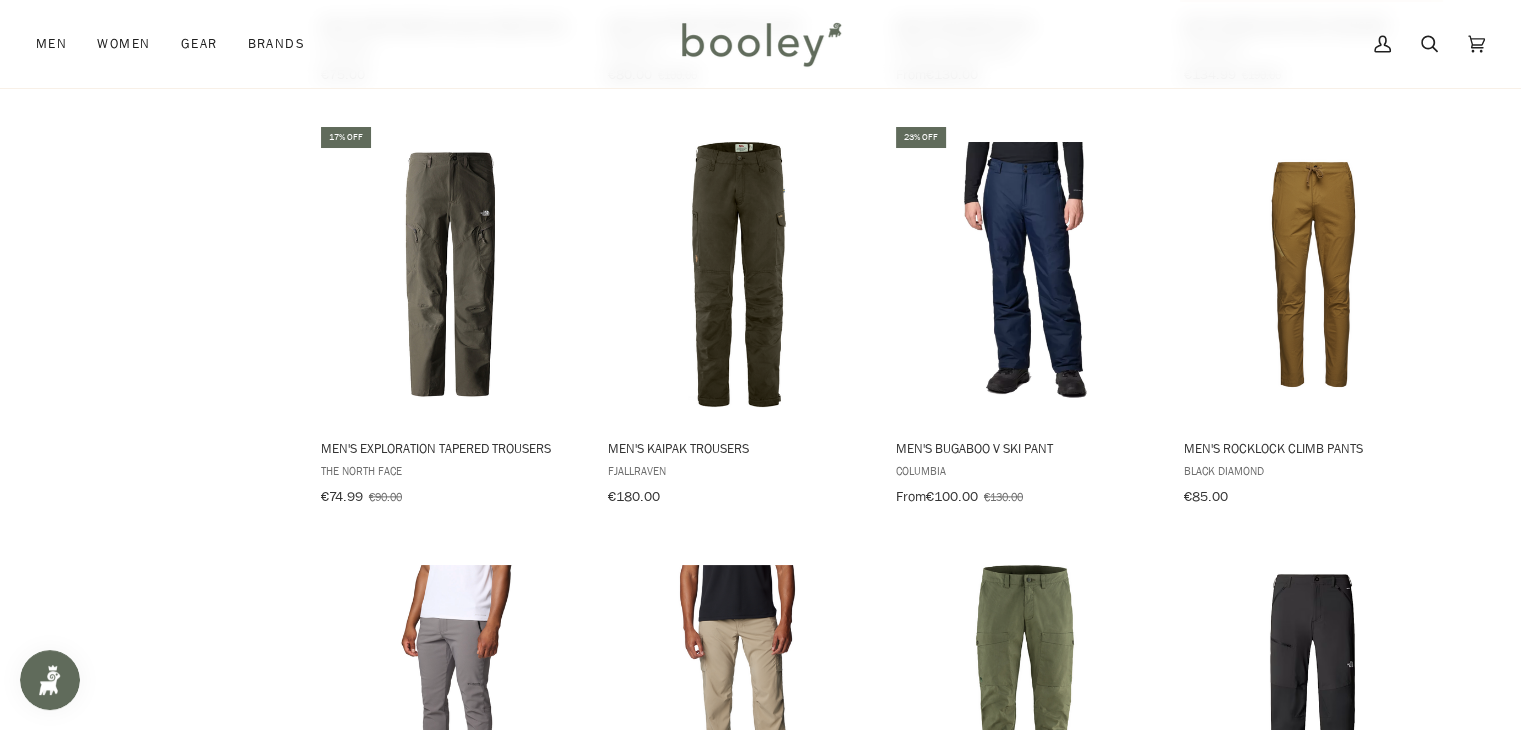 scroll, scrollTop: 2366, scrollLeft: 0, axis: vertical 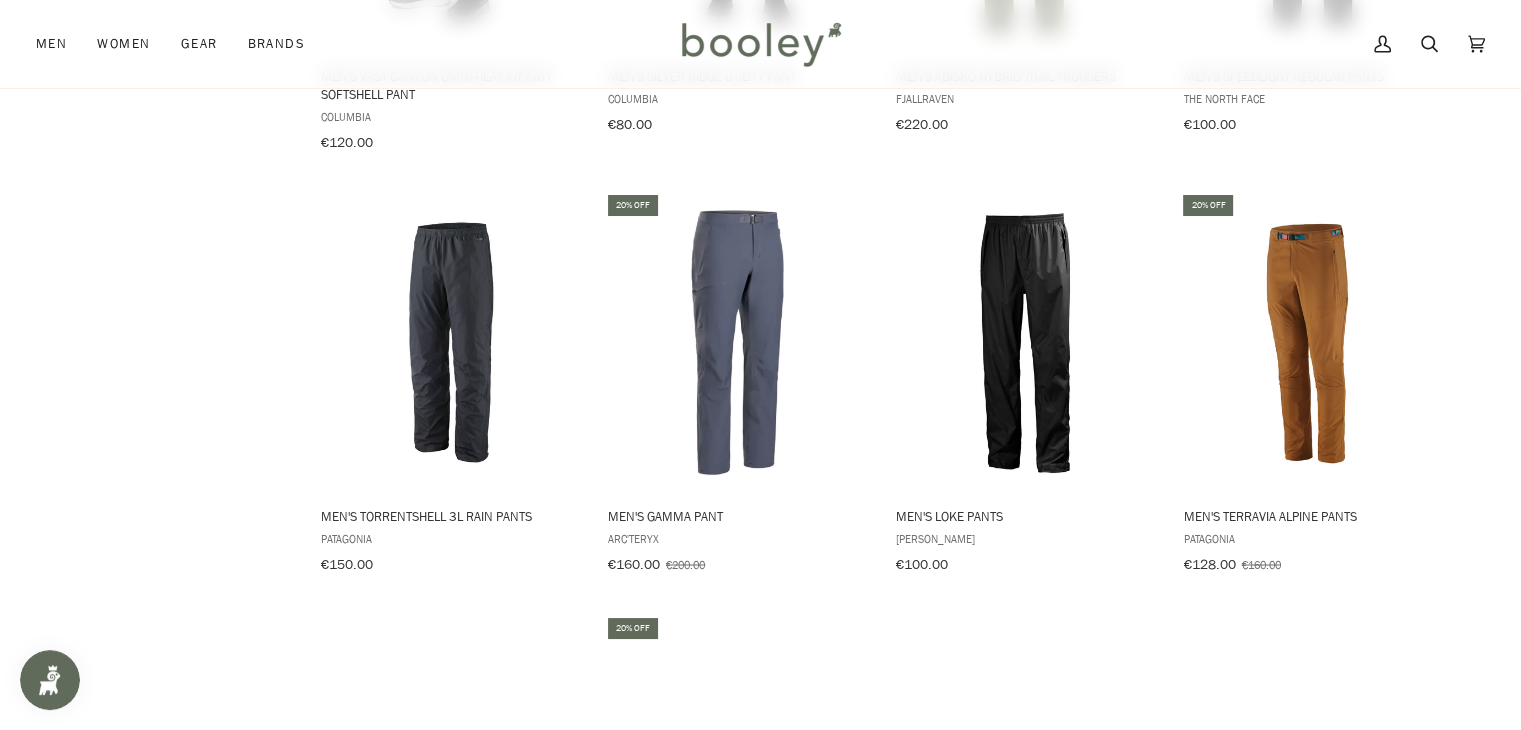 click on "Men's Deluge 2.0 Overtrousers  Berghaus €80.00 View product Men's Paclite Overtrousers  Berghaus €155.00 View product Men's Santiago Rainpant  Sprayway €70.00 View product Men's All Day Rainpant  Sprayway €115.00 View product Men's Nil Pants  Maier Sports €100.00 View product 40% off Men's Silver Ridge Utility Convertible Pant  Columbia €48.00 €80.00 View product Men's Vidda Pro Trousers  Fjallraven €200.00 View product Men's Kinetic 2.0 Pants  Rab €230.00 View product 38% off Men's Triple Canyon Pant  Columbia €49.99 €80.00 View product Men's Point Peak Trail Pants  Patagonia €160.00 View product 55% off Men's Legendary Insulated Ski Pants  Helly Hansen From  €89.99 €200.00 View product 40% off Men's Tajo 2 Pants  Maier Sports €72.00 €120.00 View product Men's Vandre Tur Pant  Helly Hansen €100.00 View product Men's Lightning Trousers  The North Face €100.00 View product Men's Venga Rock Pants  Patagonia €120.00 View product 42% off Men's Herrmann Pants  Maier Sports" at bounding box center [761, -882] 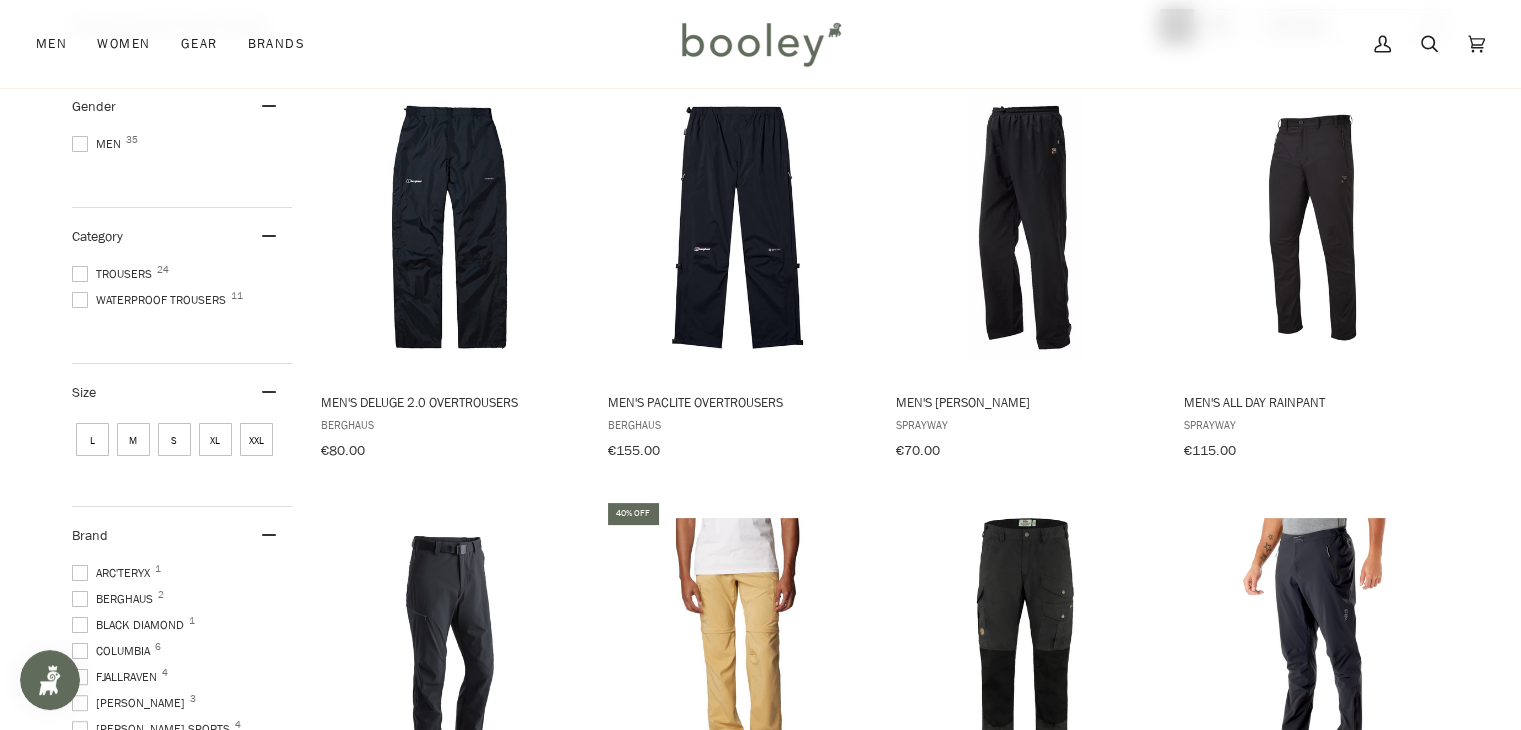 scroll, scrollTop: 0, scrollLeft: 0, axis: both 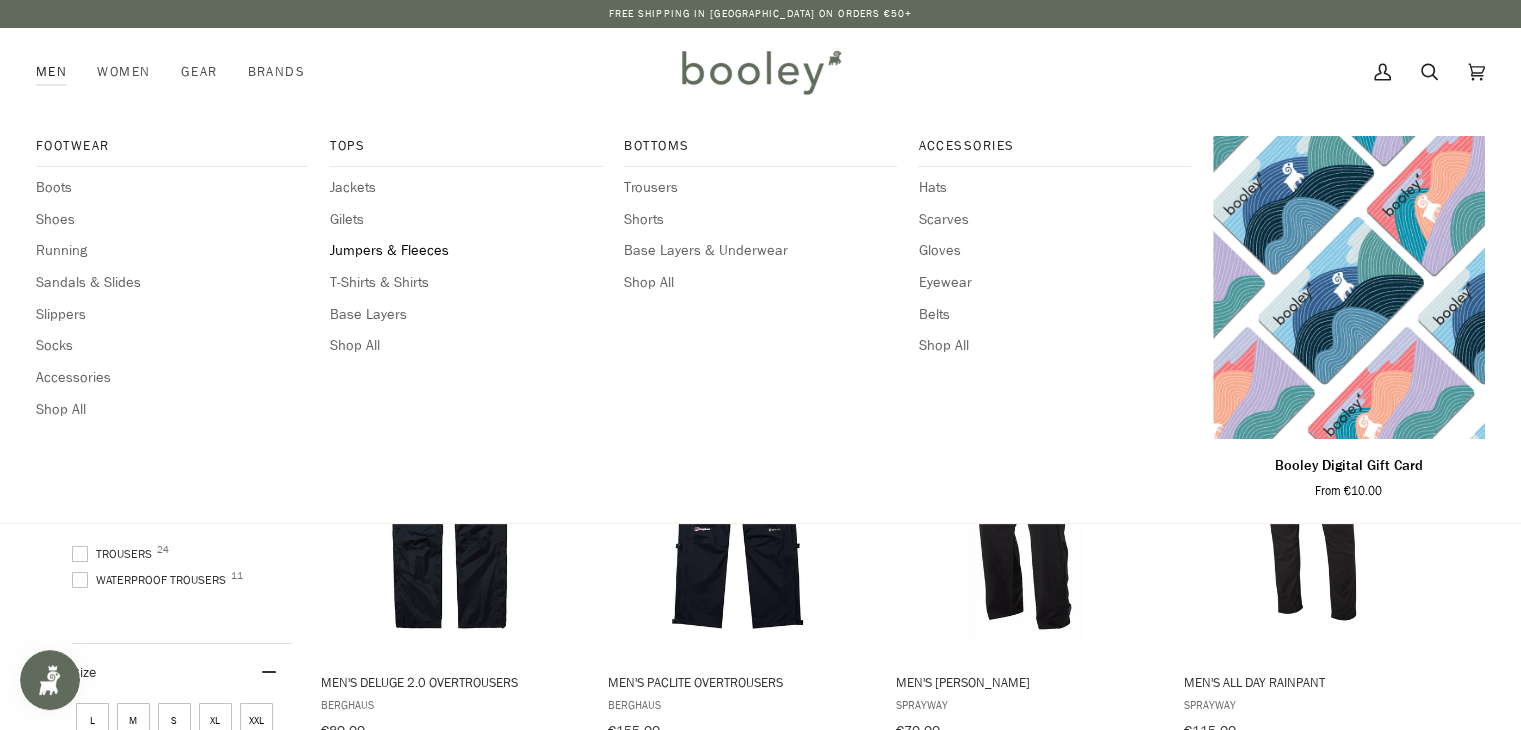 click on "Jumpers & Fleeces" at bounding box center (466, 251) 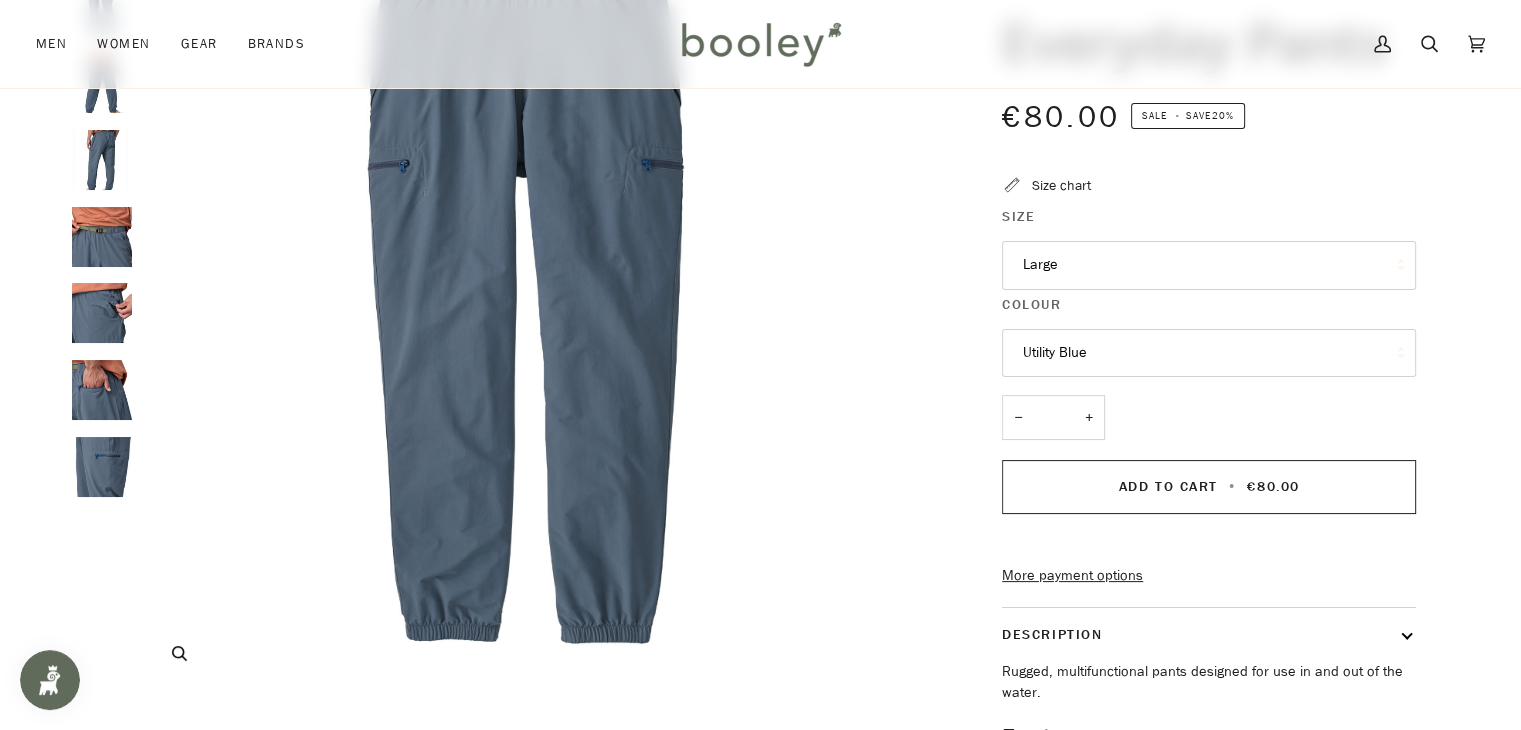 scroll, scrollTop: 242, scrollLeft: 0, axis: vertical 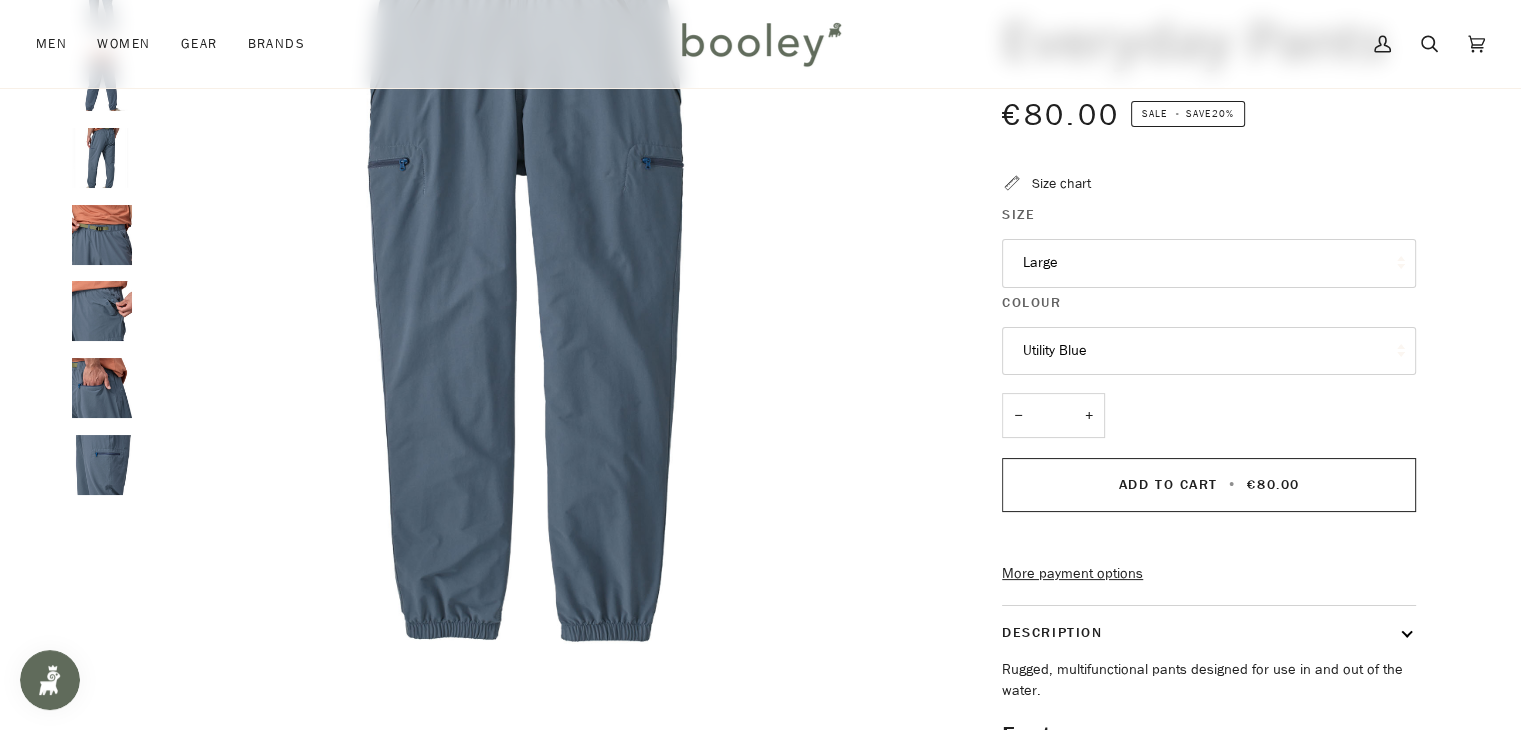 click at bounding box center (102, 158) 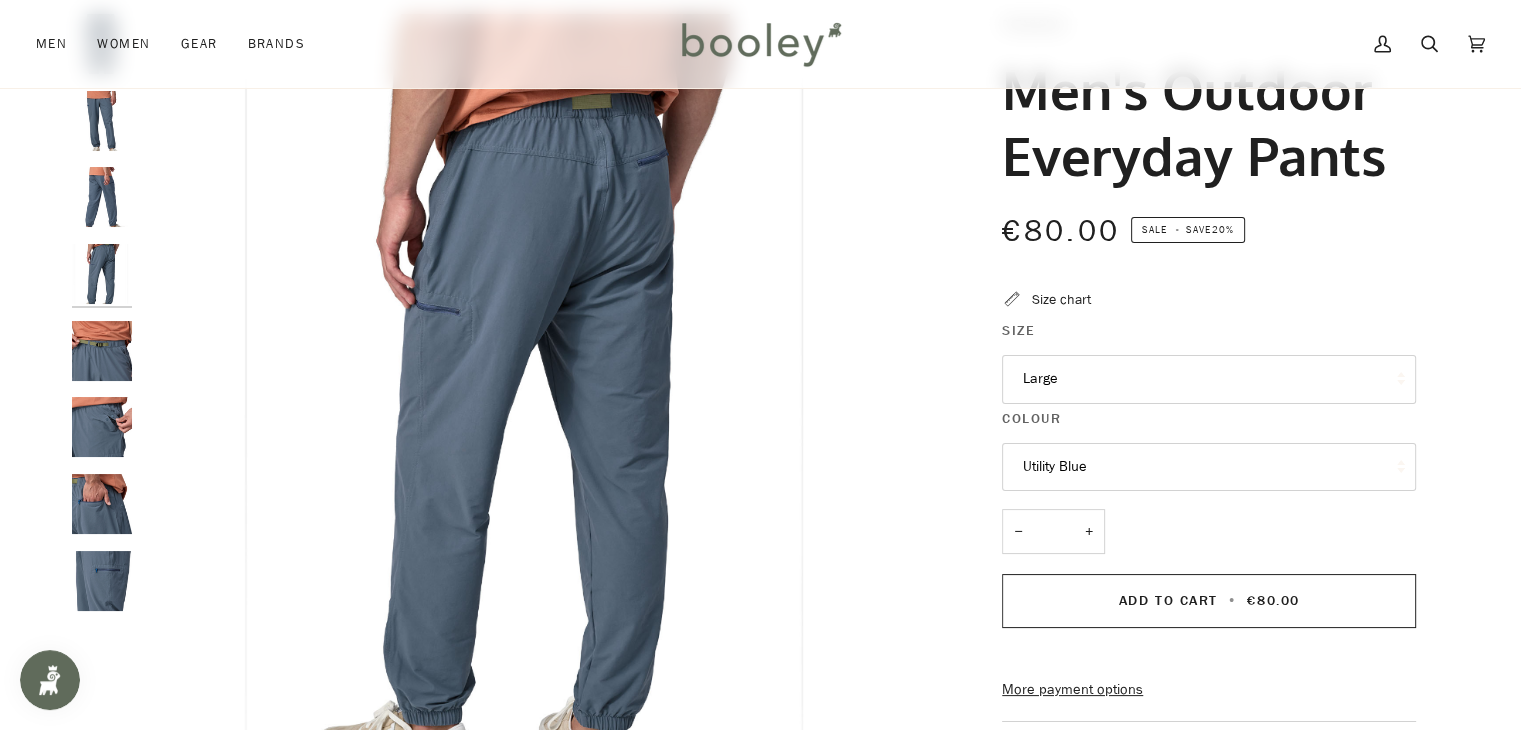 scroll, scrollTop: 128, scrollLeft: 0, axis: vertical 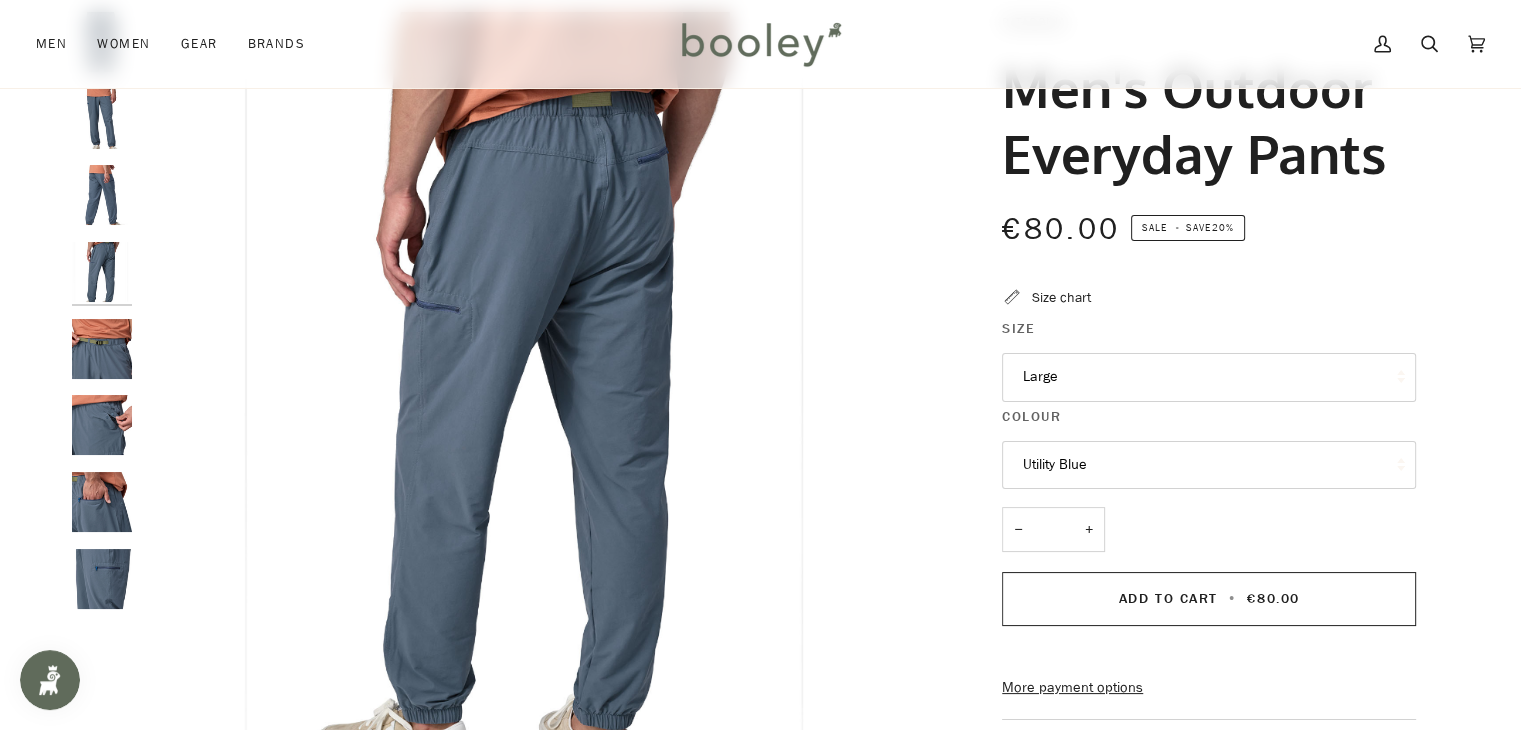 click at bounding box center [102, 349] 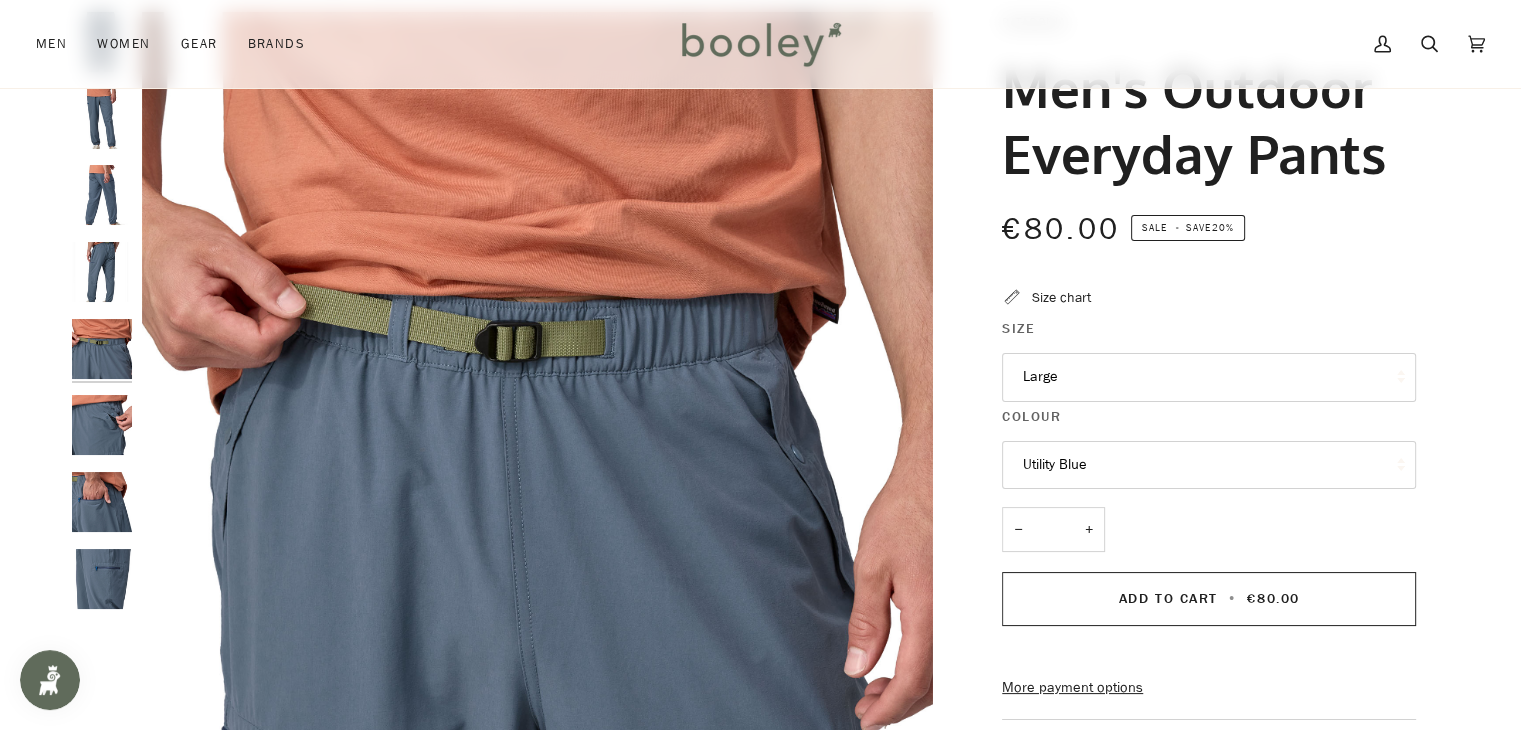 click at bounding box center (102, 425) 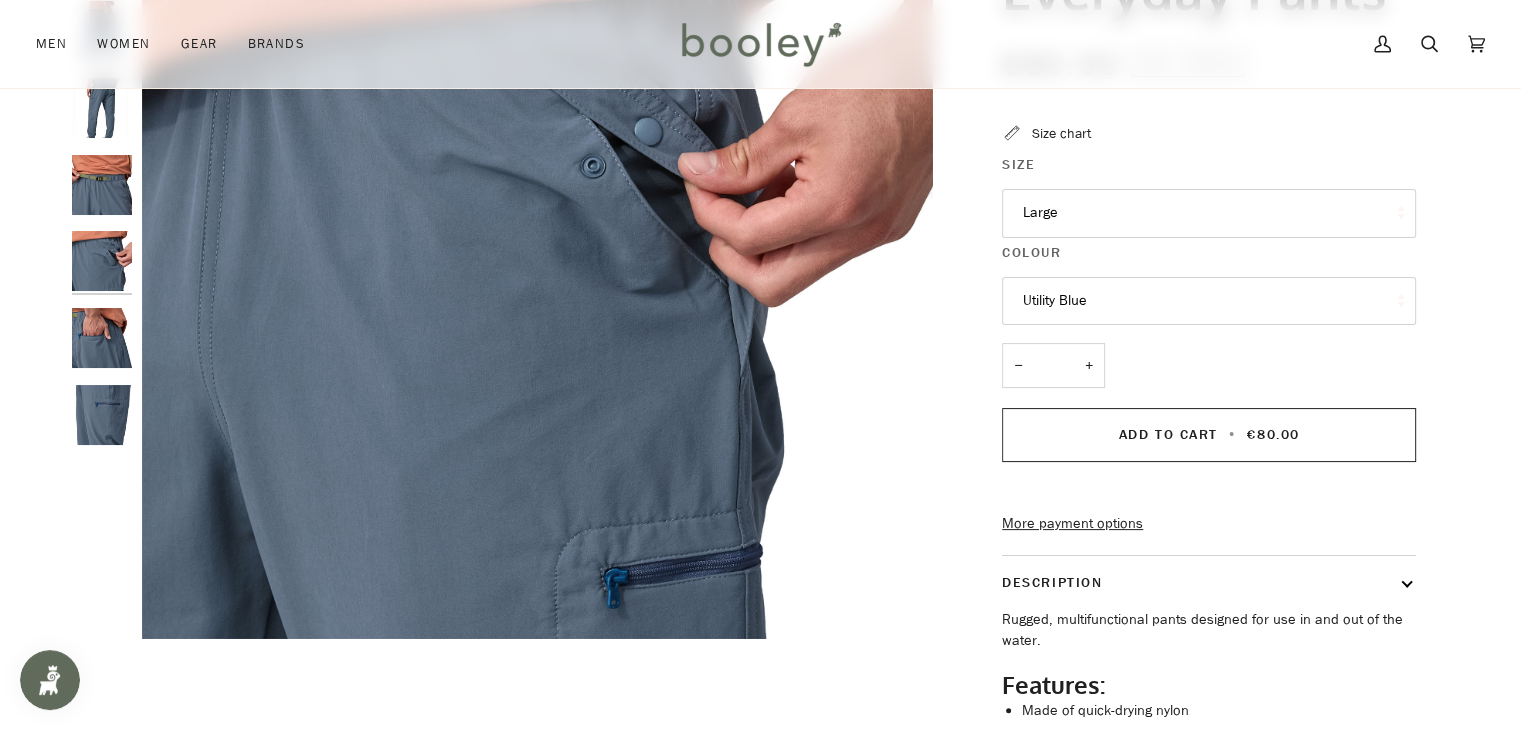 scroll, scrollTop: 295, scrollLeft: 0, axis: vertical 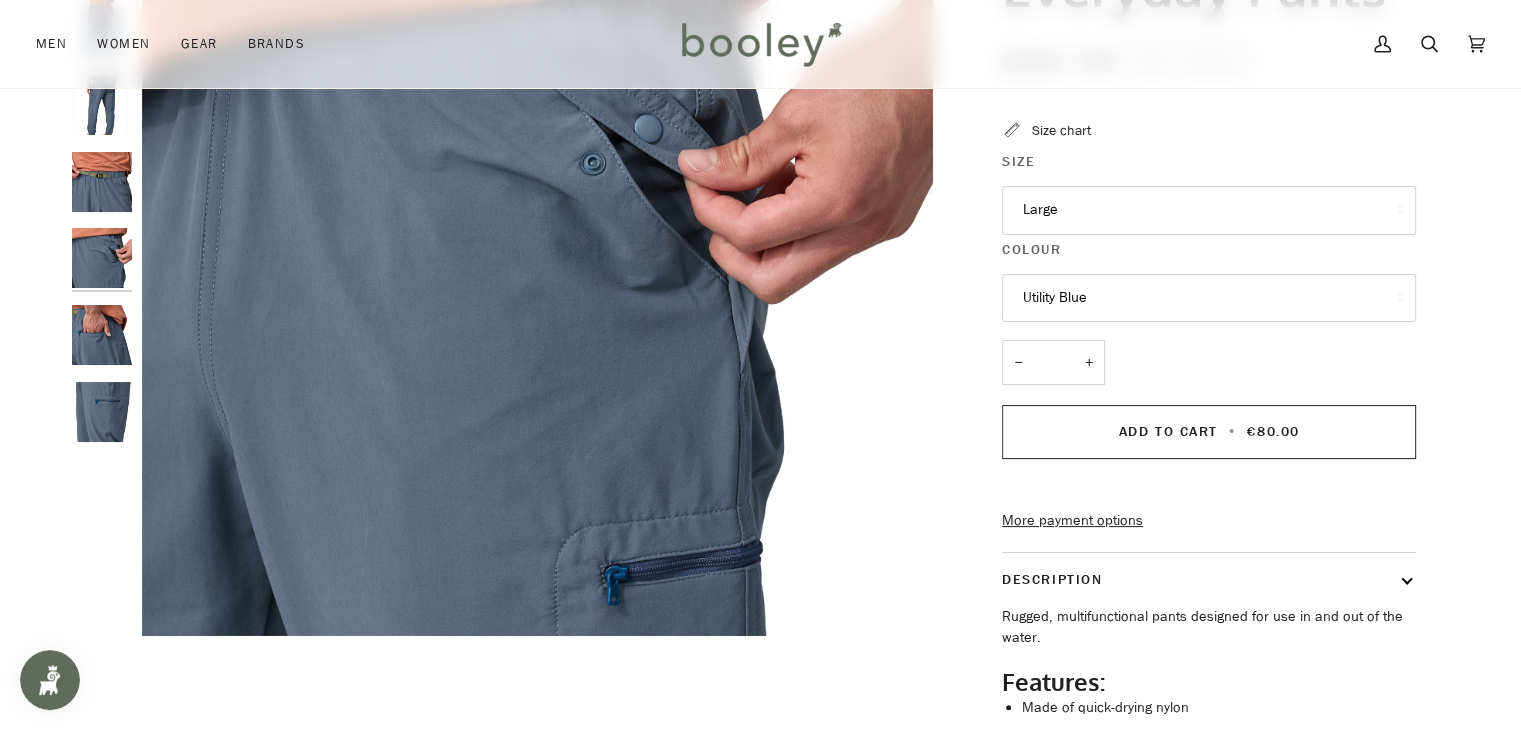 click at bounding box center (102, 412) 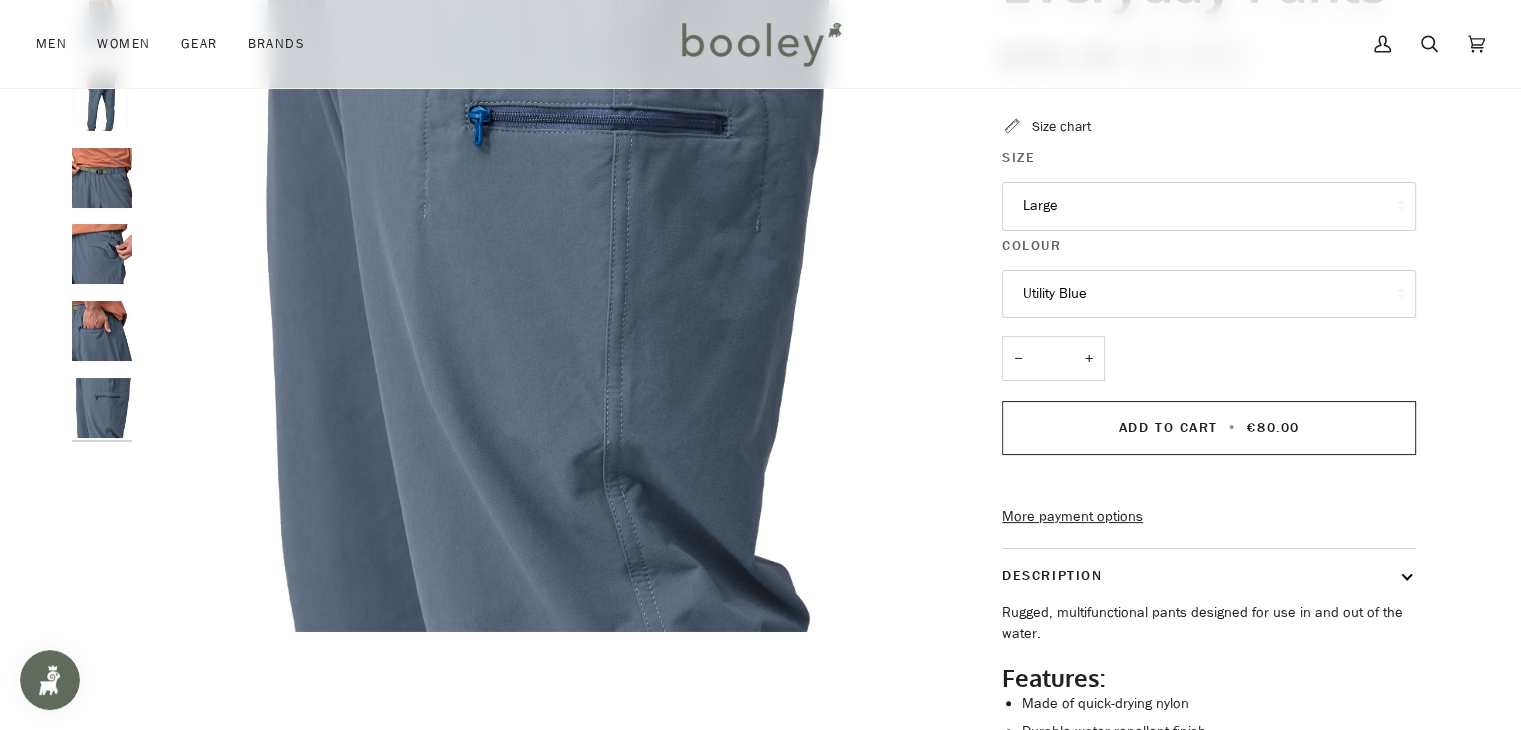 scroll, scrollTop: 304, scrollLeft: 0, axis: vertical 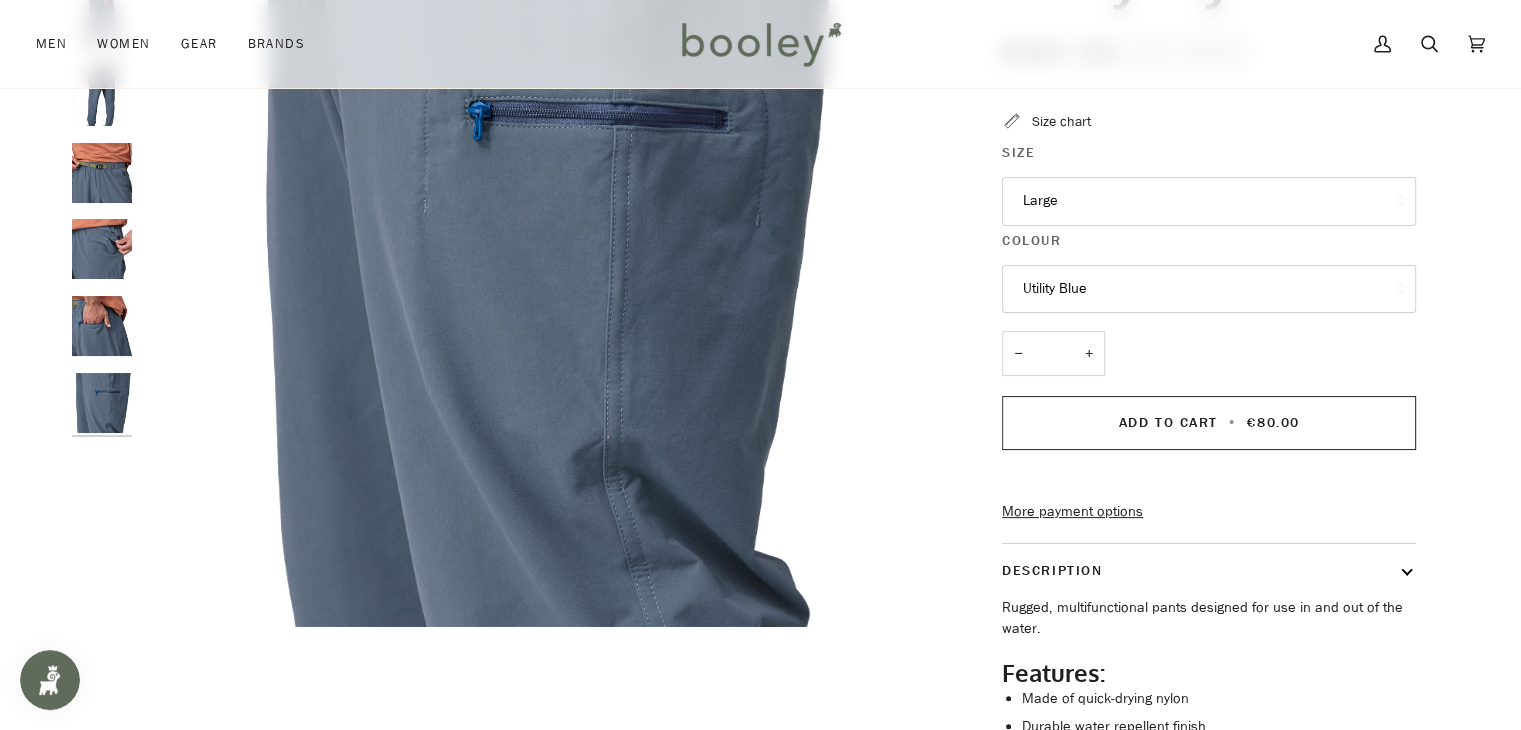 click on "Utility Blue" at bounding box center (1209, 289) 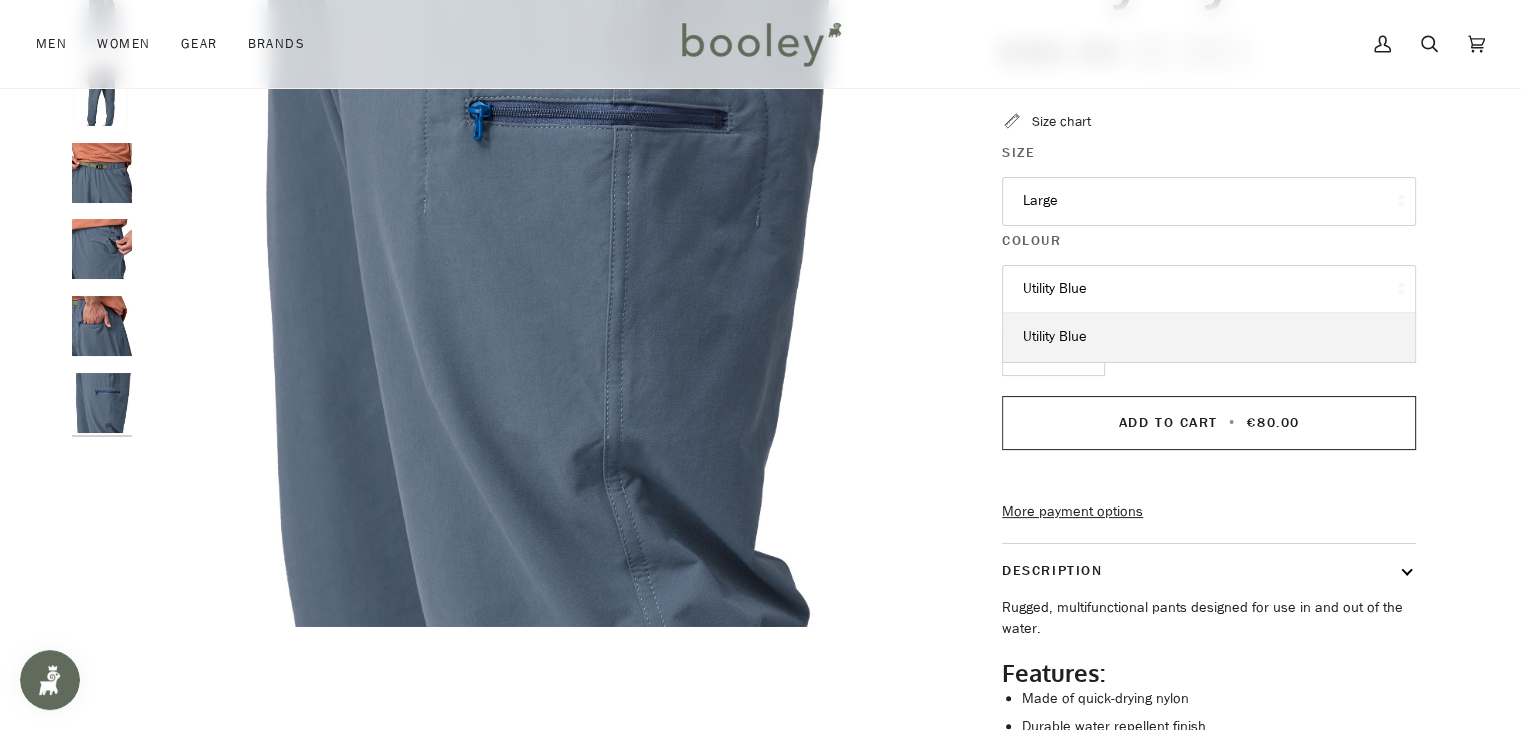 click on "Utility Blue" at bounding box center (1209, 289) 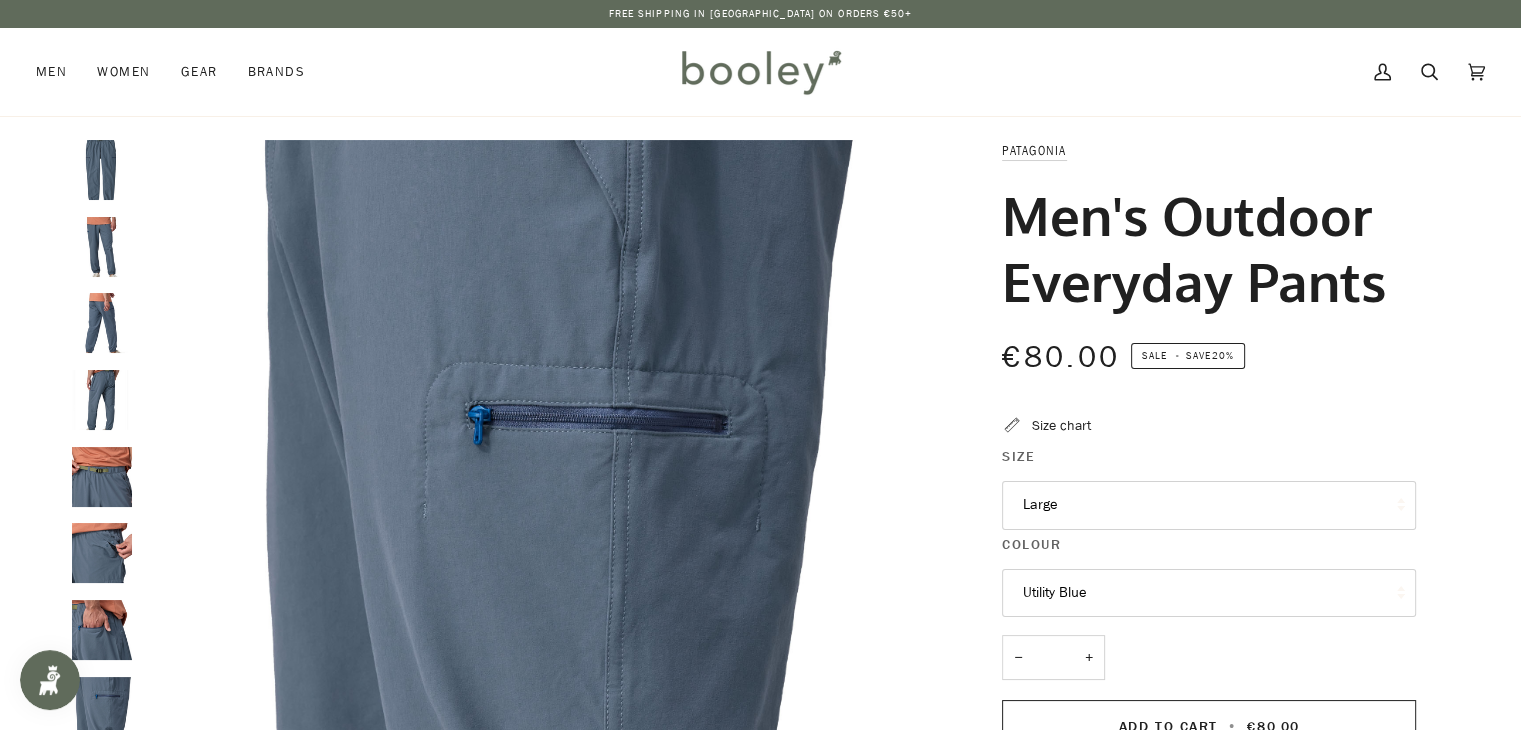 scroll, scrollTop: 0, scrollLeft: 0, axis: both 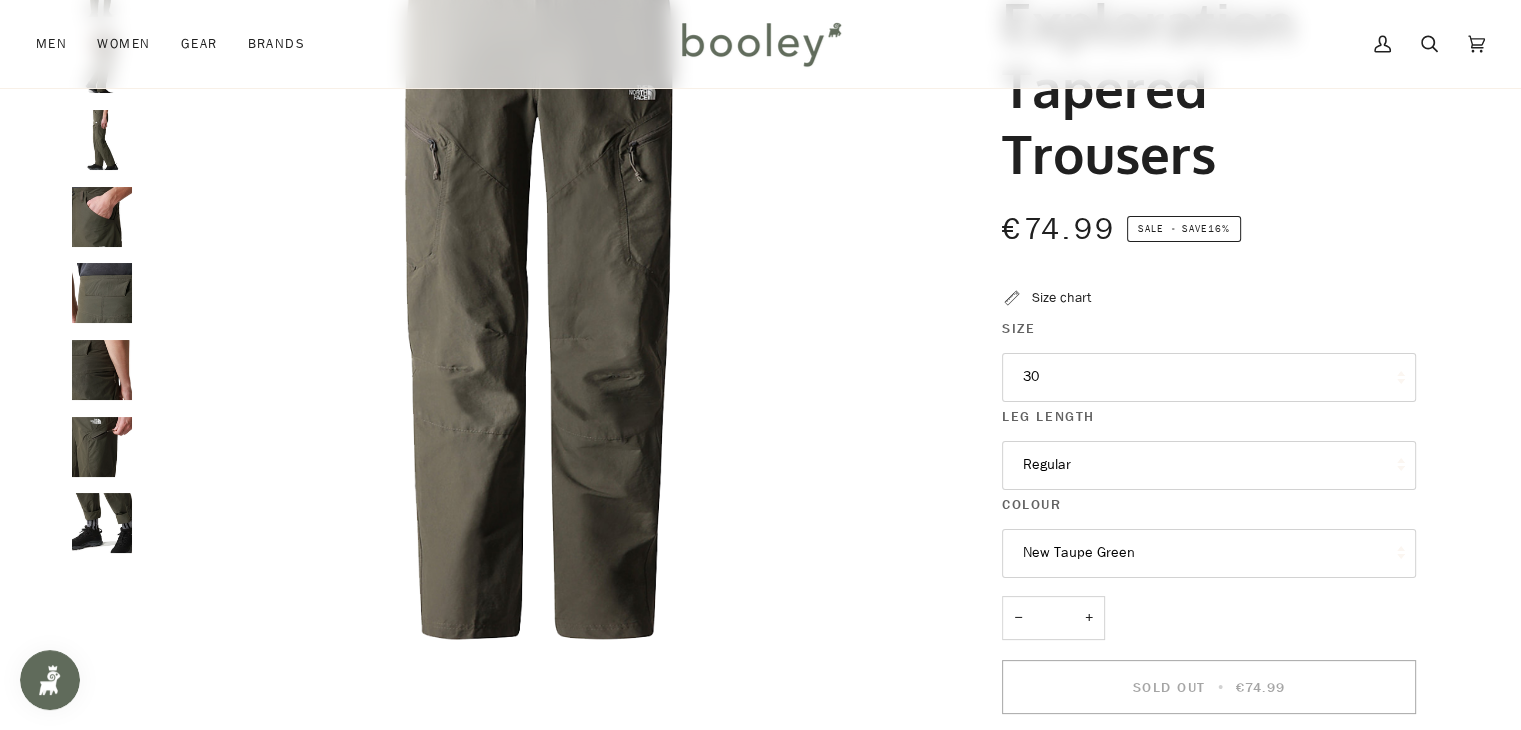 click on "New Taupe Green" at bounding box center [1209, 553] 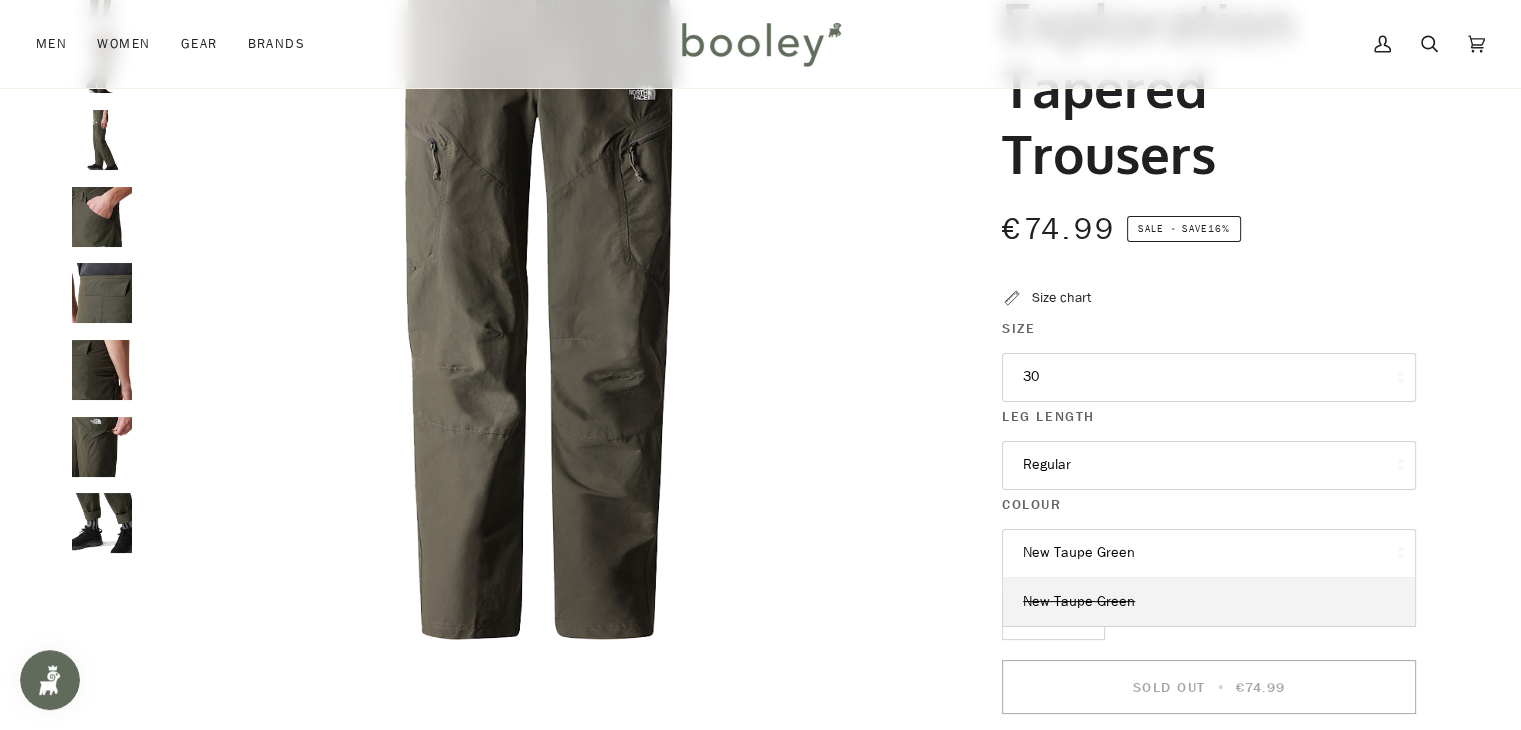 click on "New Taupe Green" at bounding box center [1209, 553] 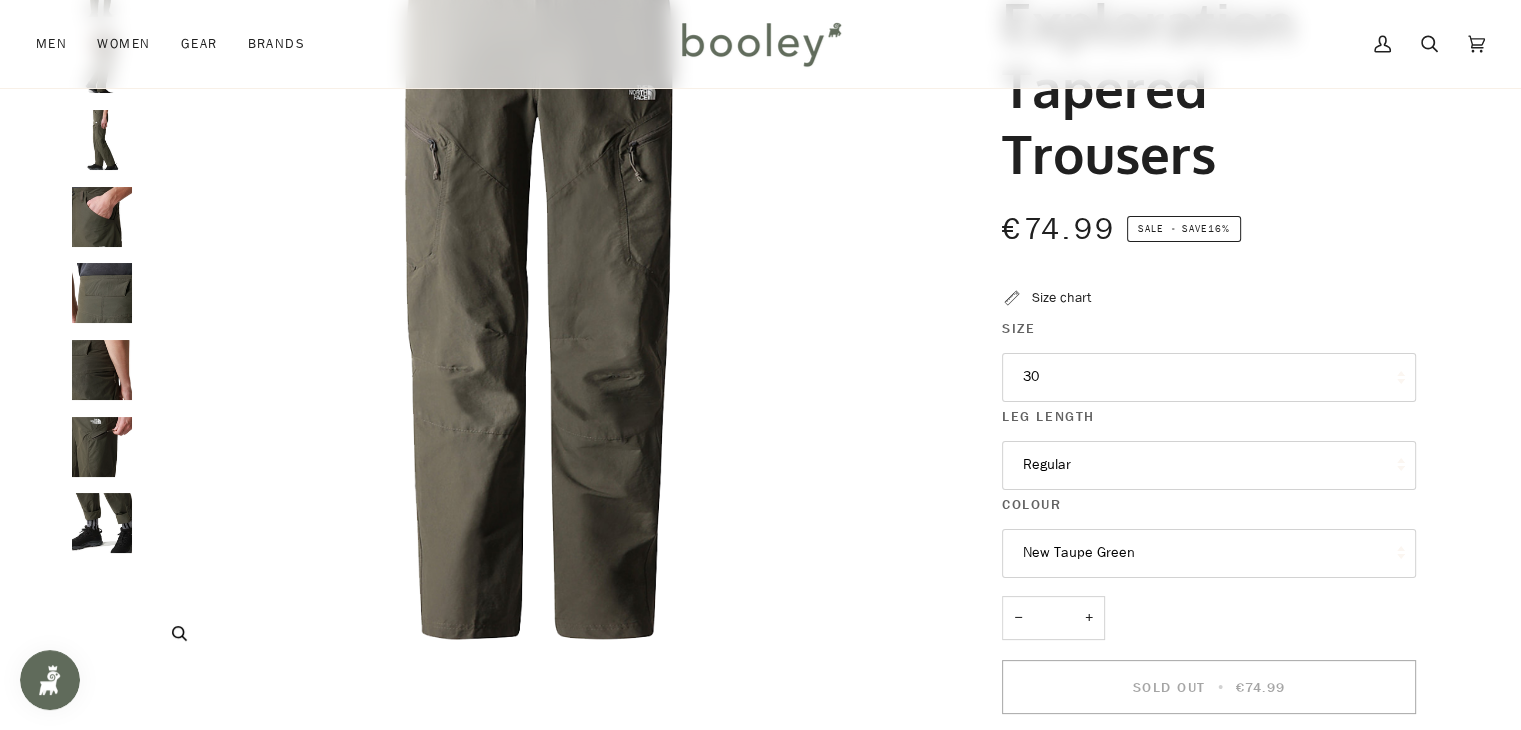 scroll, scrollTop: 184, scrollLeft: 0, axis: vertical 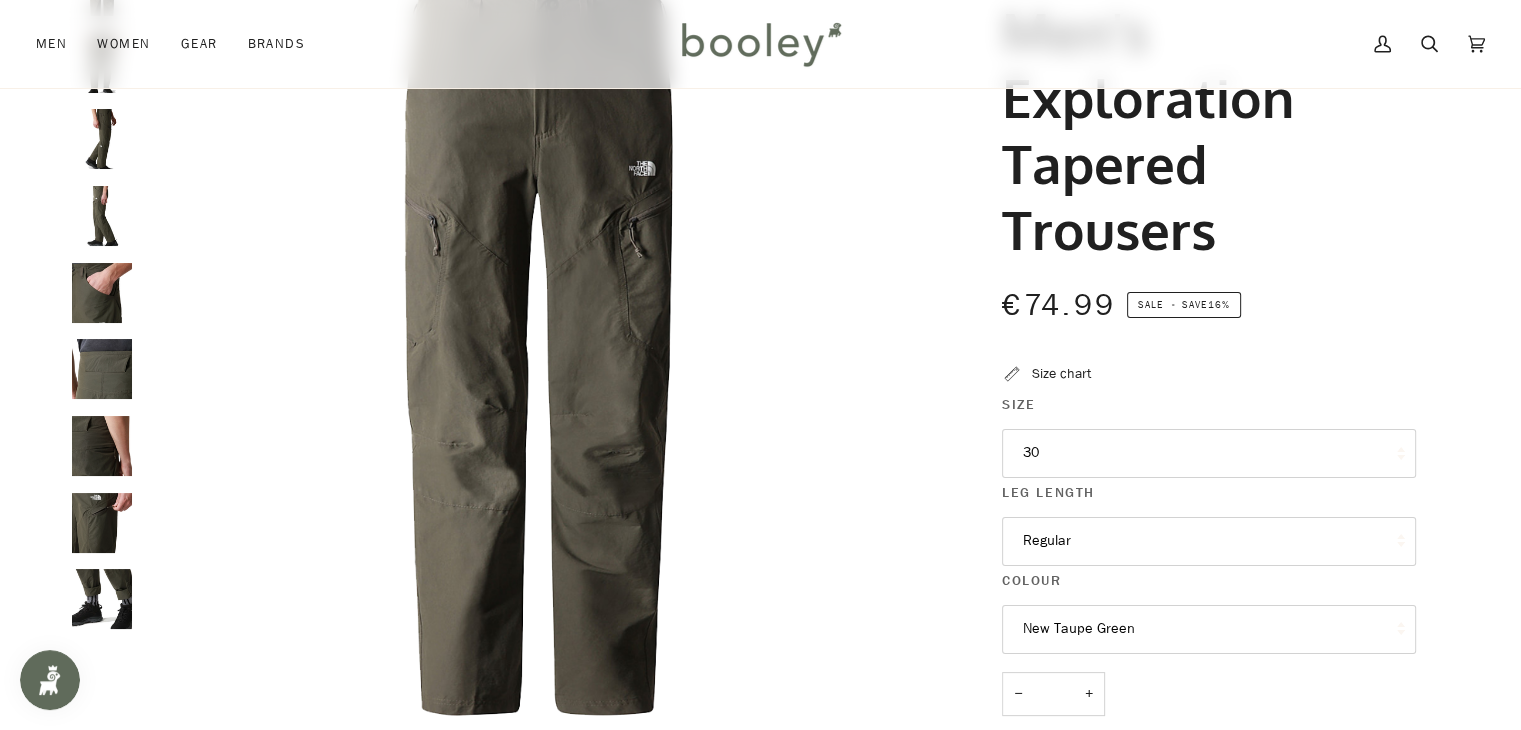 click at bounding box center [102, 139] 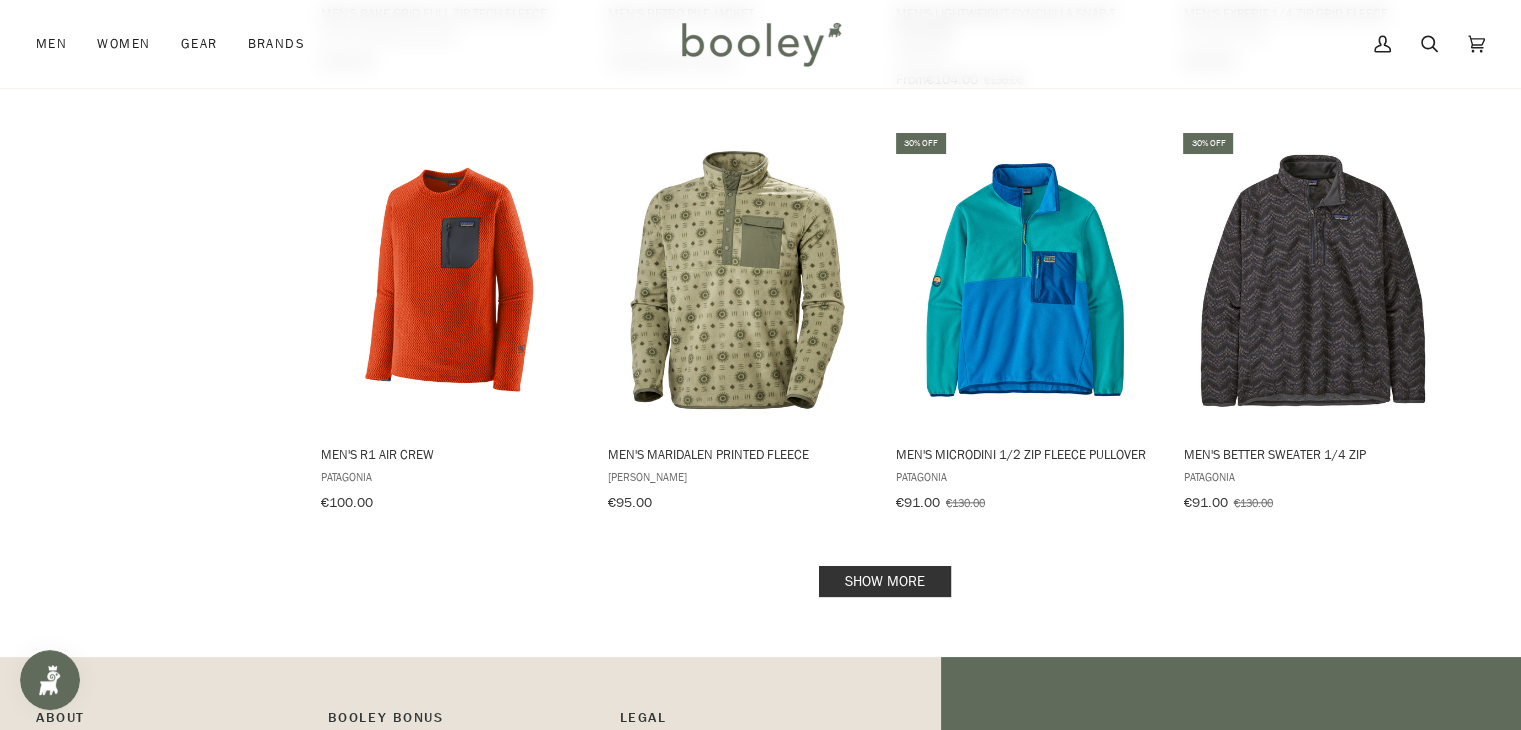 scroll, scrollTop: 1936, scrollLeft: 0, axis: vertical 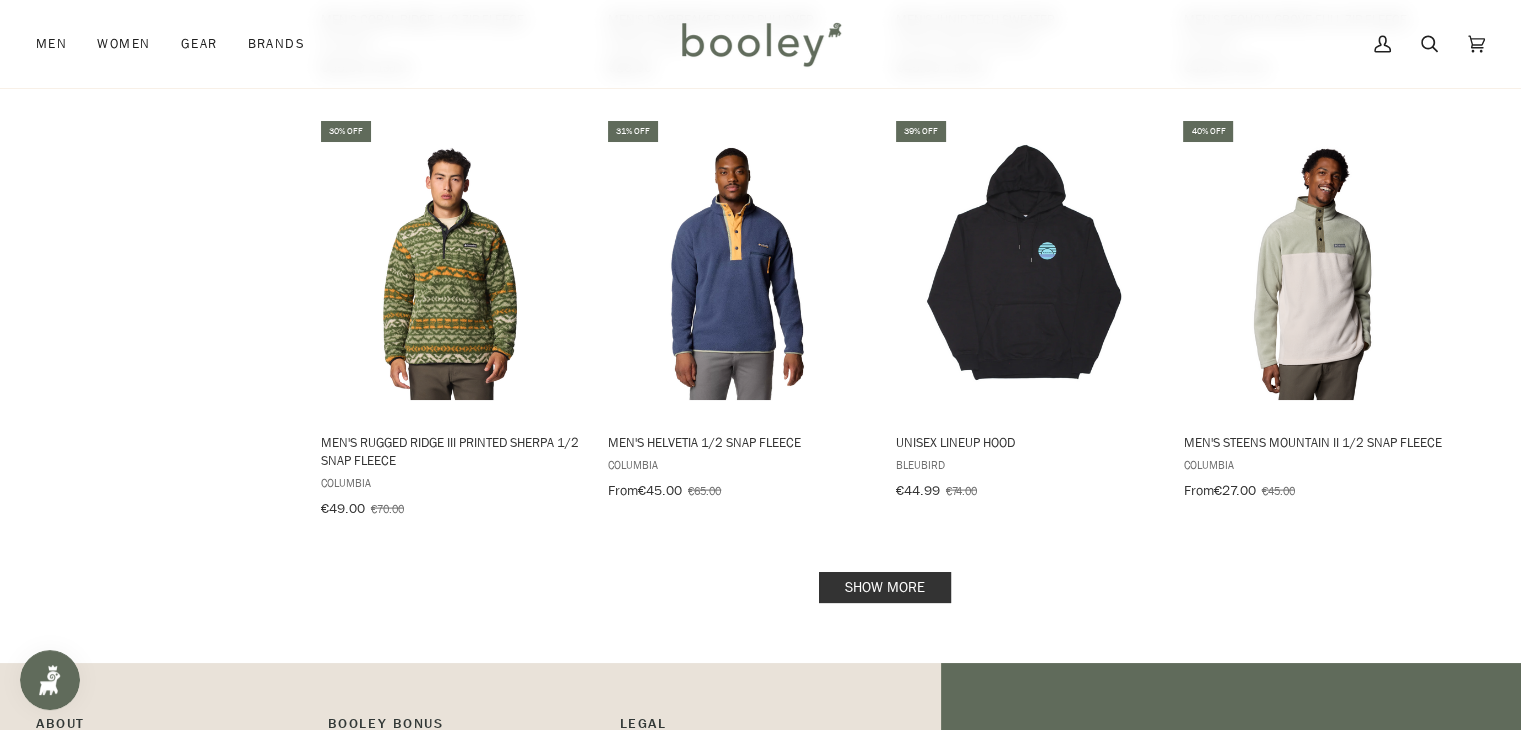 click on "Show more" at bounding box center [885, 587] 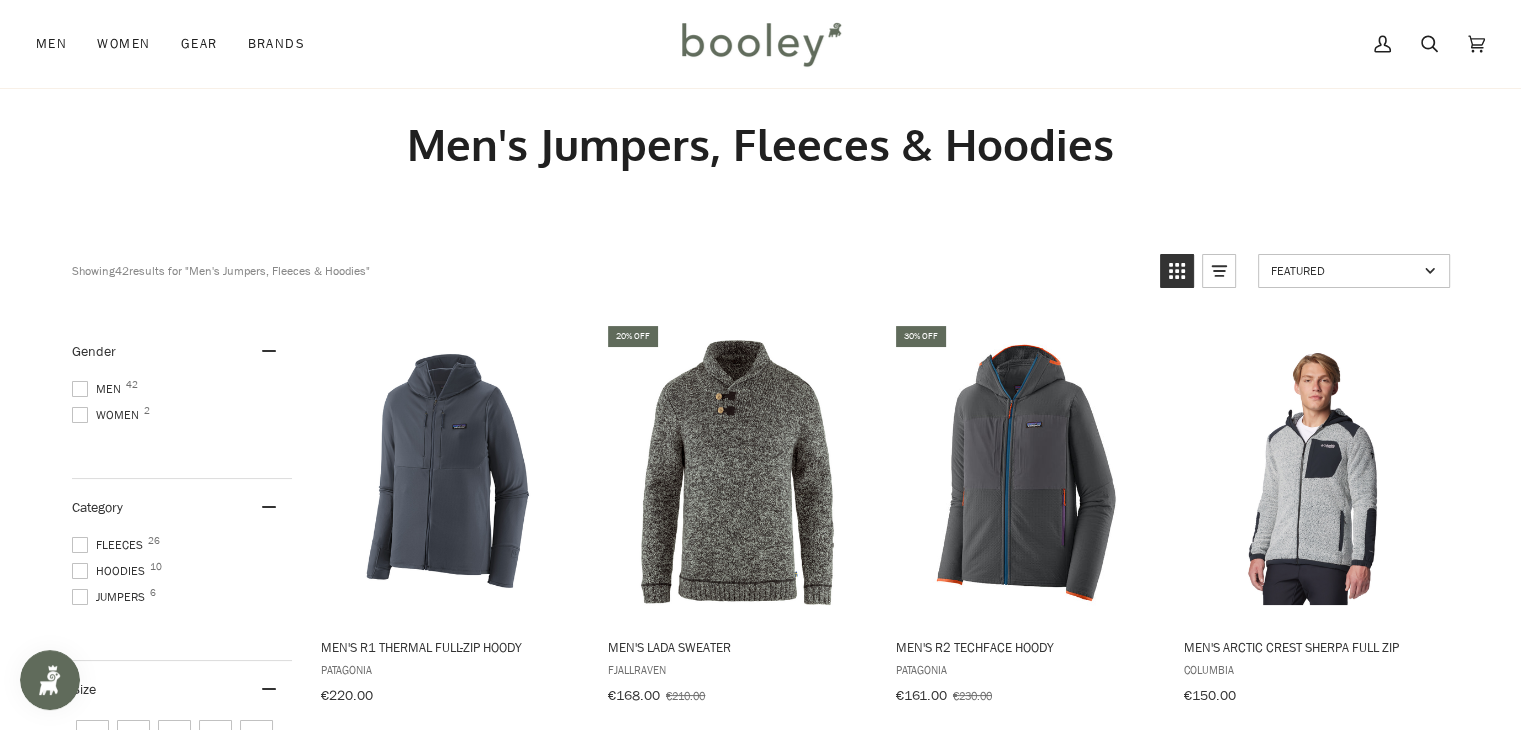 scroll, scrollTop: 0, scrollLeft: 0, axis: both 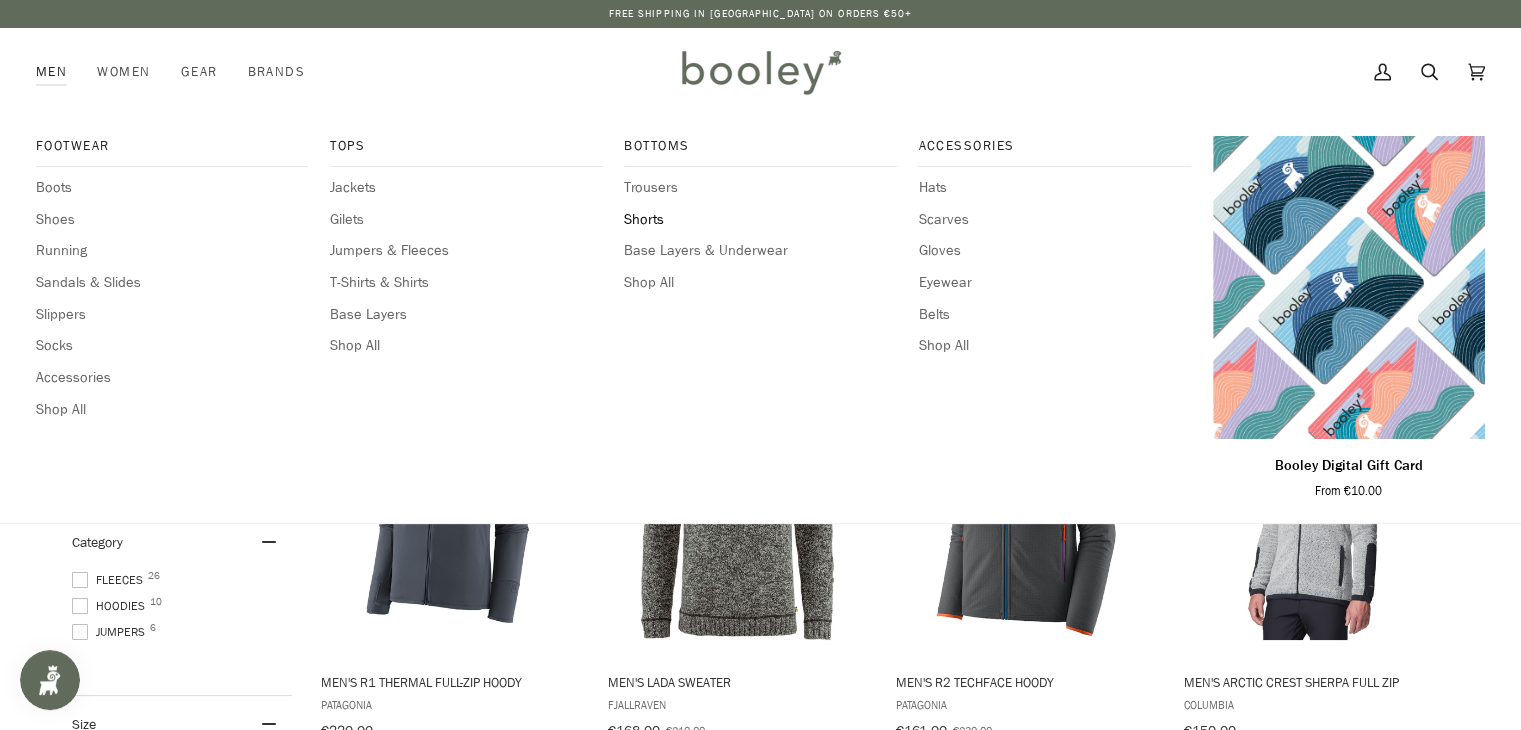 click on "Shorts" at bounding box center (760, 220) 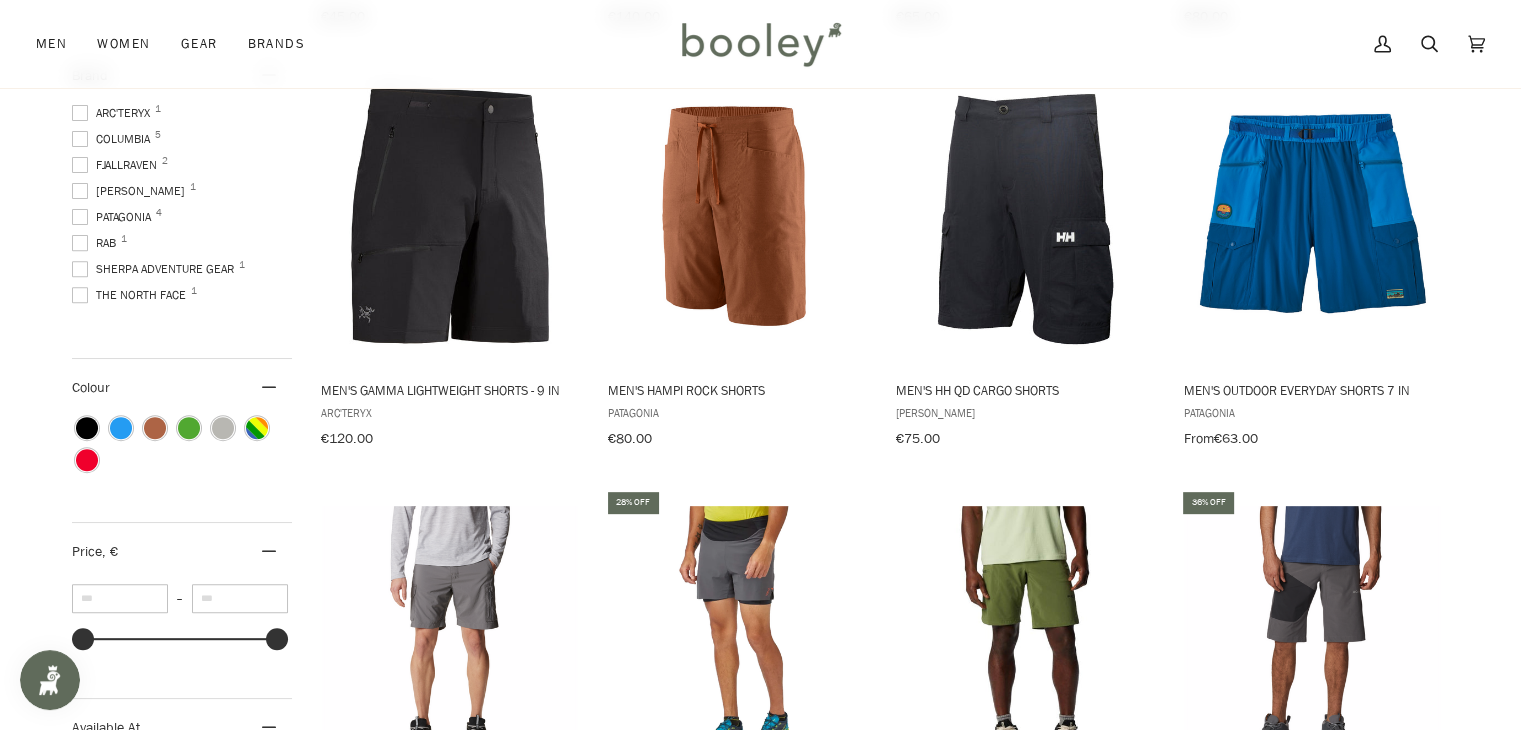 scroll, scrollTop: 0, scrollLeft: 0, axis: both 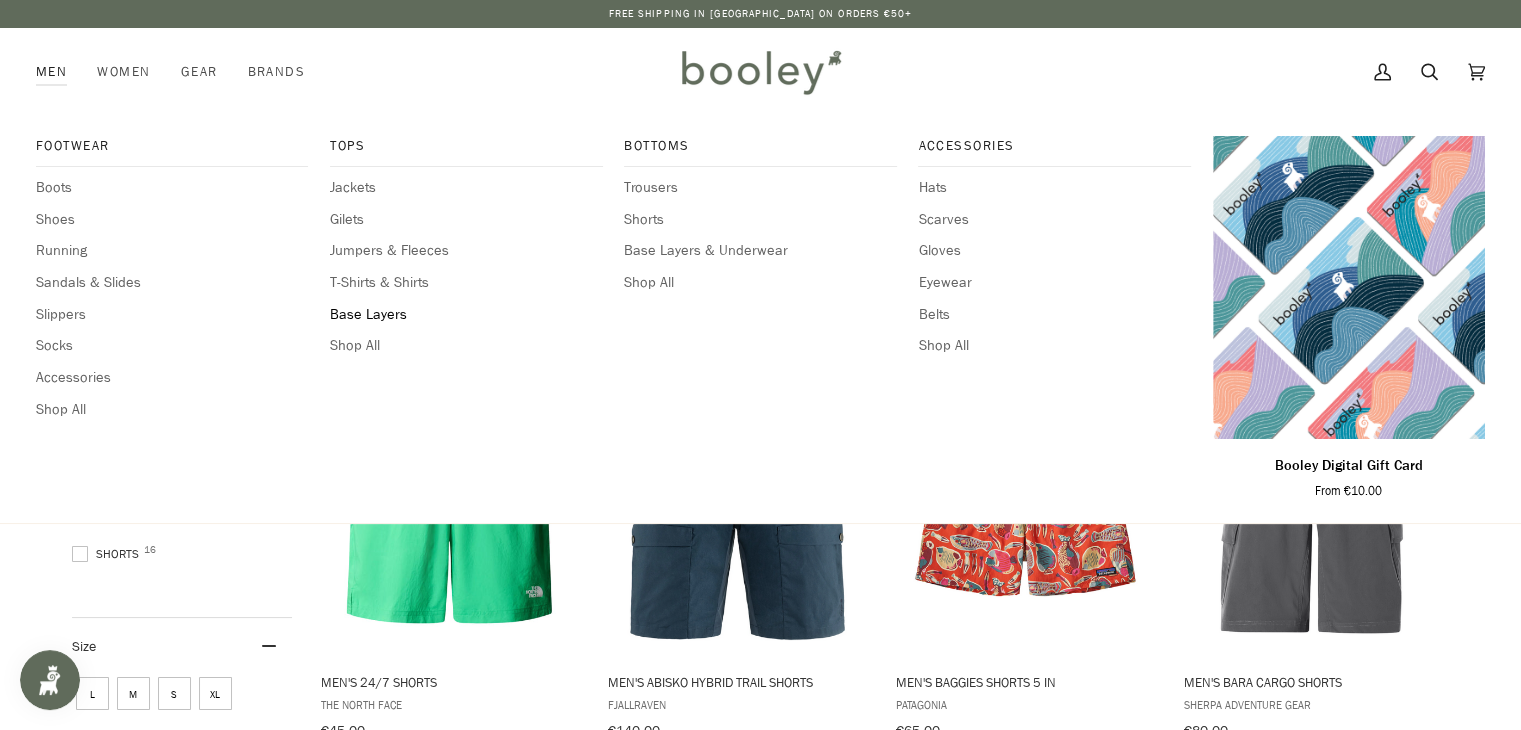 click on "Base Layers" at bounding box center [466, 315] 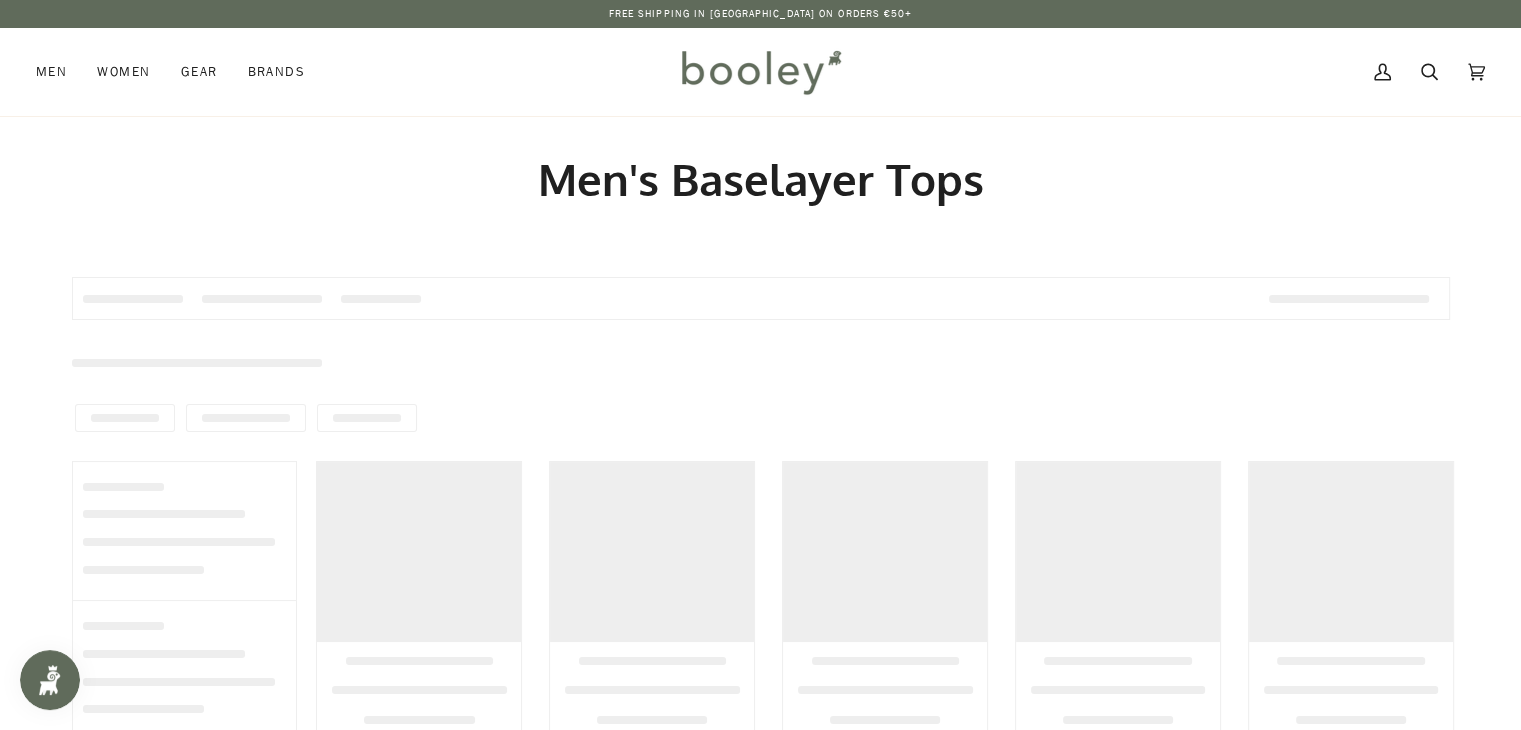 scroll, scrollTop: 0, scrollLeft: 0, axis: both 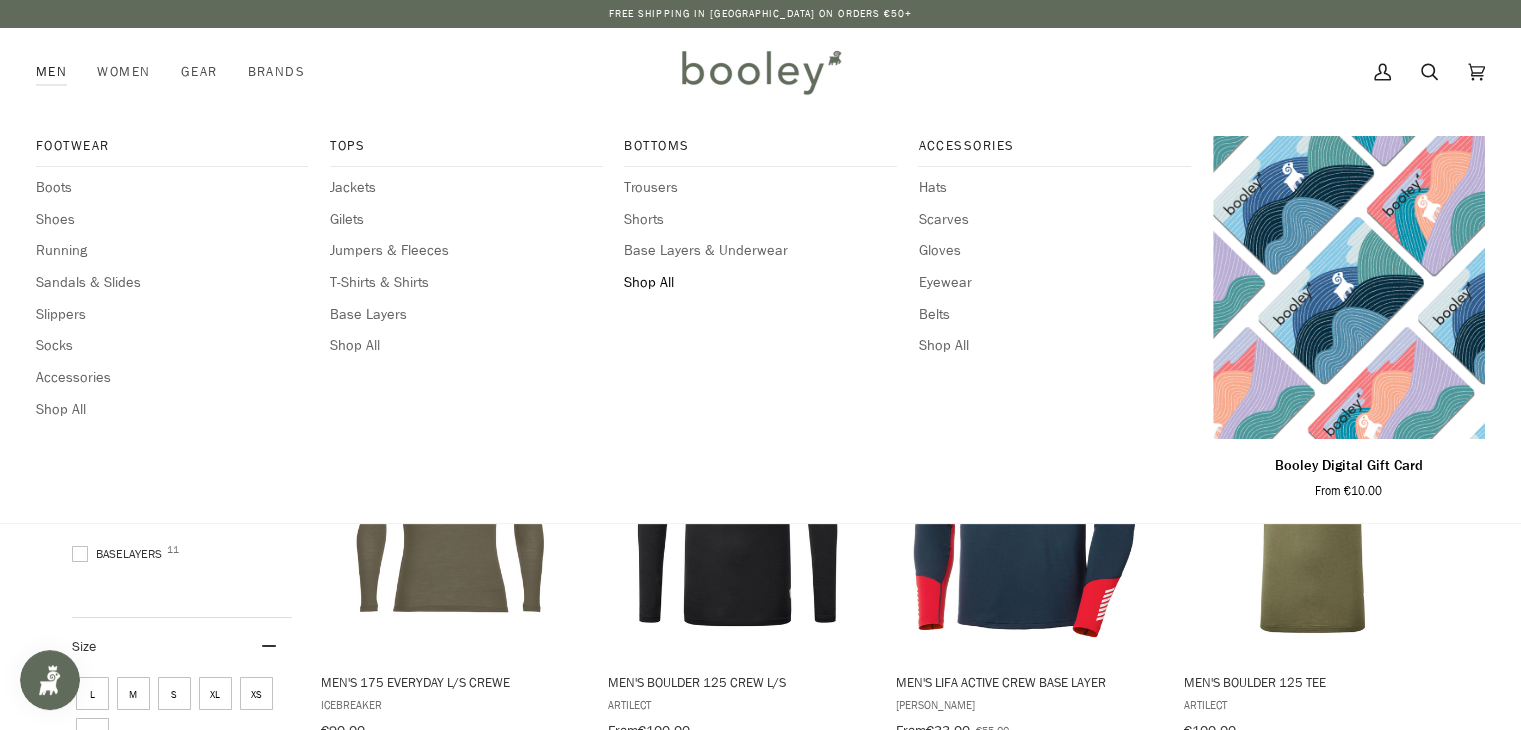 click on "Shop All" at bounding box center (760, 283) 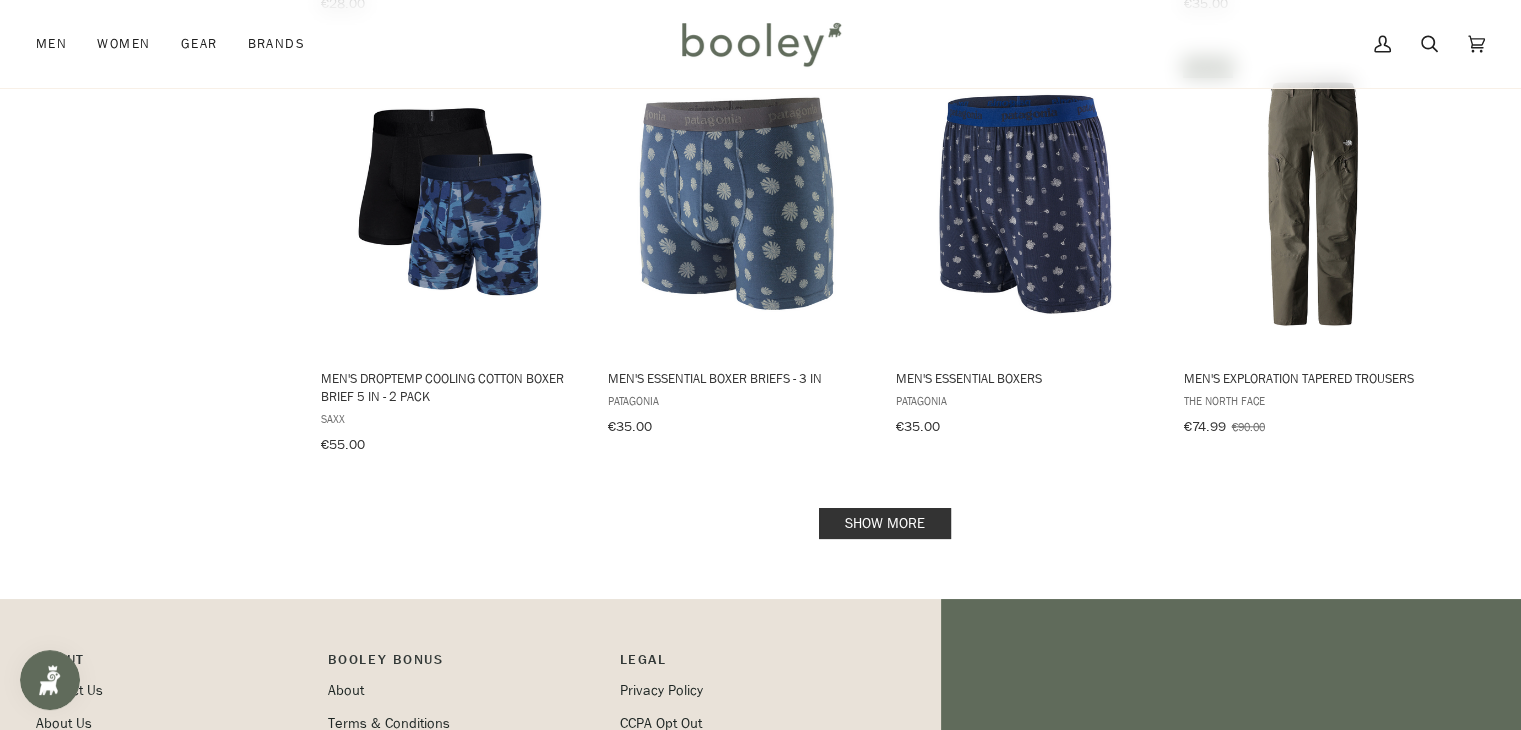 scroll, scrollTop: 2011, scrollLeft: 0, axis: vertical 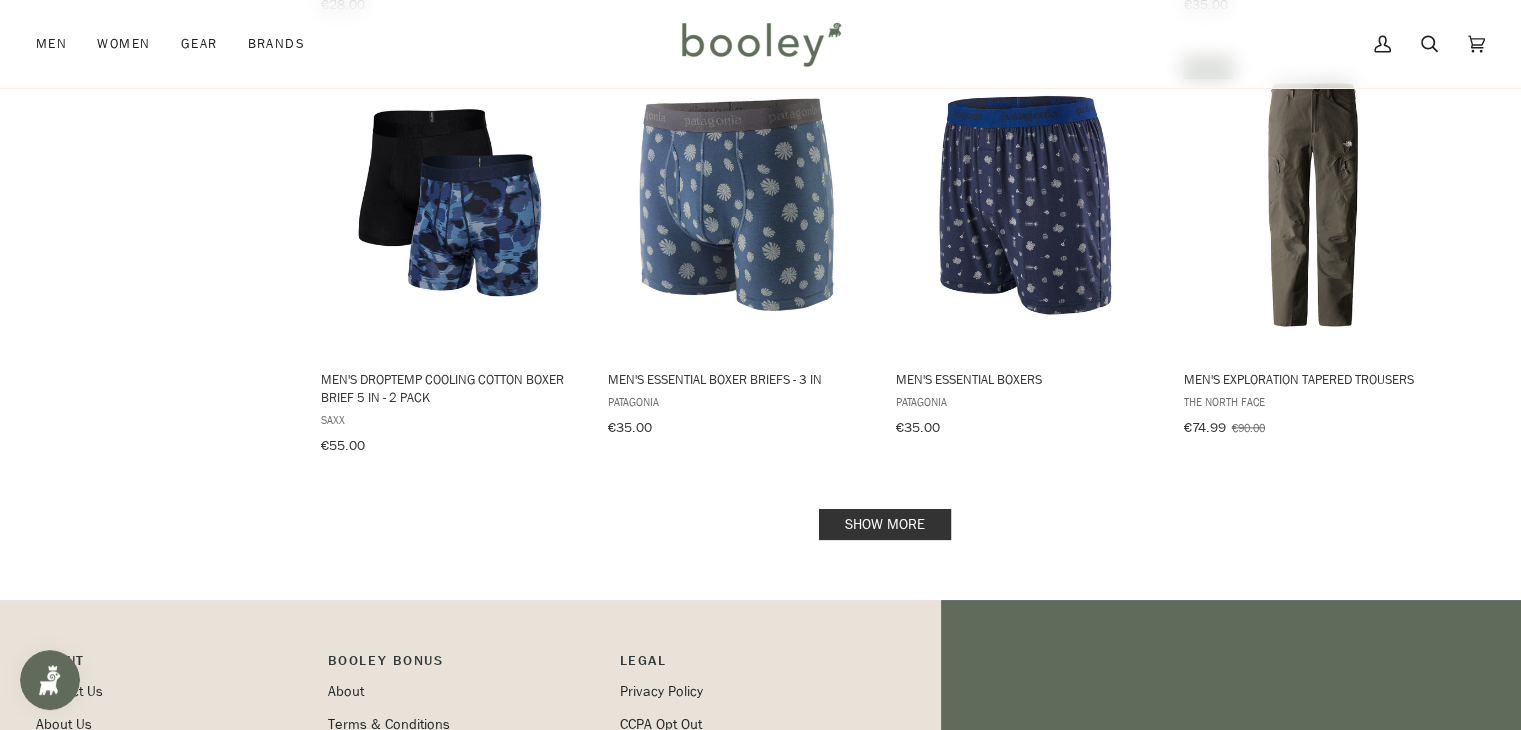 click on "Show more" at bounding box center (885, 524) 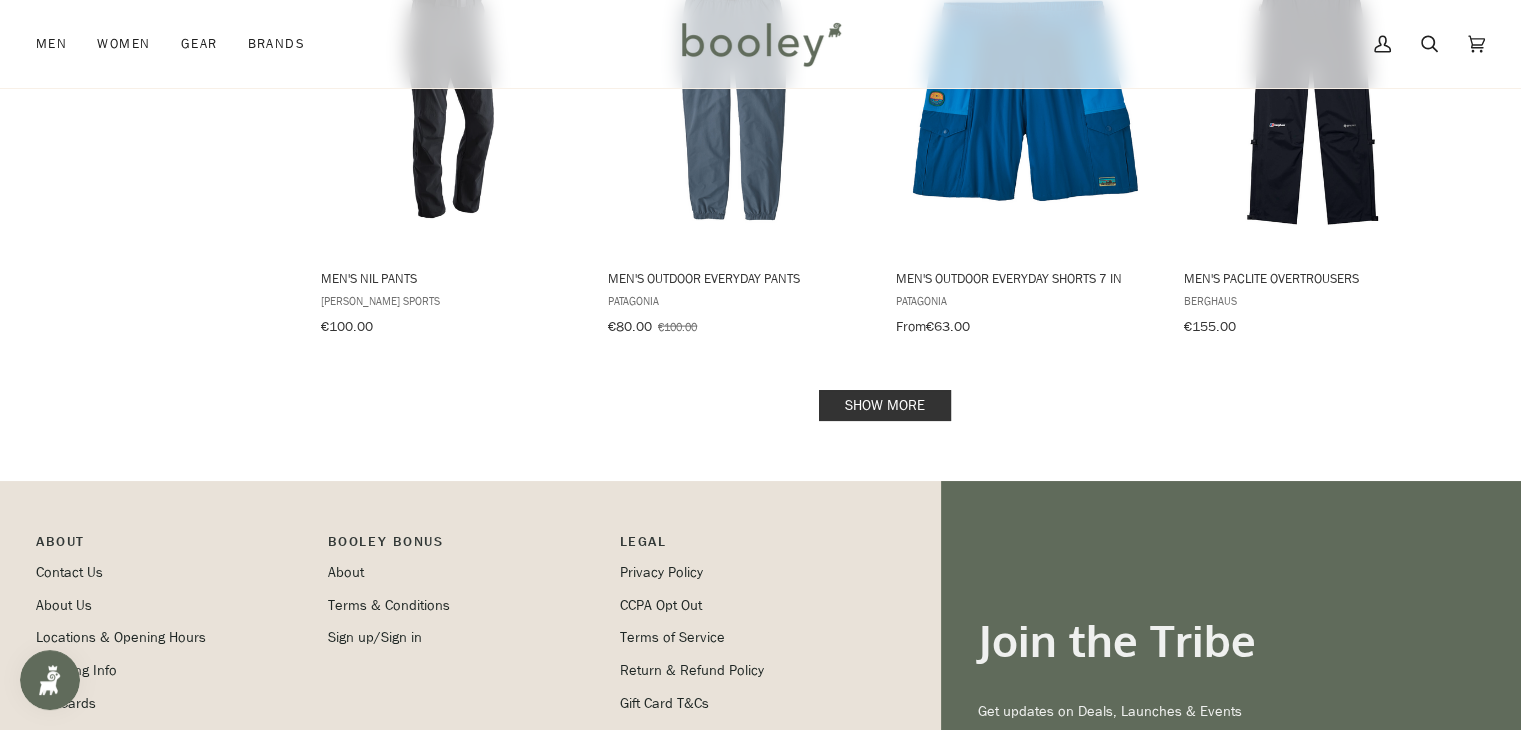 scroll, scrollTop: 4284, scrollLeft: 0, axis: vertical 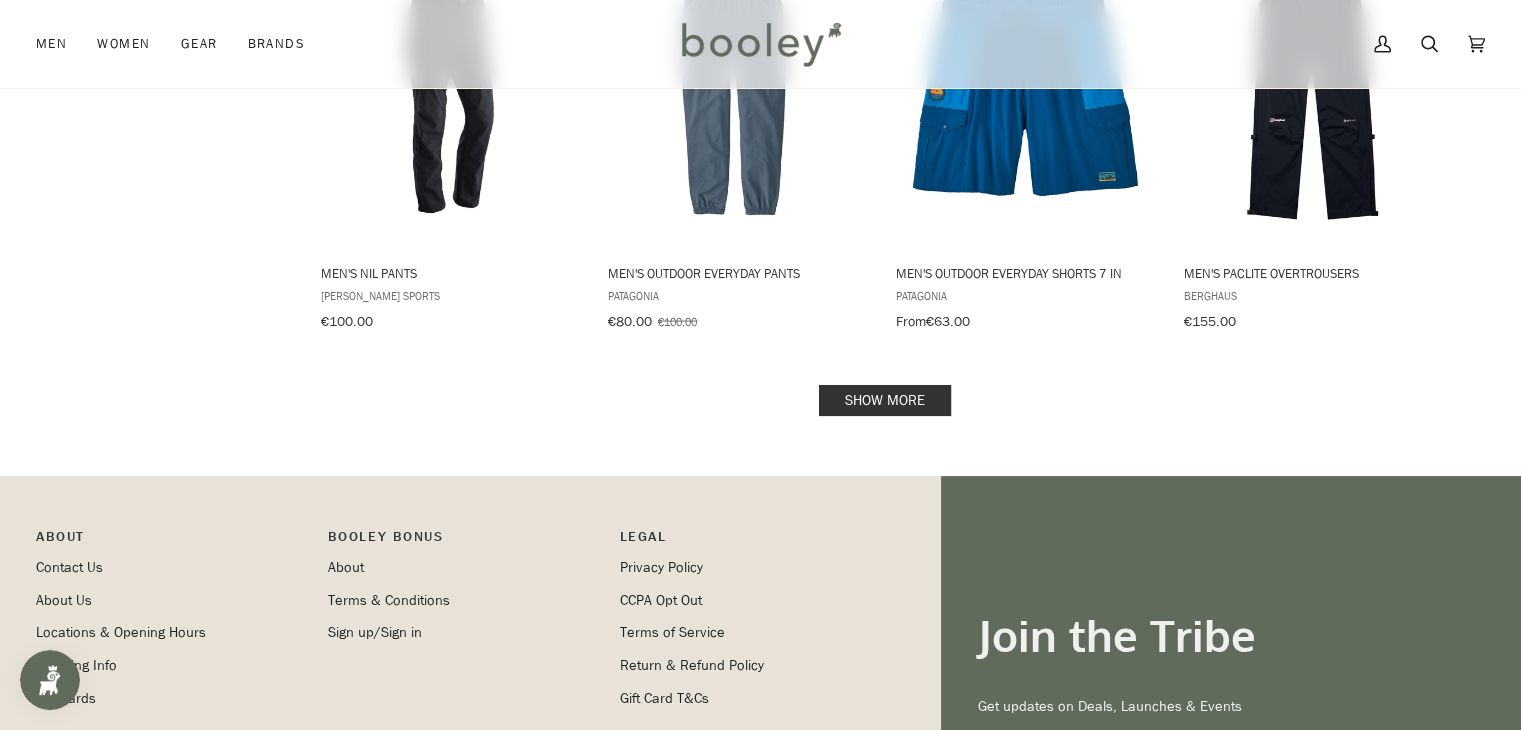 click on "Show more" at bounding box center (885, 400) 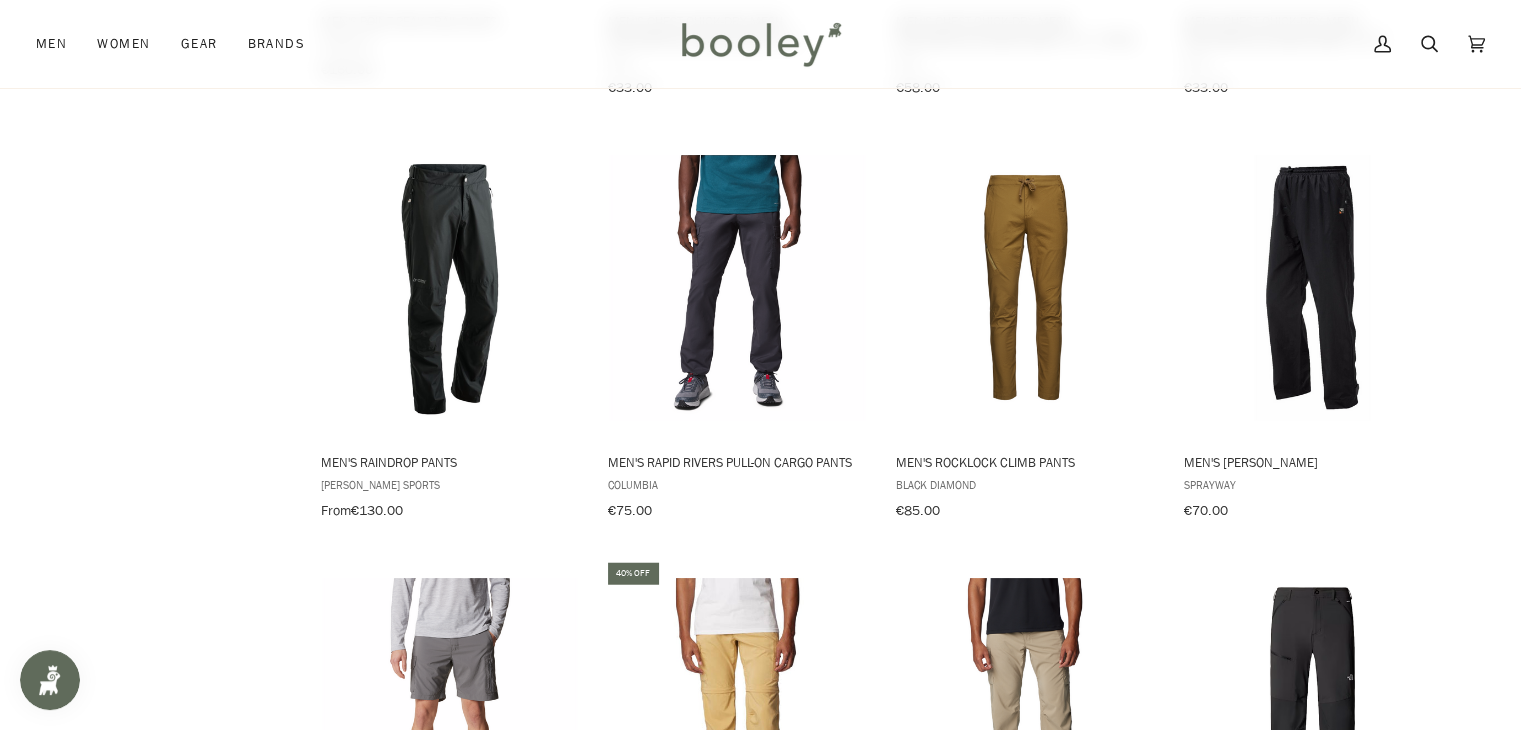 scroll, scrollTop: 4960, scrollLeft: 0, axis: vertical 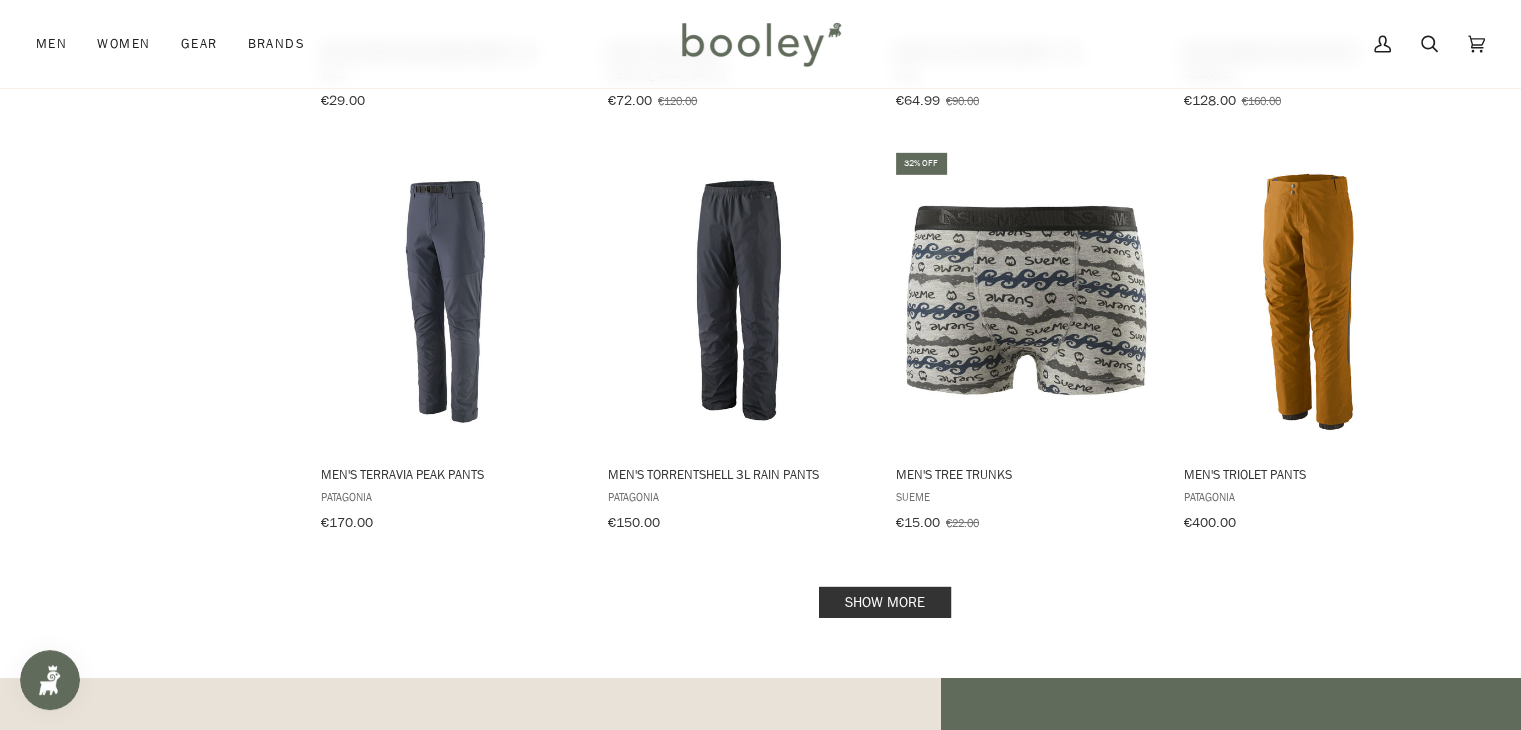 click on "Show more" at bounding box center (885, 602) 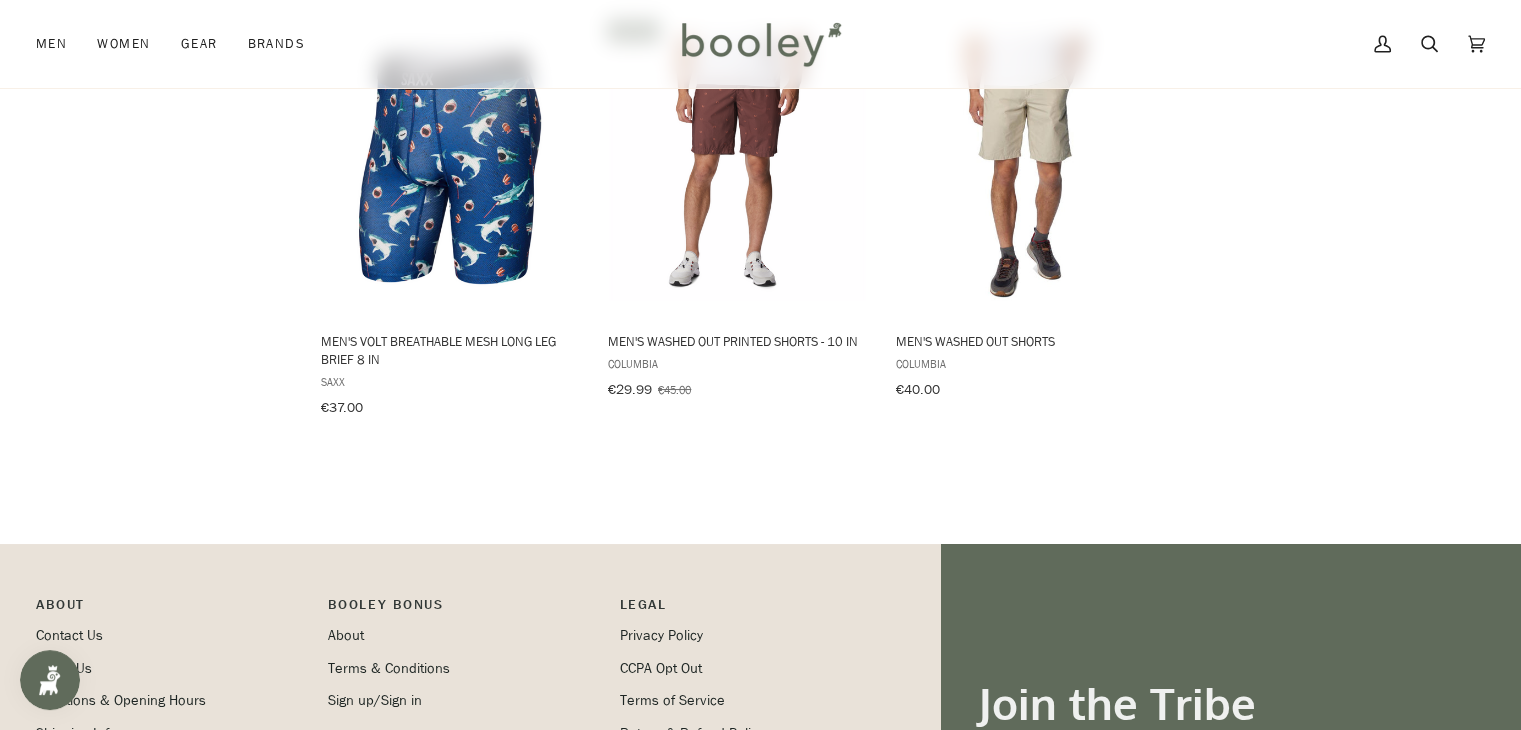 scroll, scrollTop: 8107, scrollLeft: 0, axis: vertical 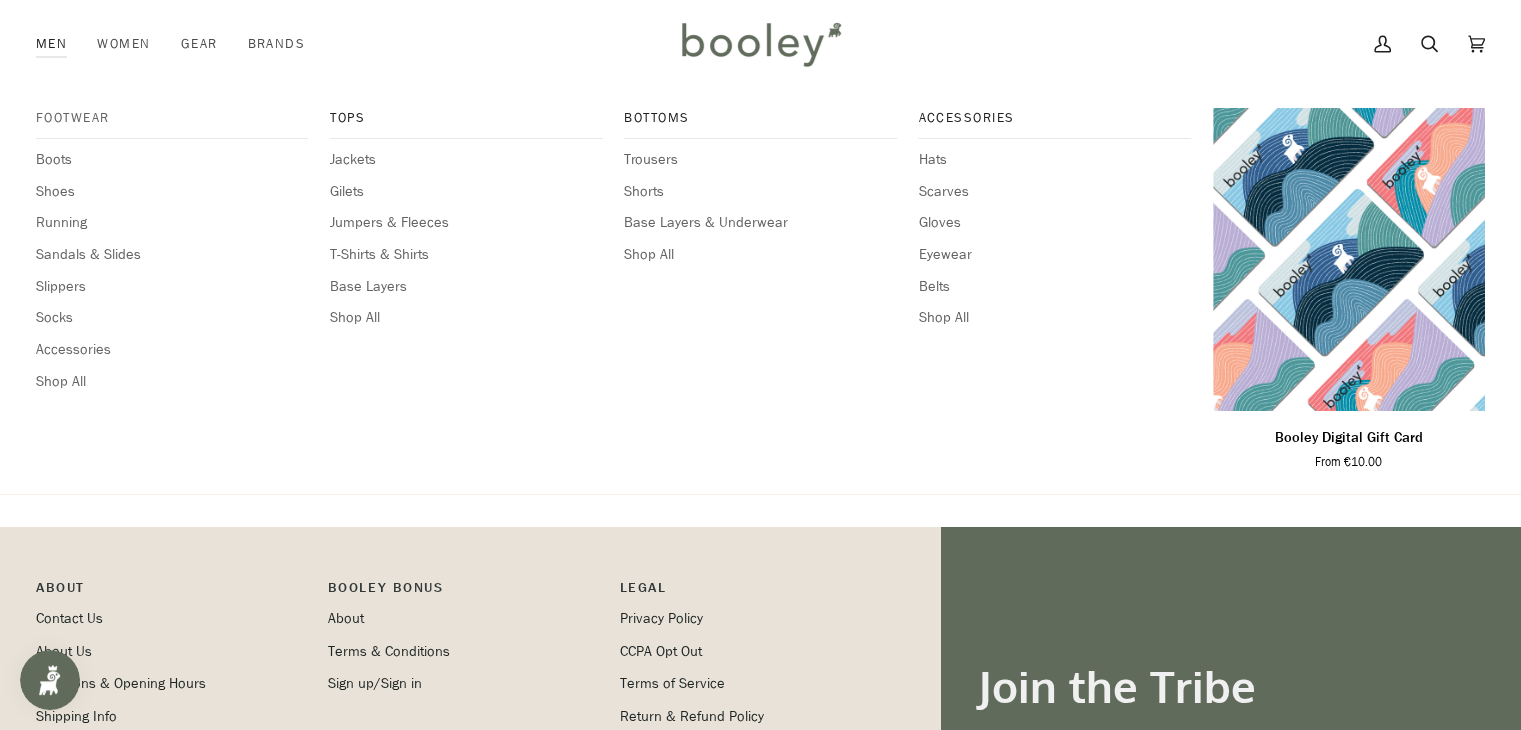 click on "Footwear" at bounding box center (172, 118) 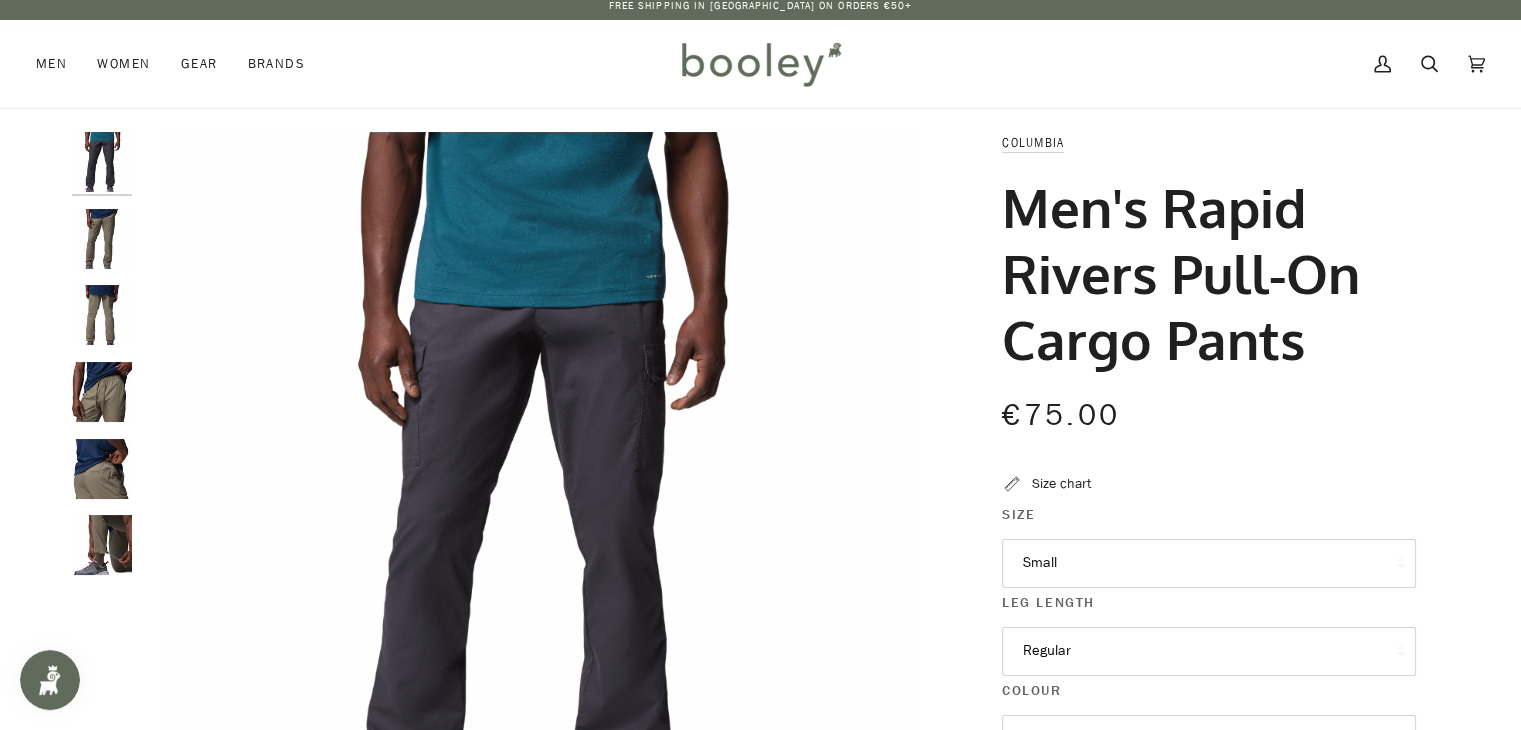 scroll, scrollTop: 4, scrollLeft: 0, axis: vertical 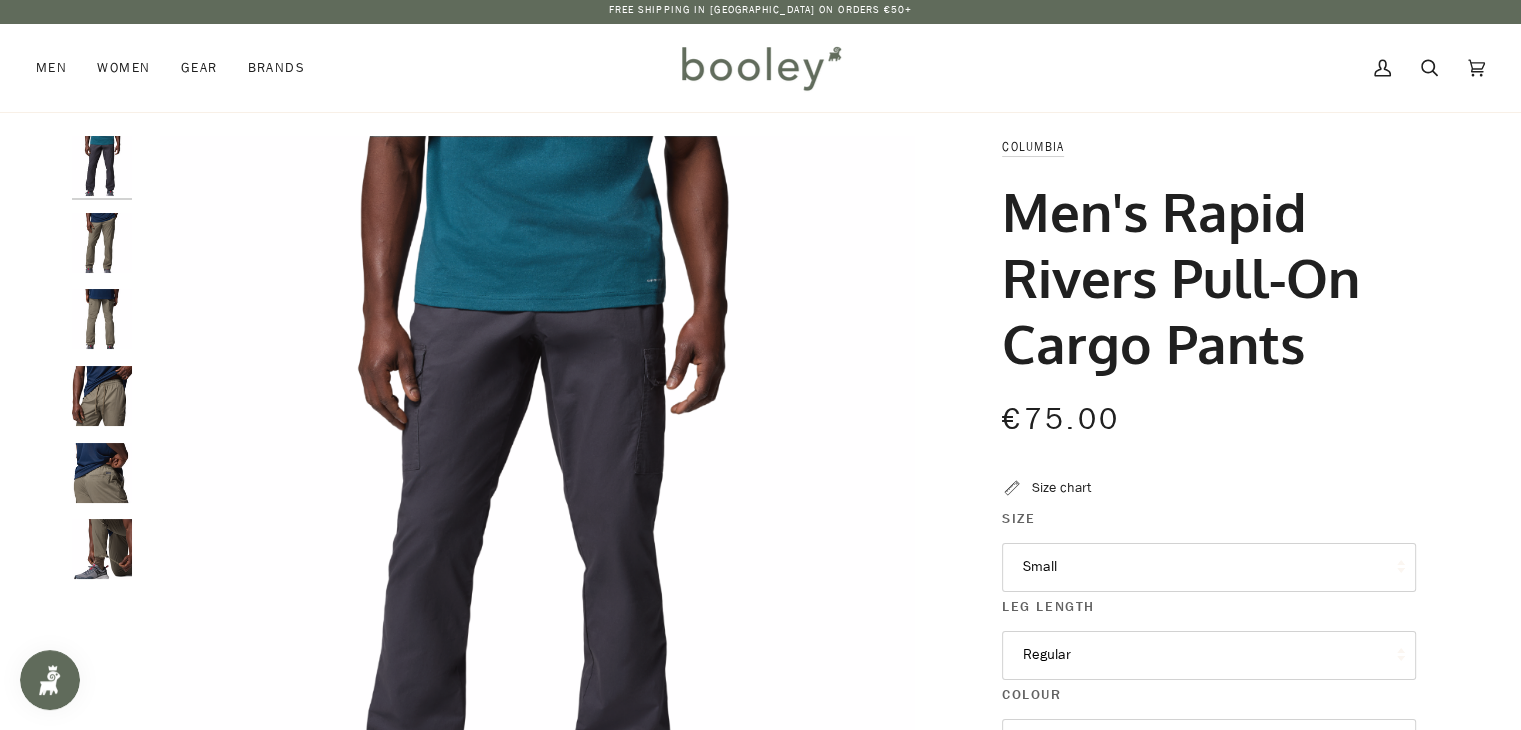 click at bounding box center [102, 243] 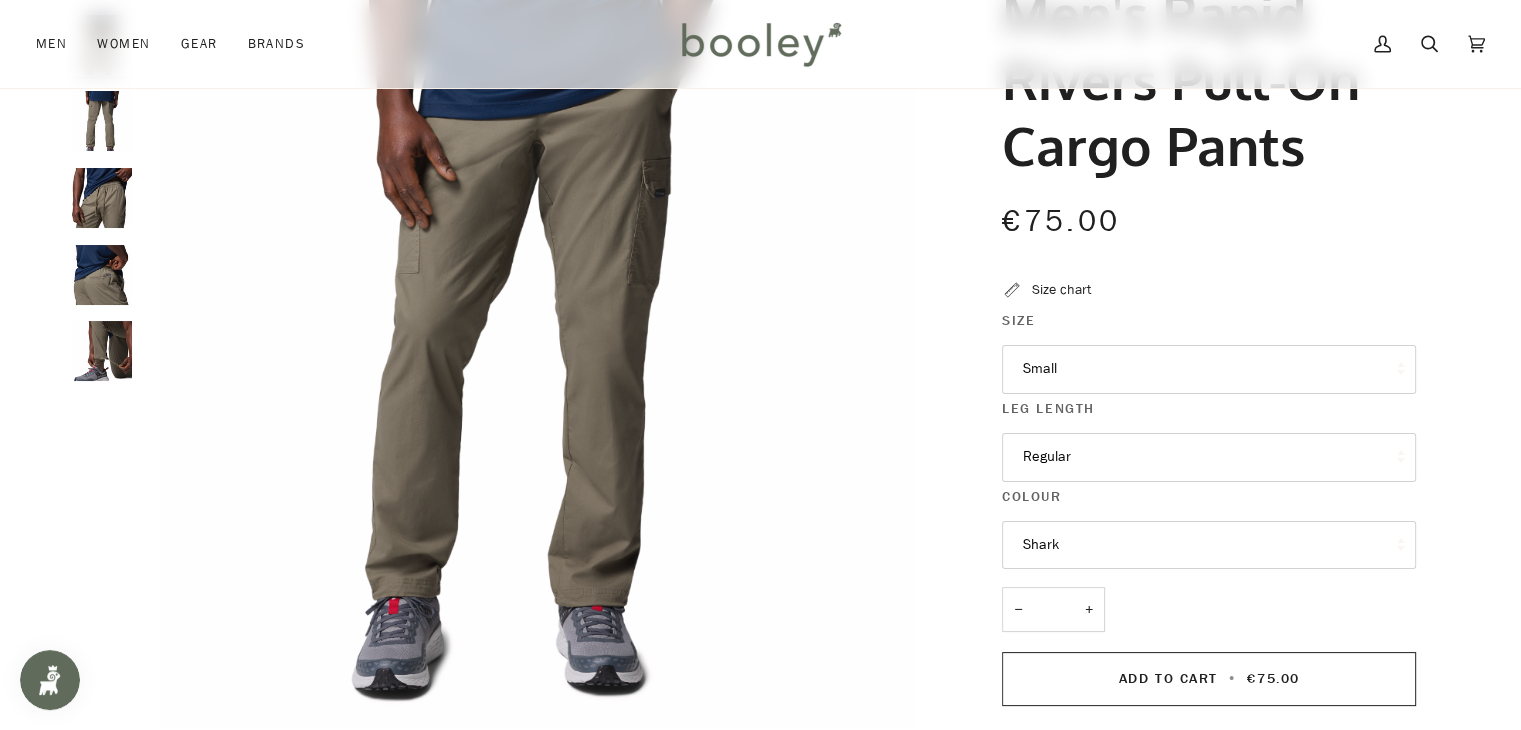 scroll, scrollTop: 200, scrollLeft: 0, axis: vertical 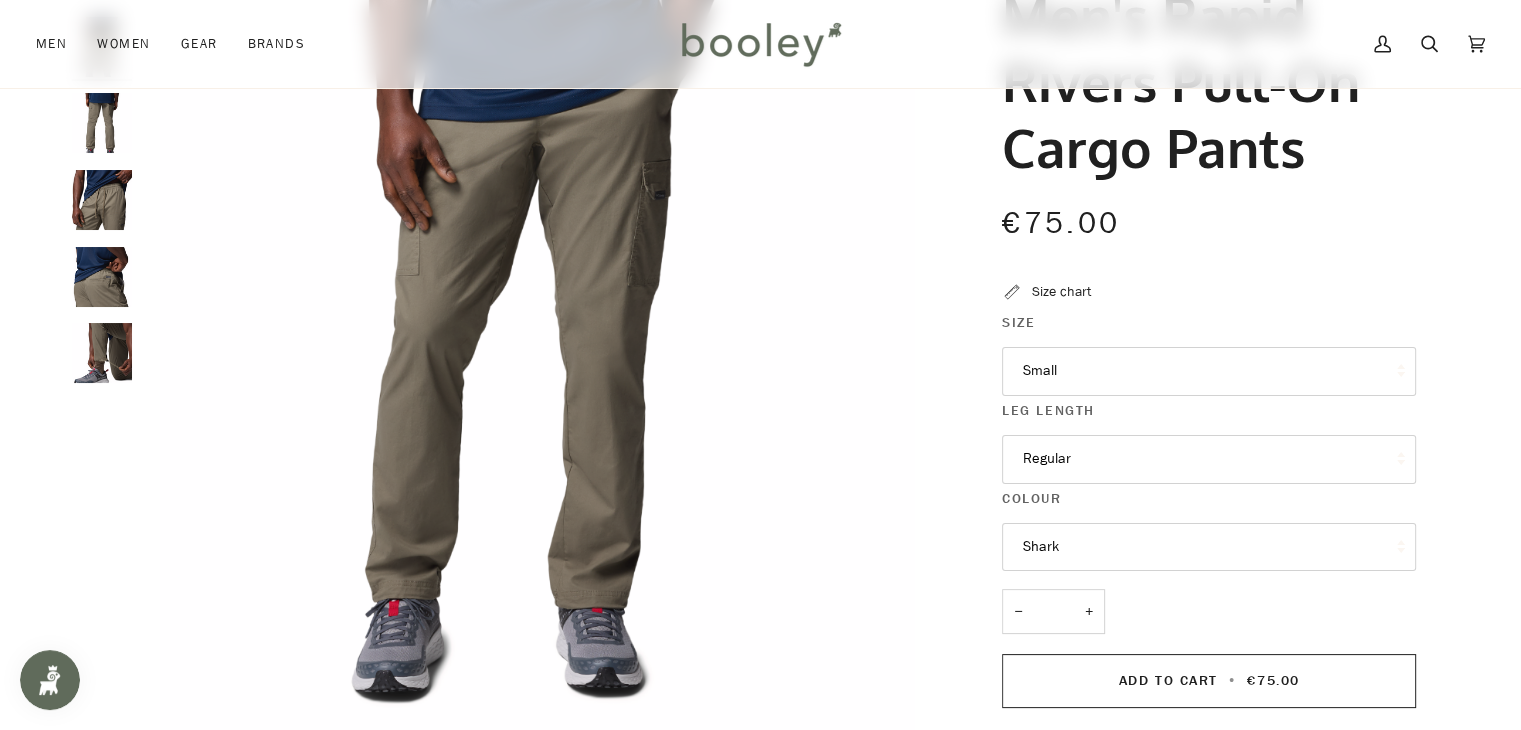 click at bounding box center [102, 200] 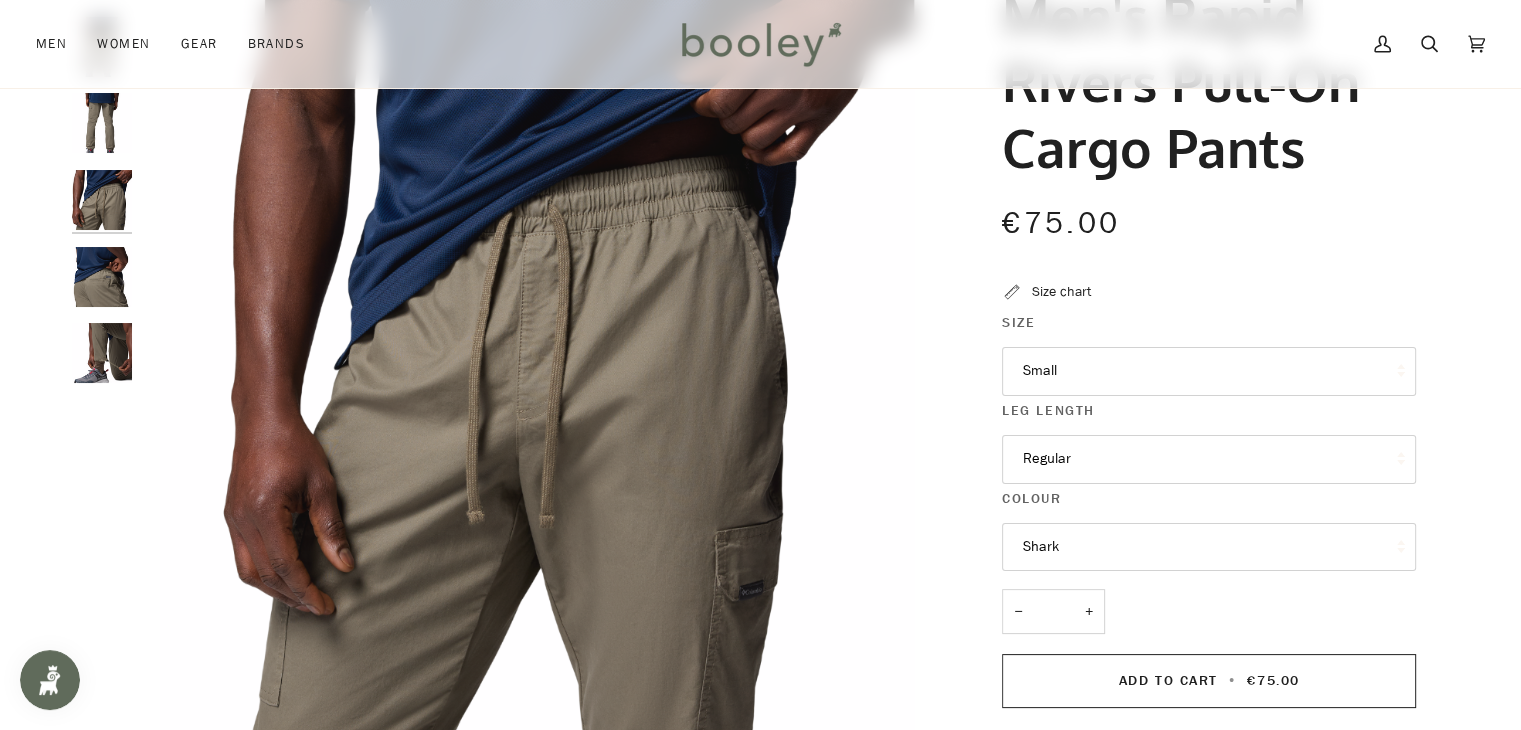 click at bounding box center (102, 277) 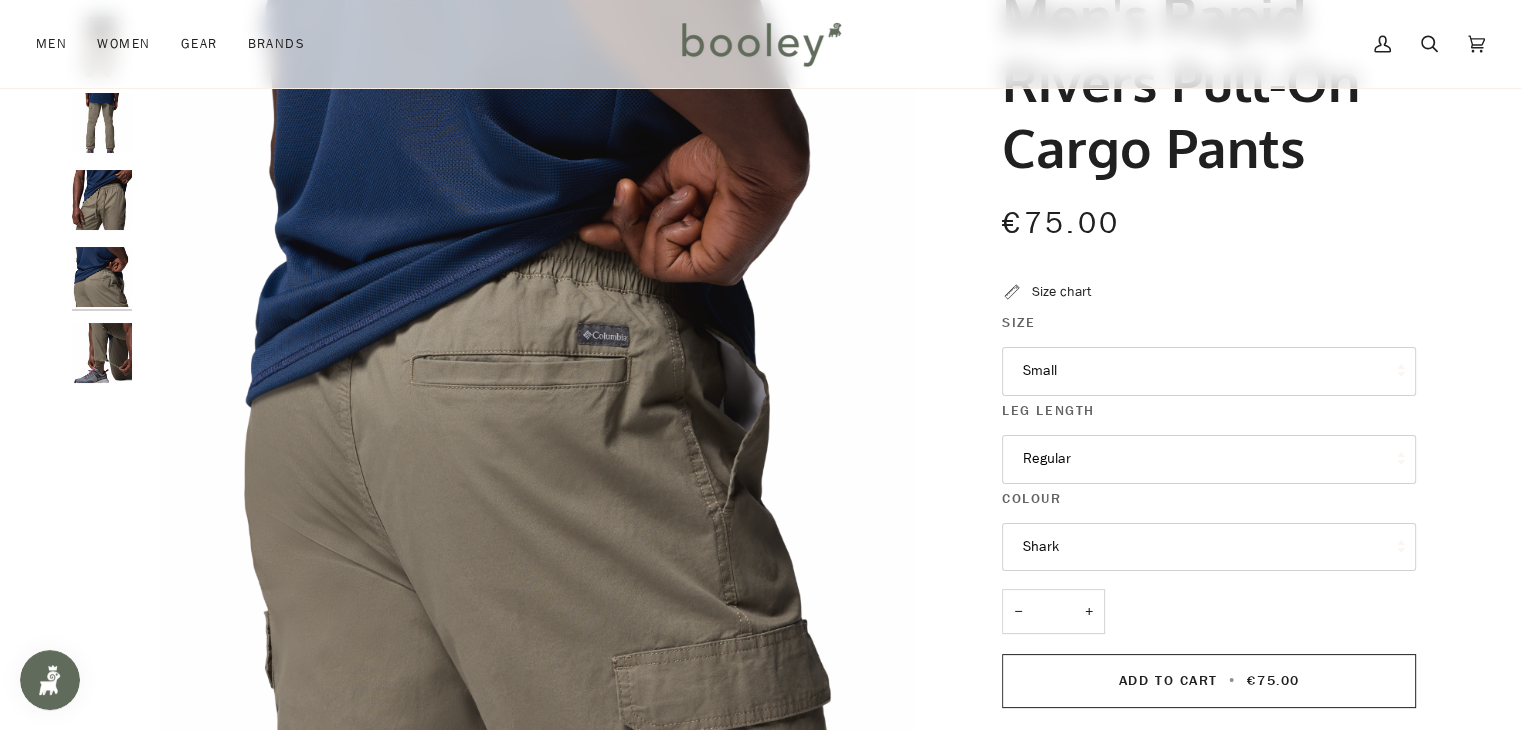 click at bounding box center [102, 353] 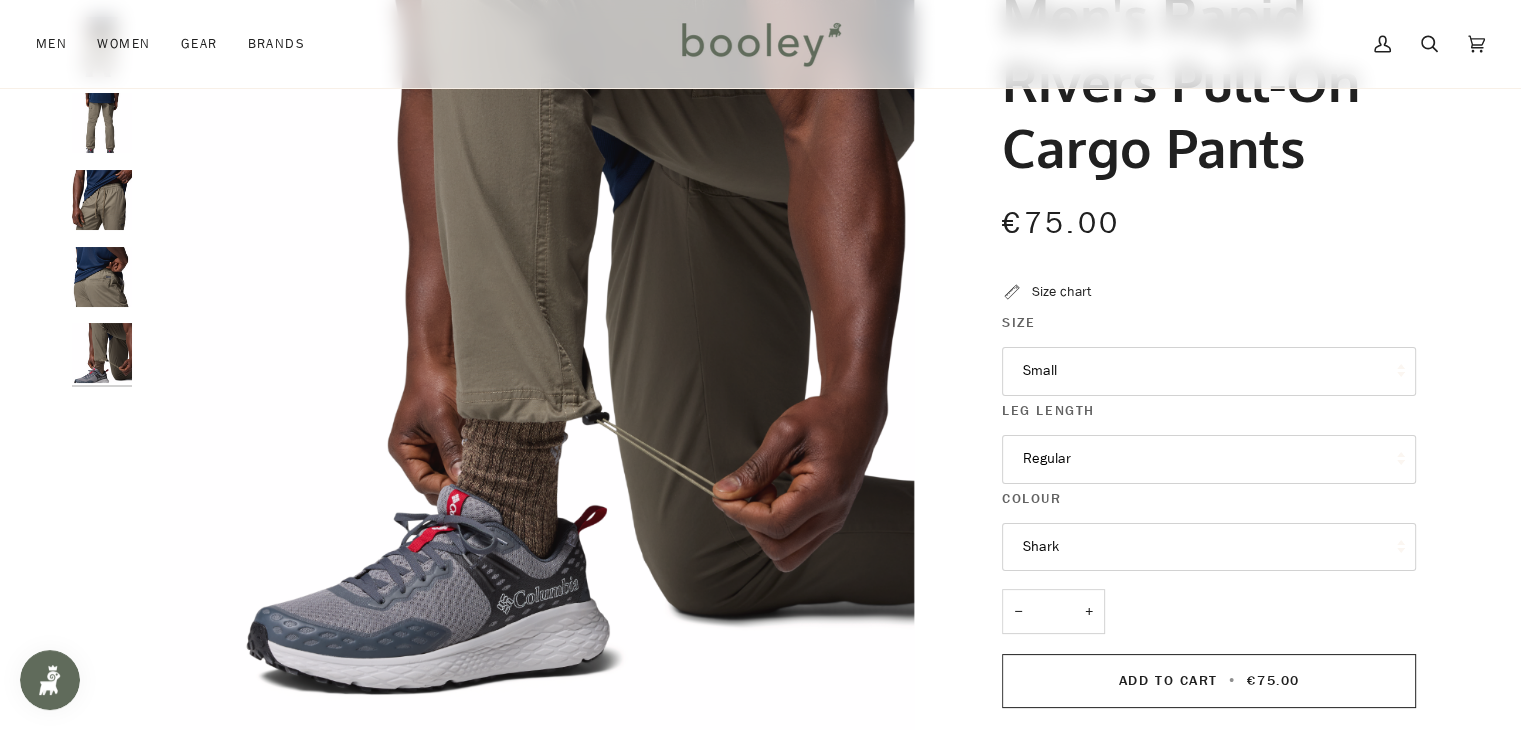 click on "Shark" at bounding box center (1209, 547) 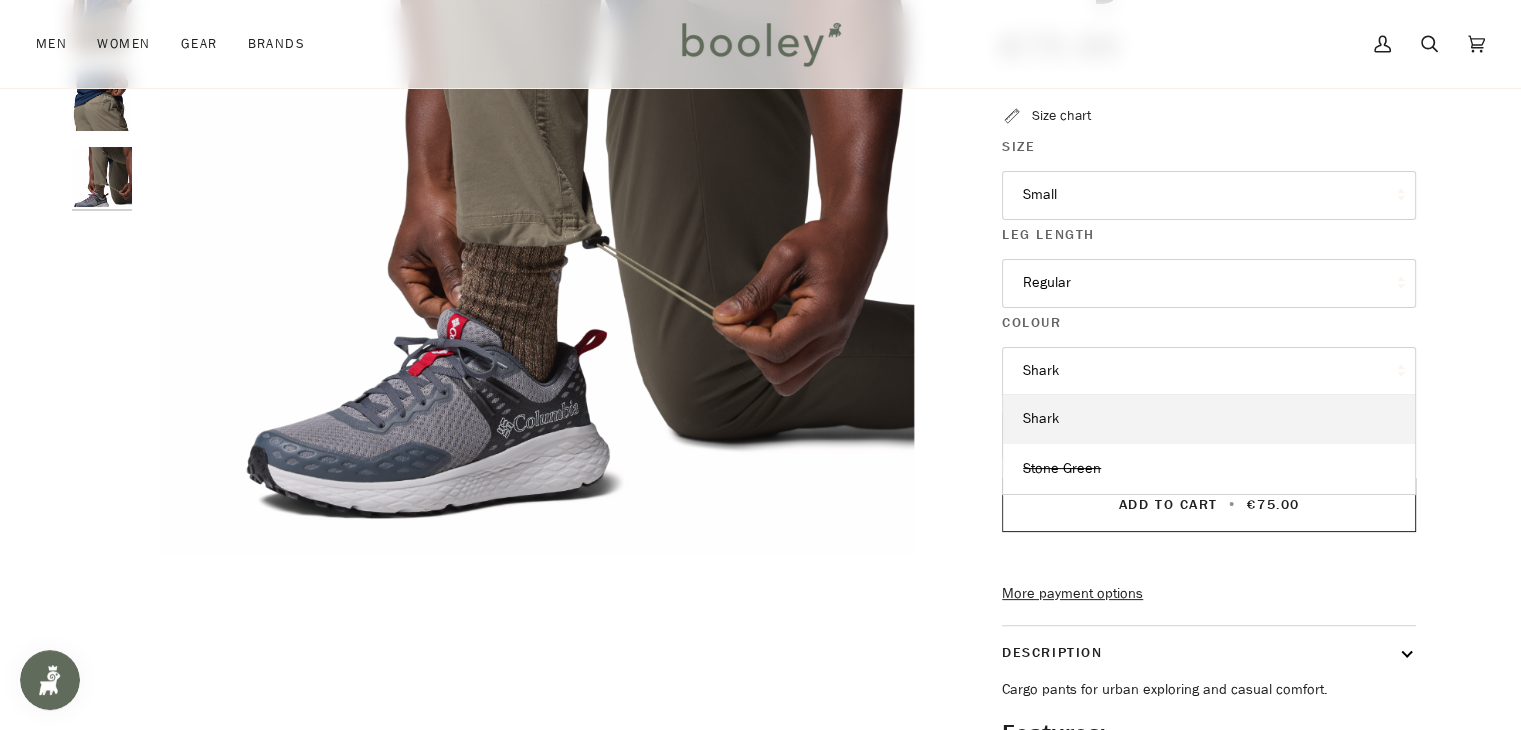 scroll, scrollTop: 379, scrollLeft: 0, axis: vertical 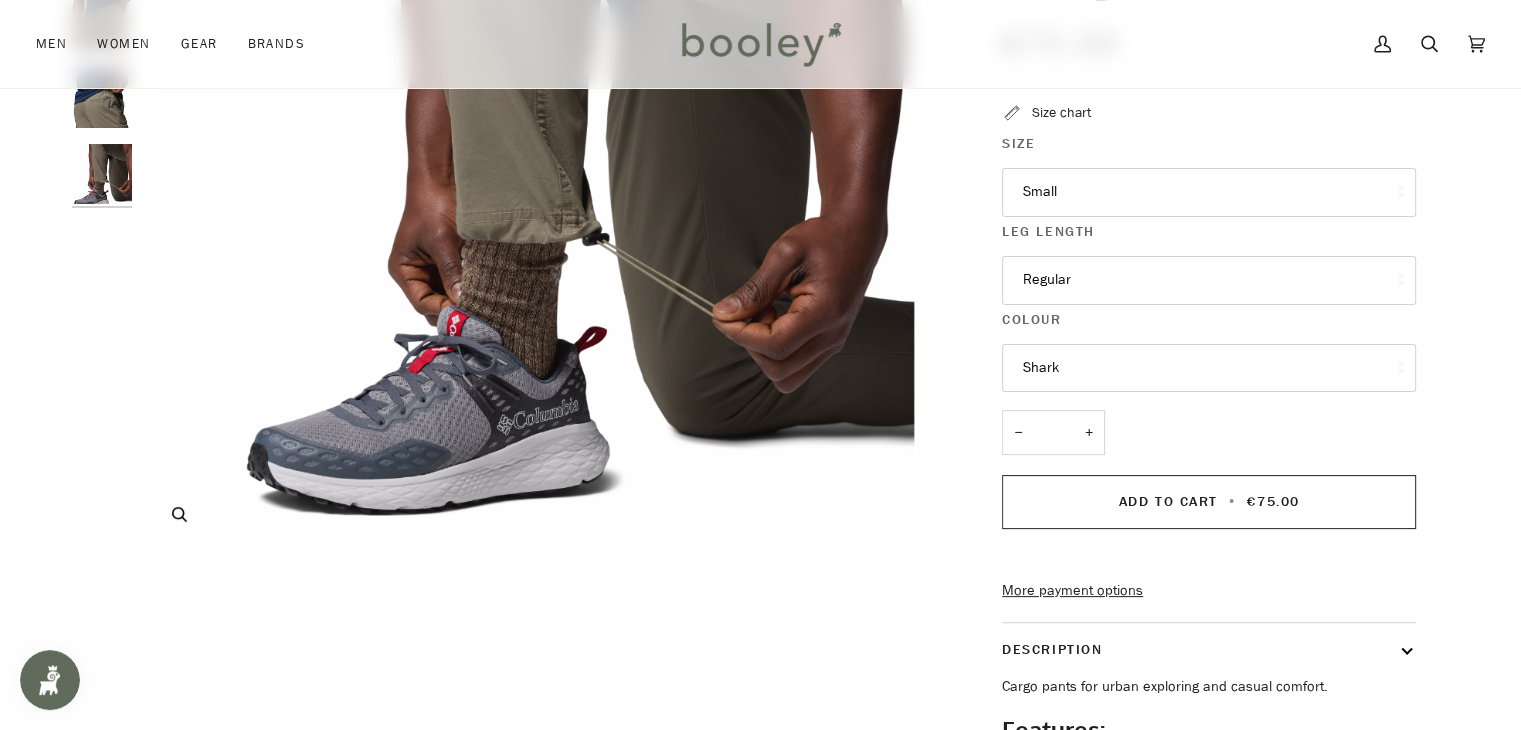 click at bounding box center [537, 156] 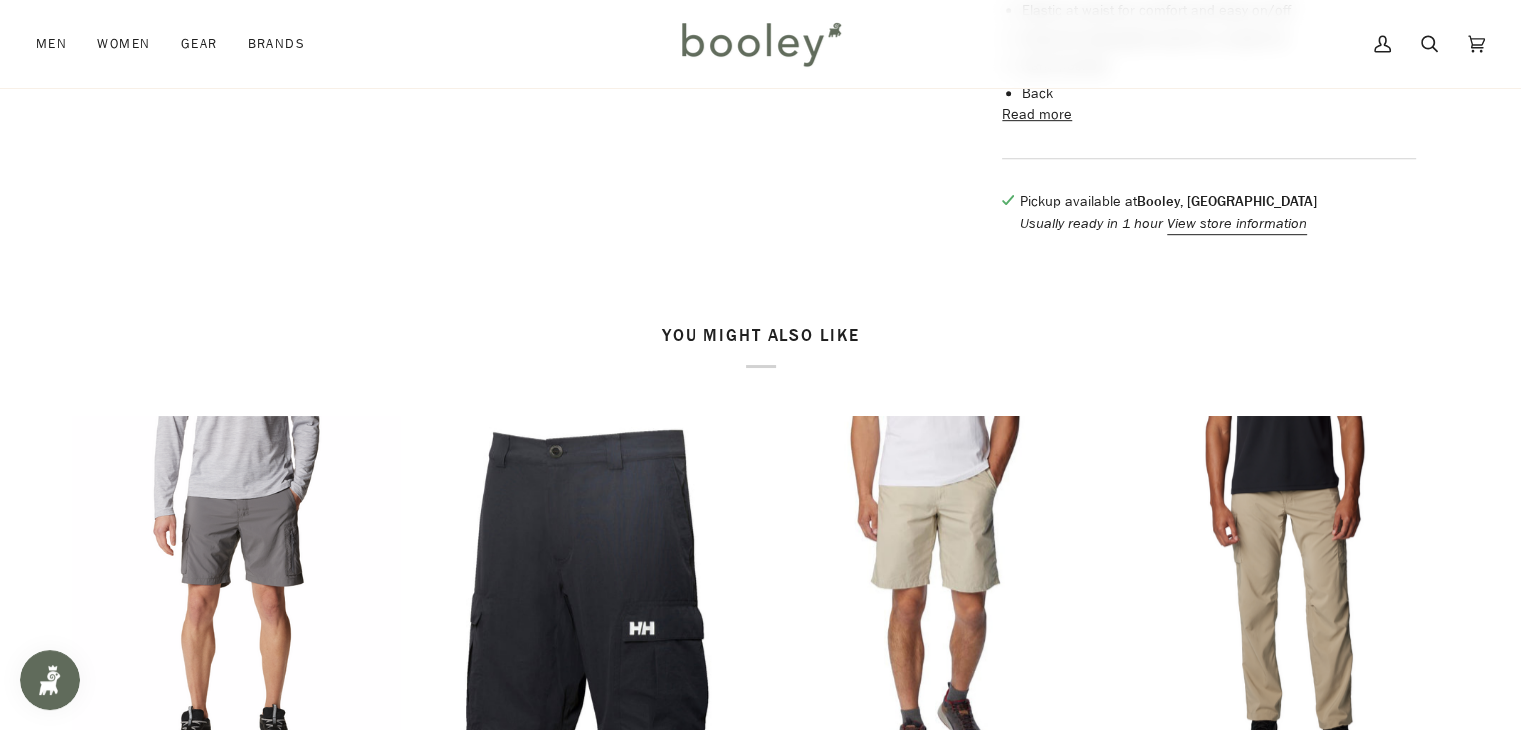 scroll, scrollTop: 1571, scrollLeft: 0, axis: vertical 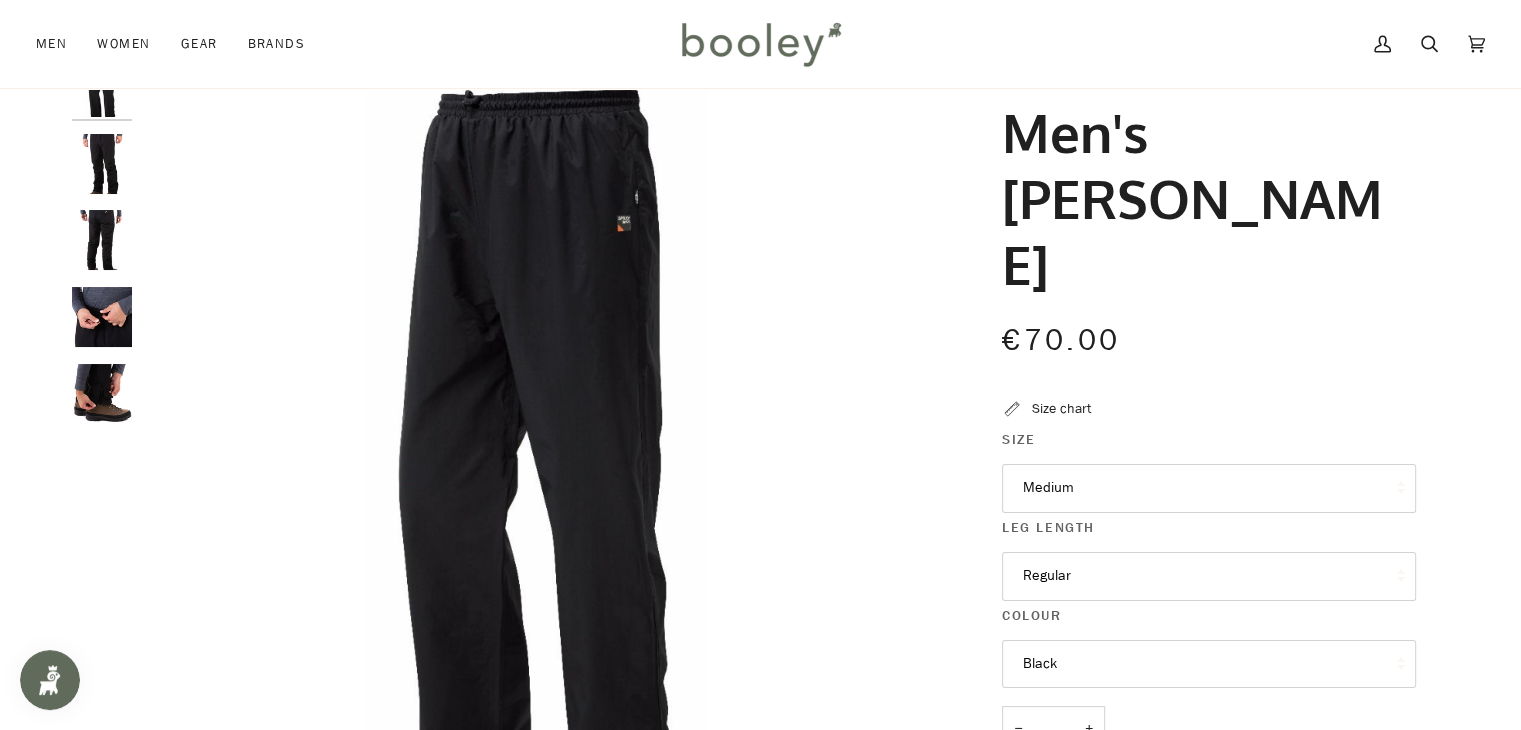 click at bounding box center [102, 164] 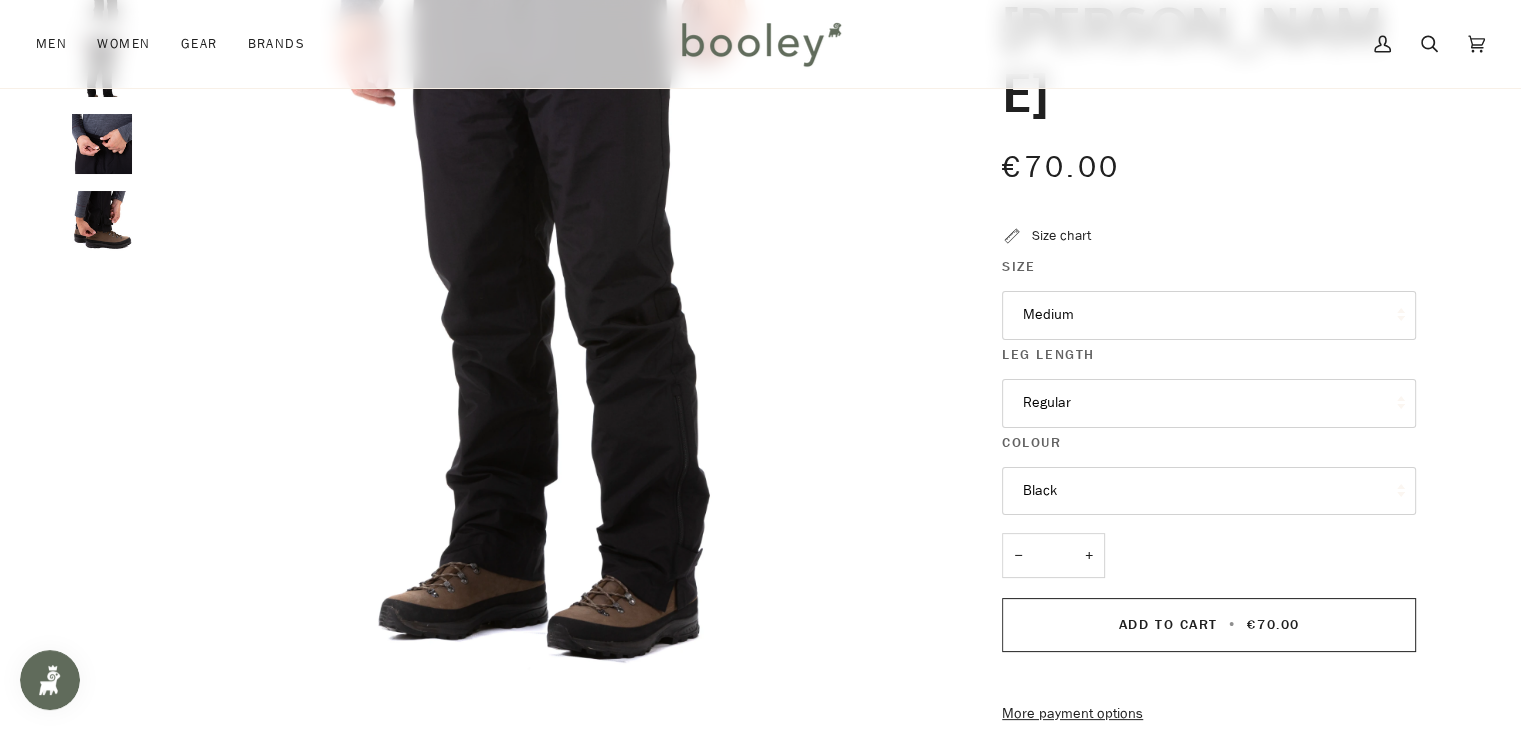scroll, scrollTop: 259, scrollLeft: 0, axis: vertical 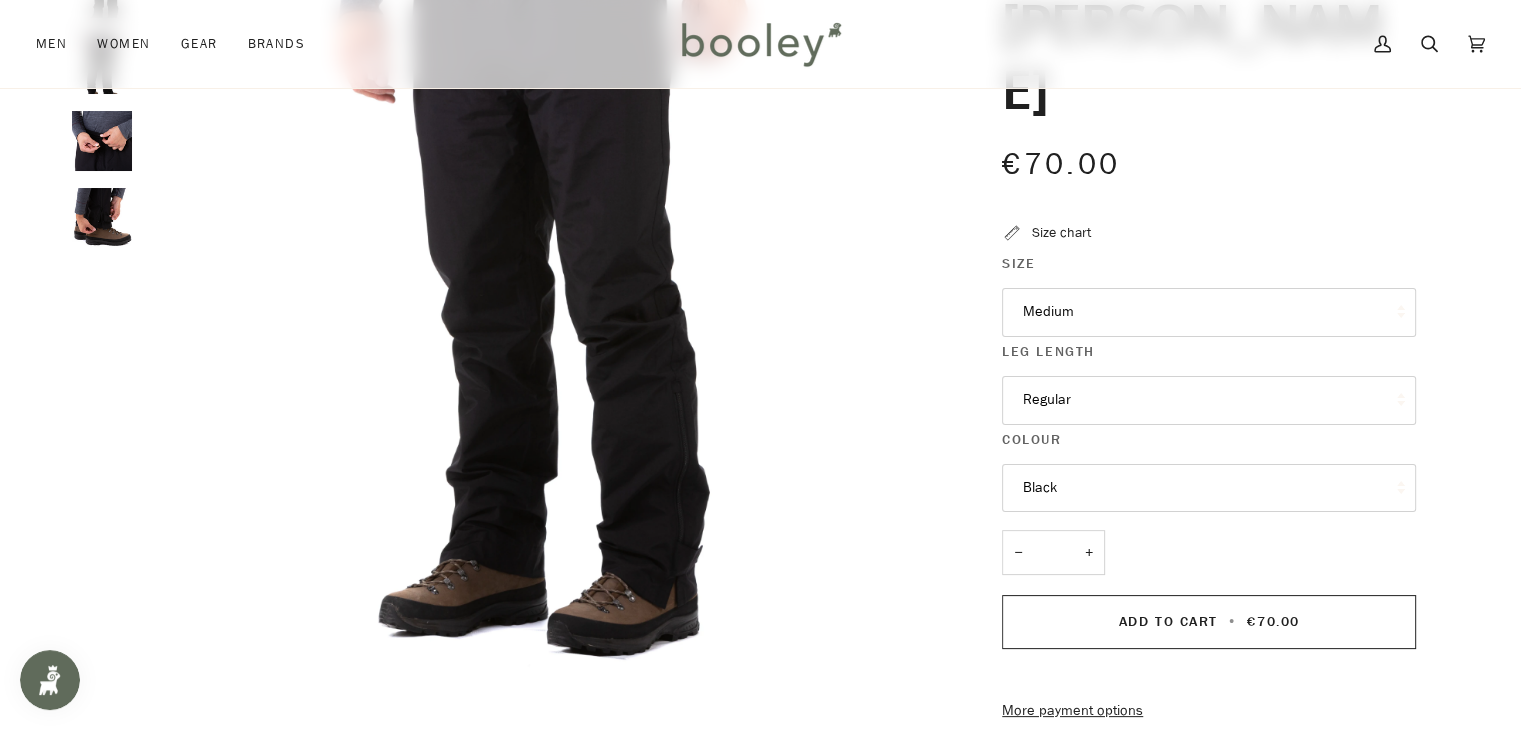 click at bounding box center (102, 141) 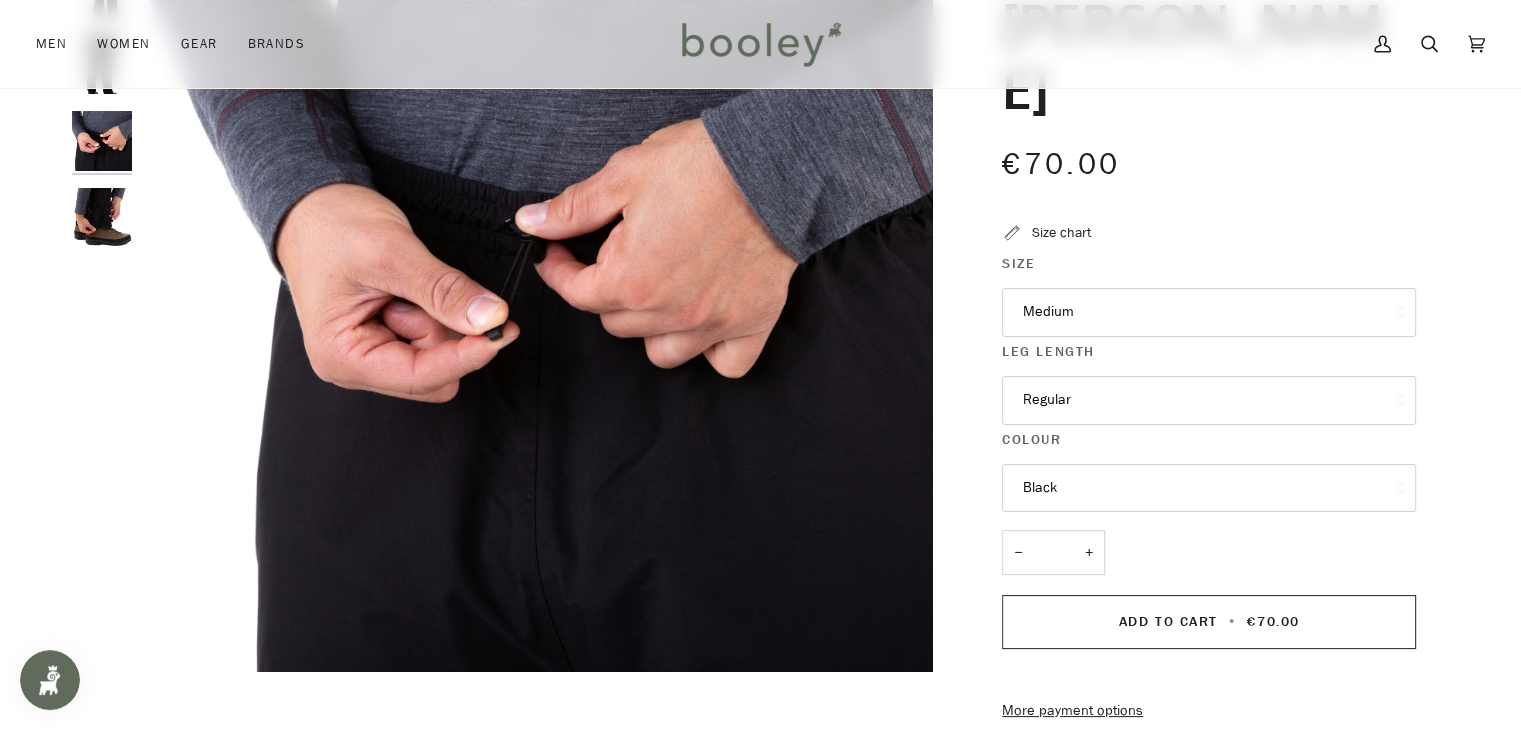 click at bounding box center [102, 218] 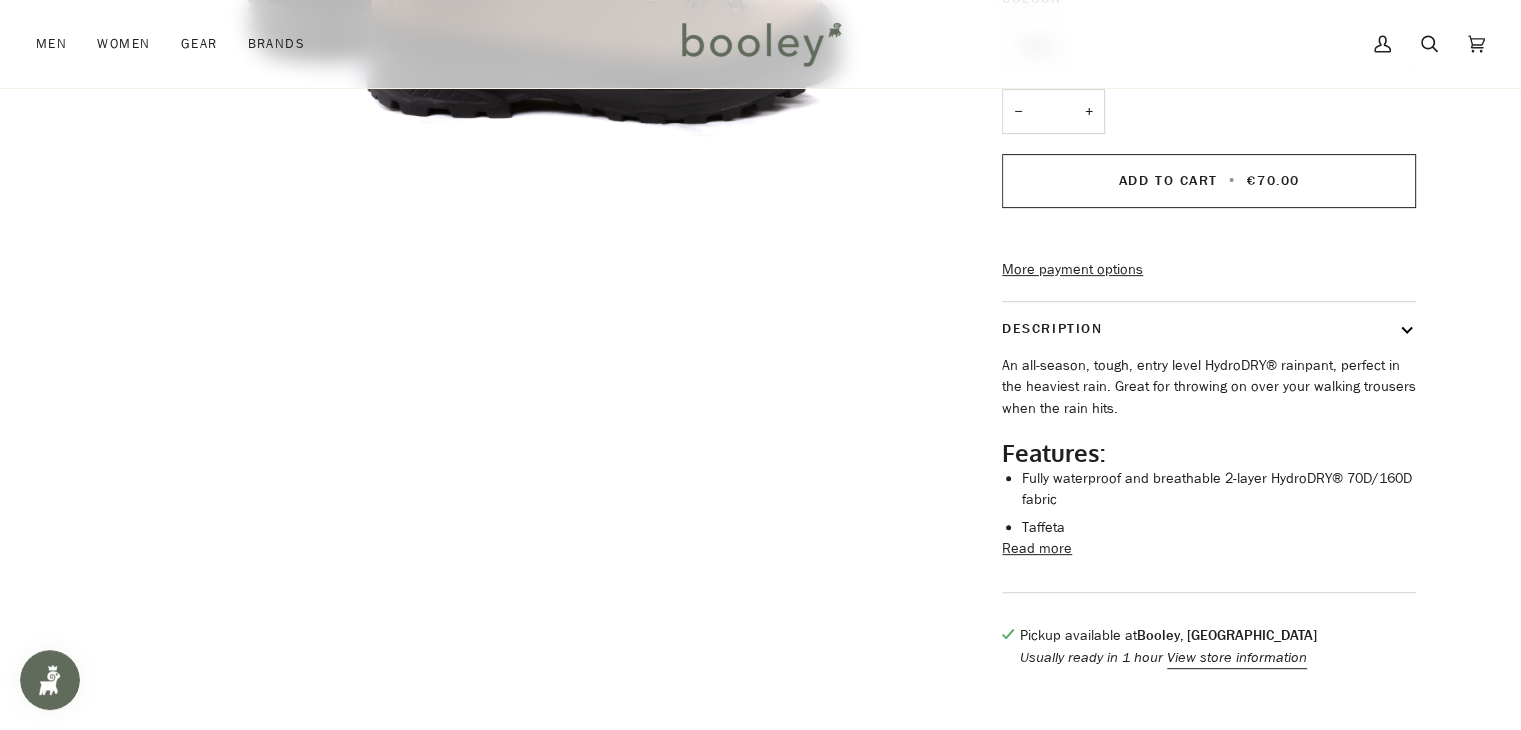 scroll, scrollTop: 708, scrollLeft: 0, axis: vertical 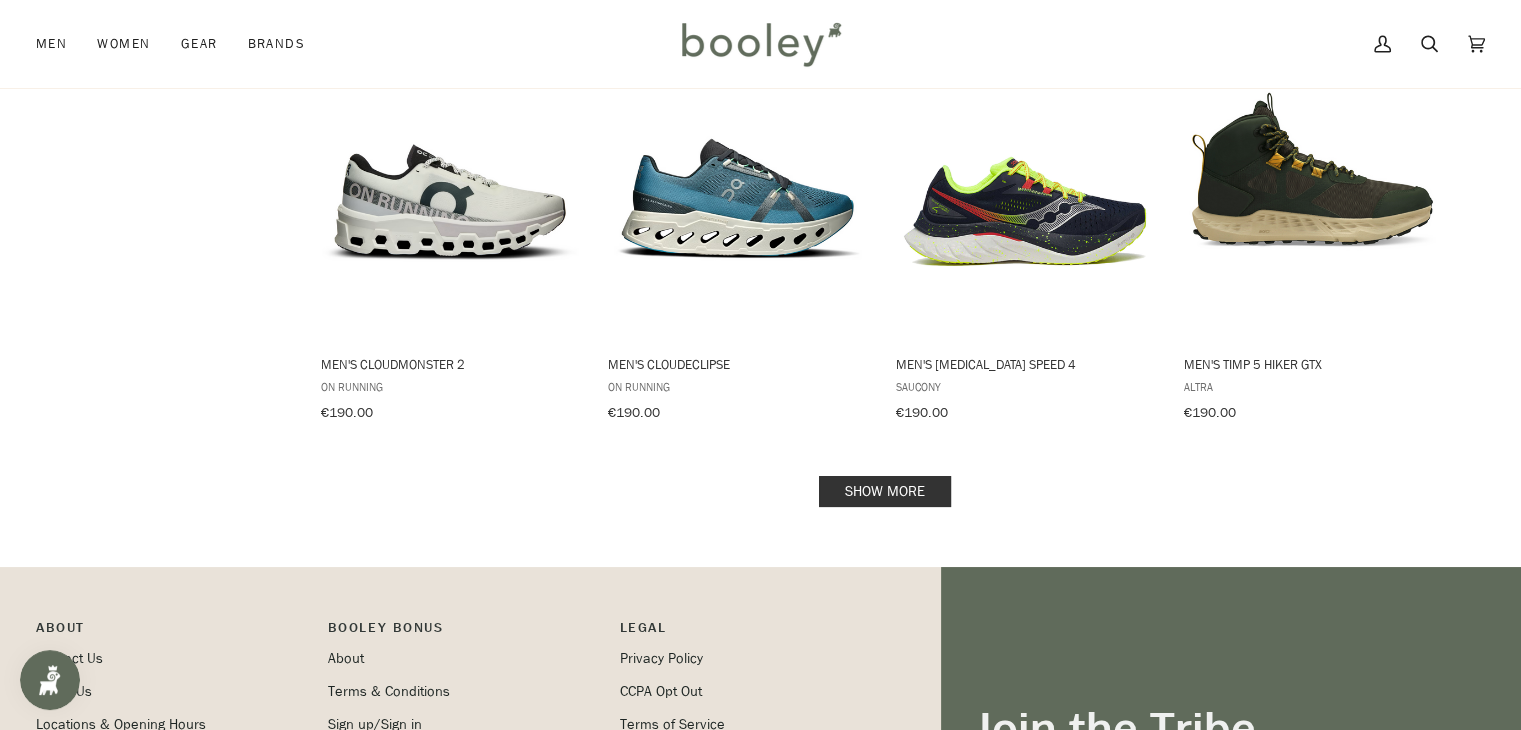 click on "Show more" at bounding box center (885, 491) 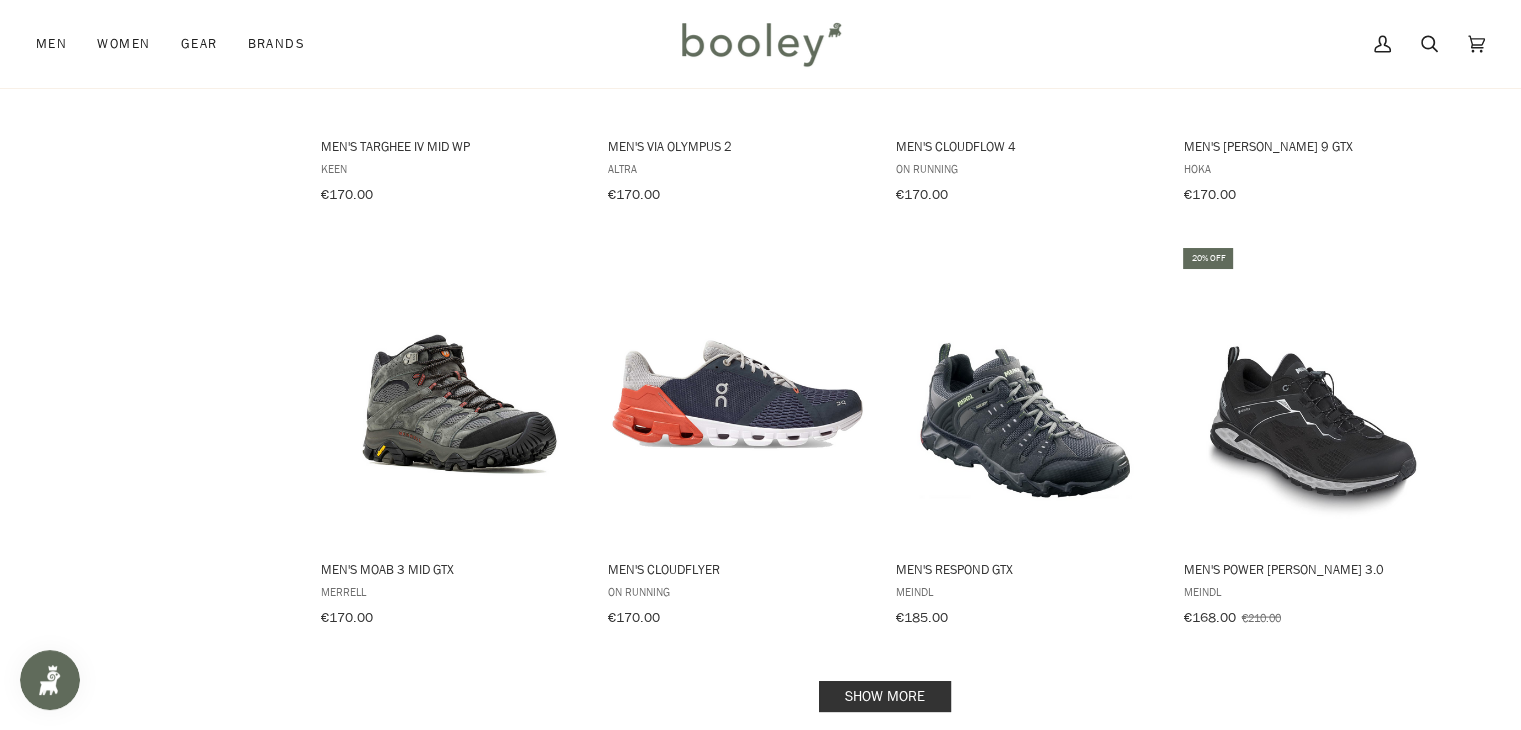 scroll, scrollTop: 4174, scrollLeft: 0, axis: vertical 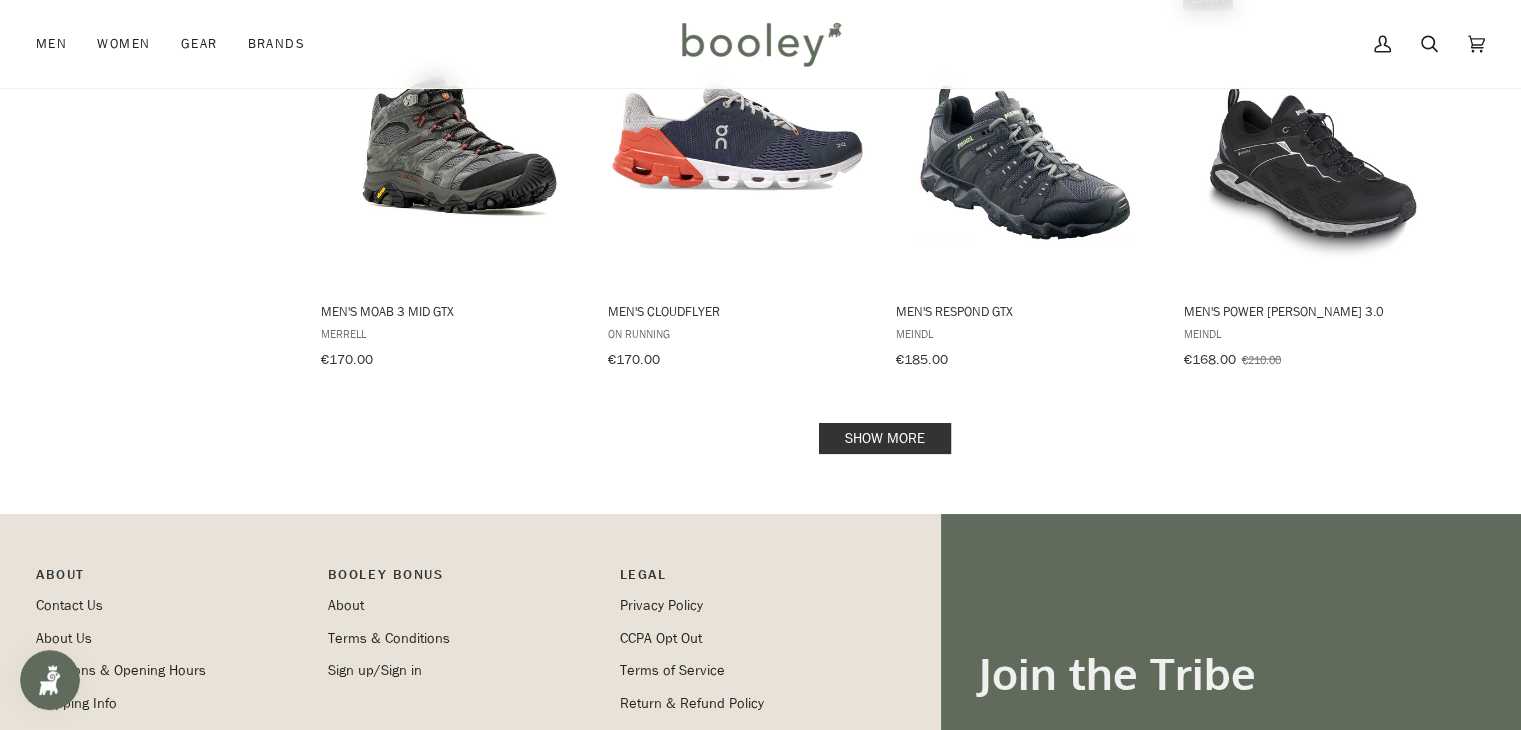 click on "Show more" at bounding box center [885, 438] 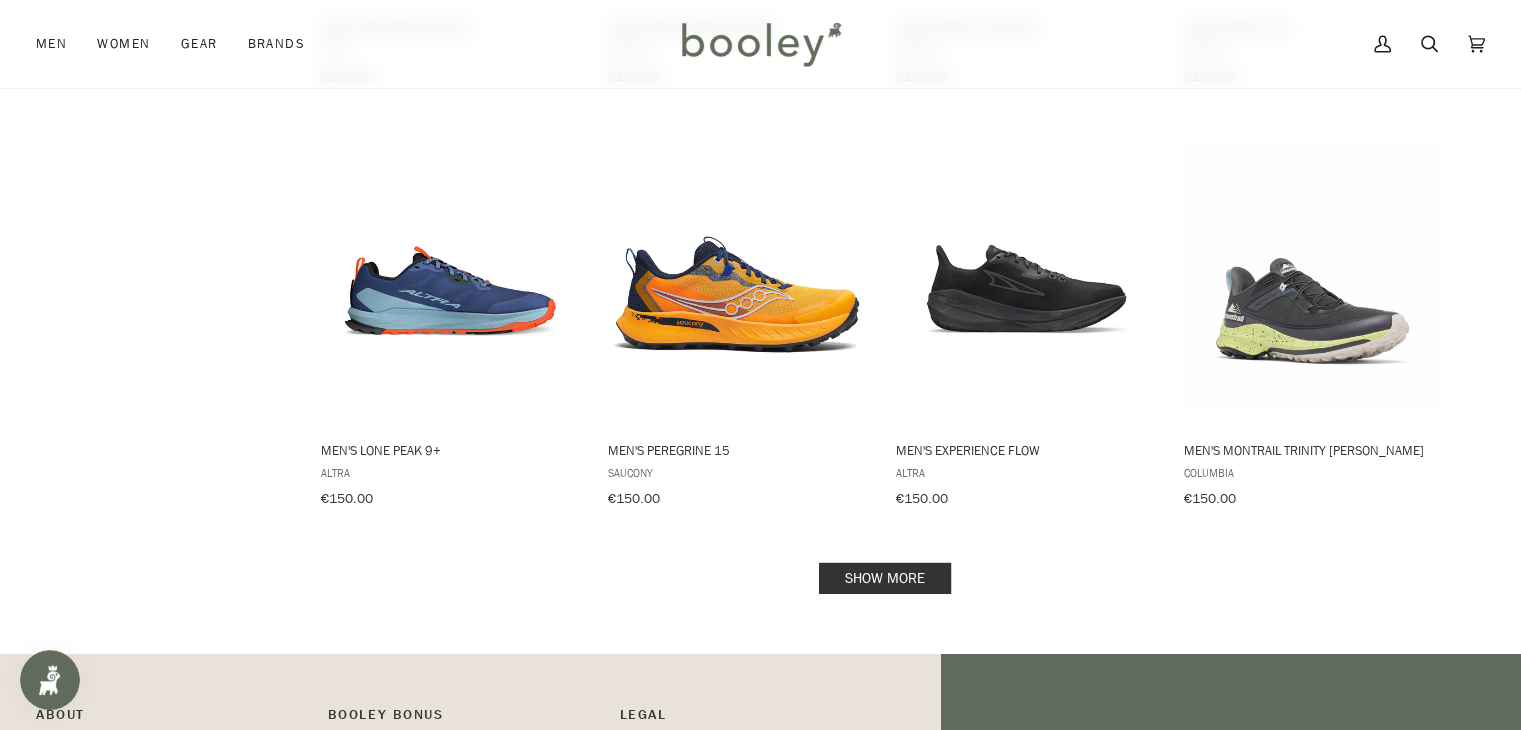 scroll, scrollTop: 6148, scrollLeft: 0, axis: vertical 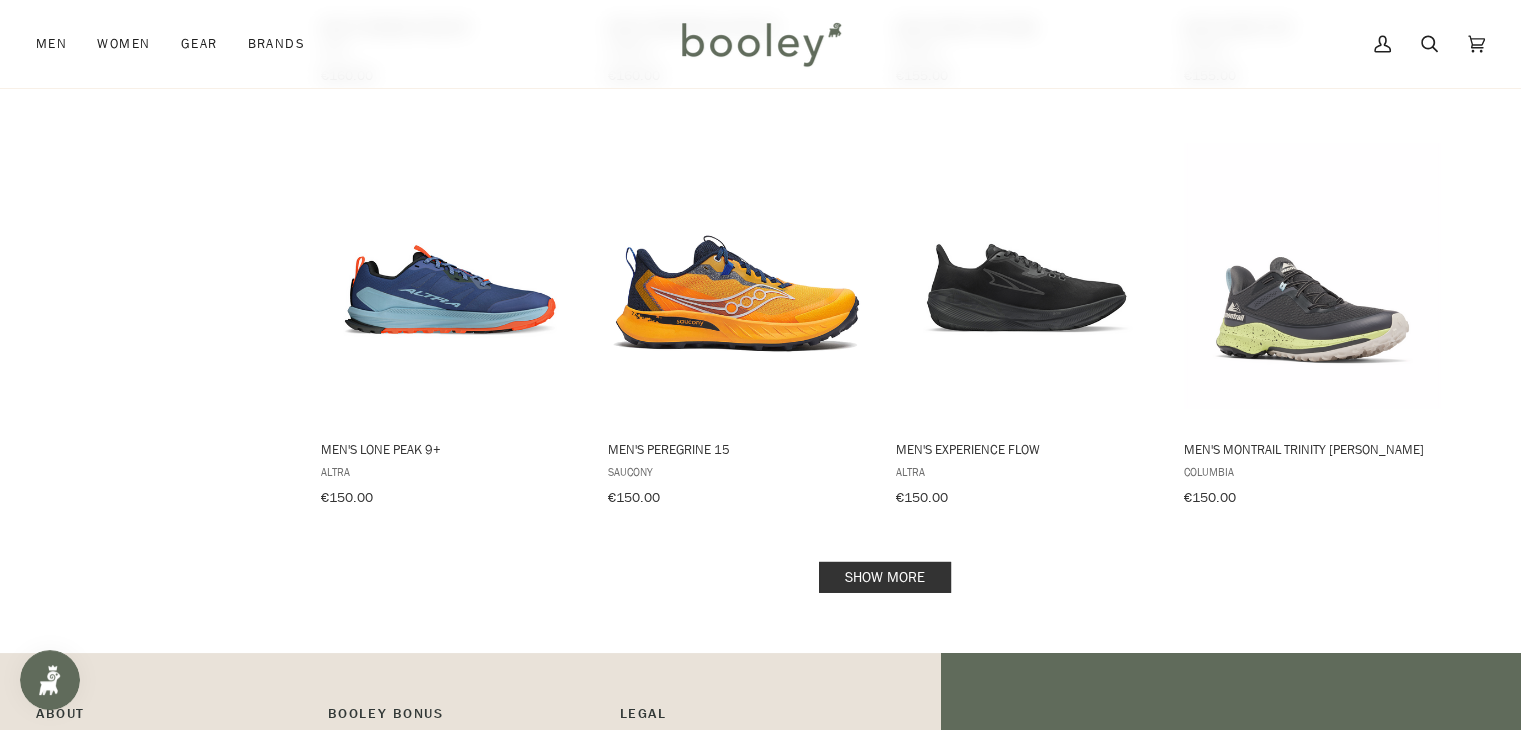 click on "Show more" at bounding box center [885, 577] 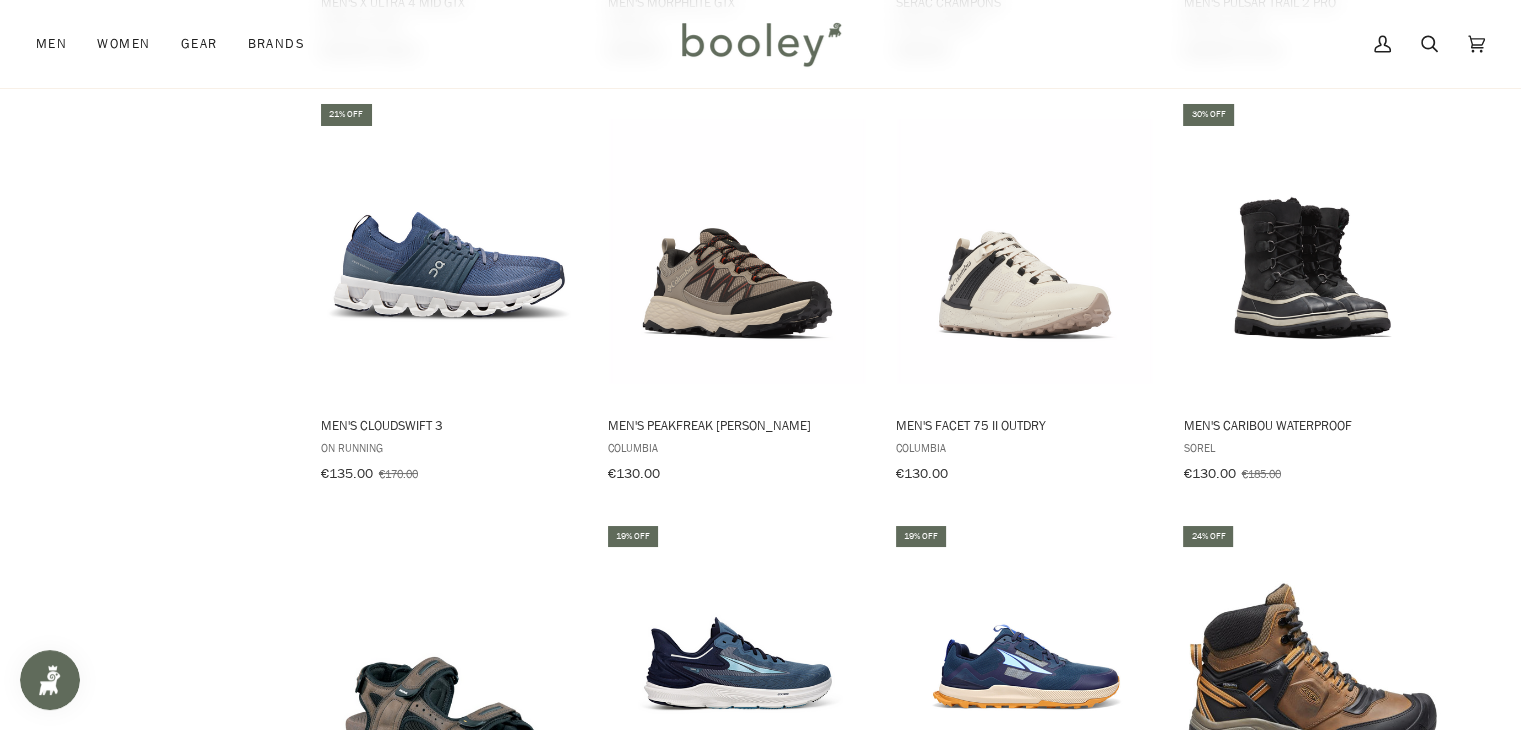 scroll, scrollTop: 7440, scrollLeft: 0, axis: vertical 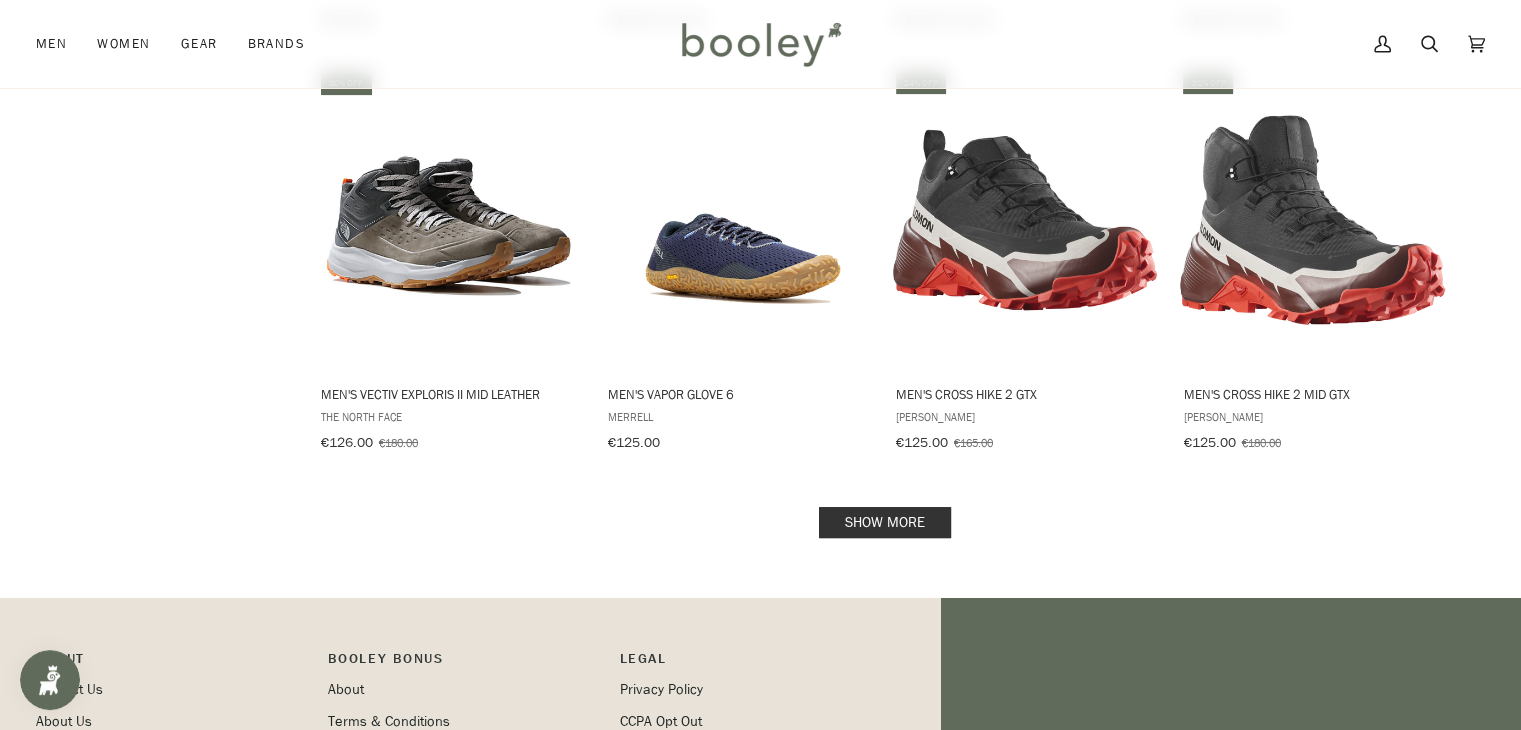 click on "Show more" at bounding box center (885, 522) 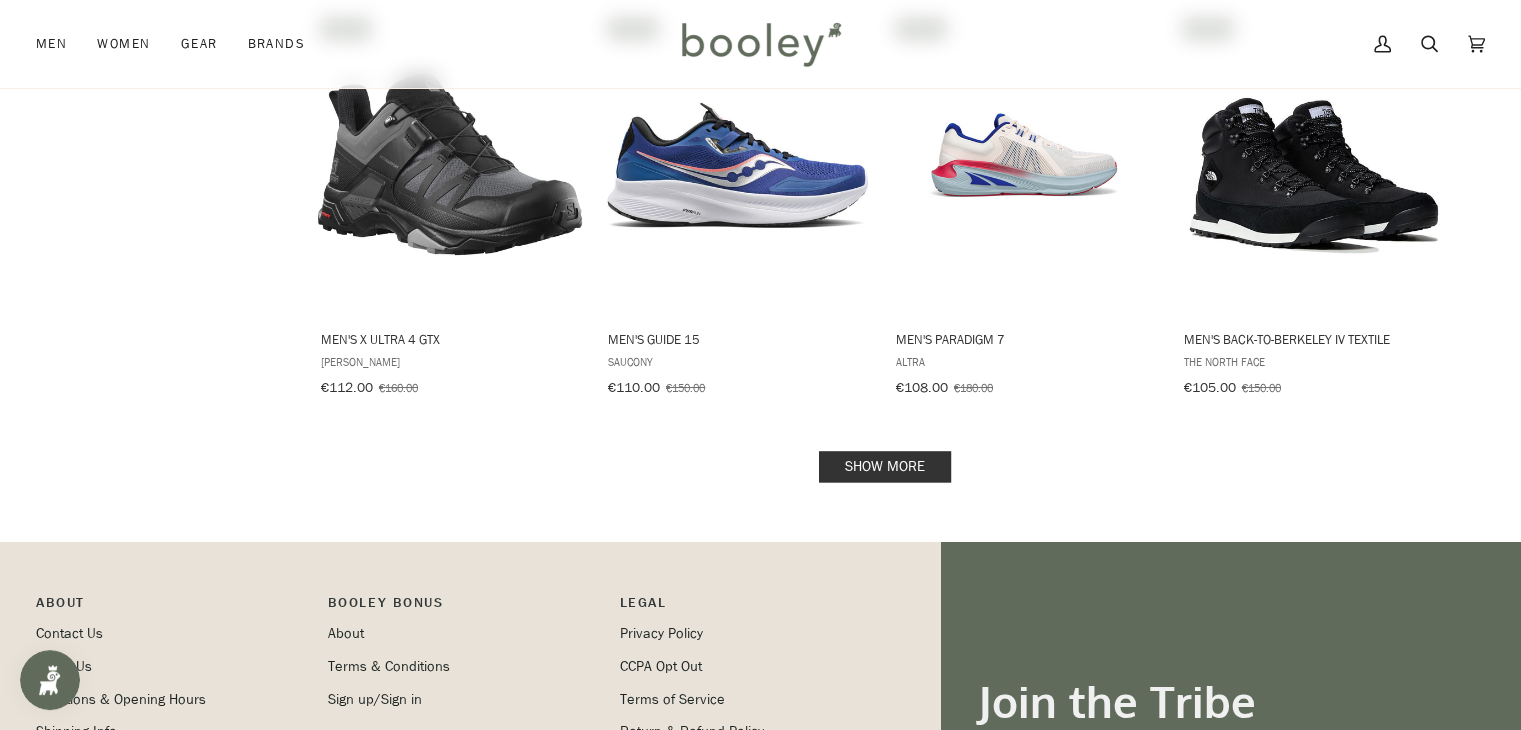 scroll, scrollTop: 10504, scrollLeft: 0, axis: vertical 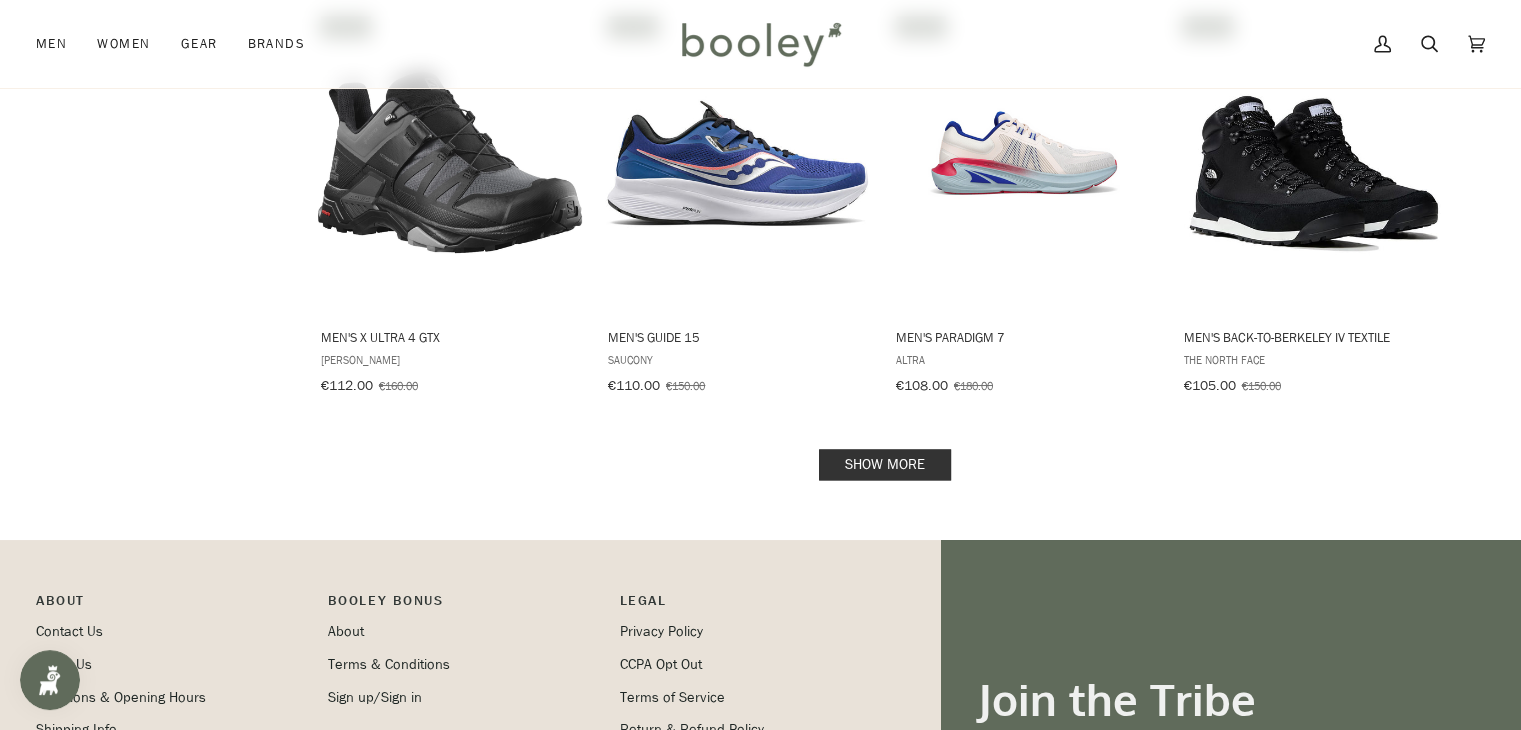 click on "Show more" at bounding box center (885, 464) 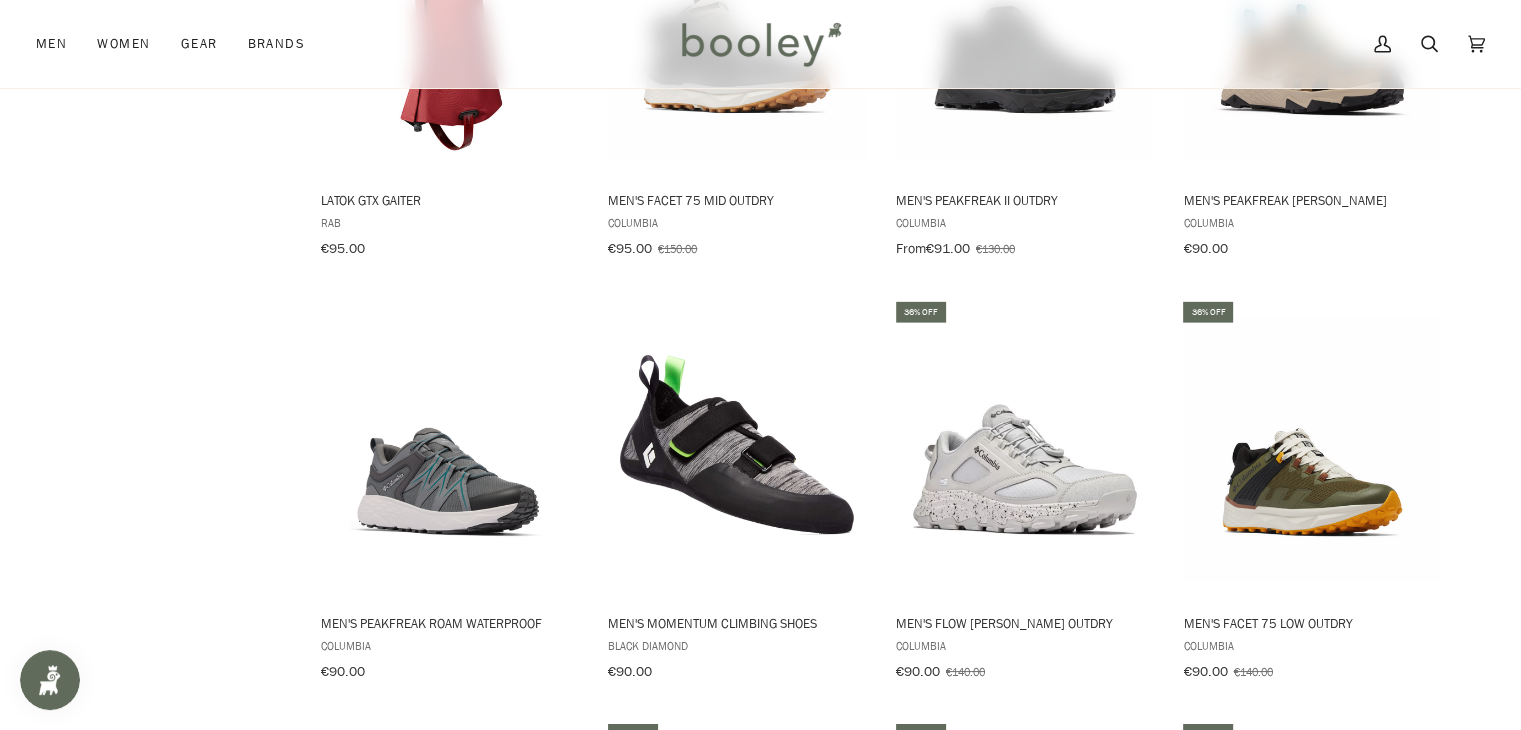 scroll, scrollTop: 11908, scrollLeft: 0, axis: vertical 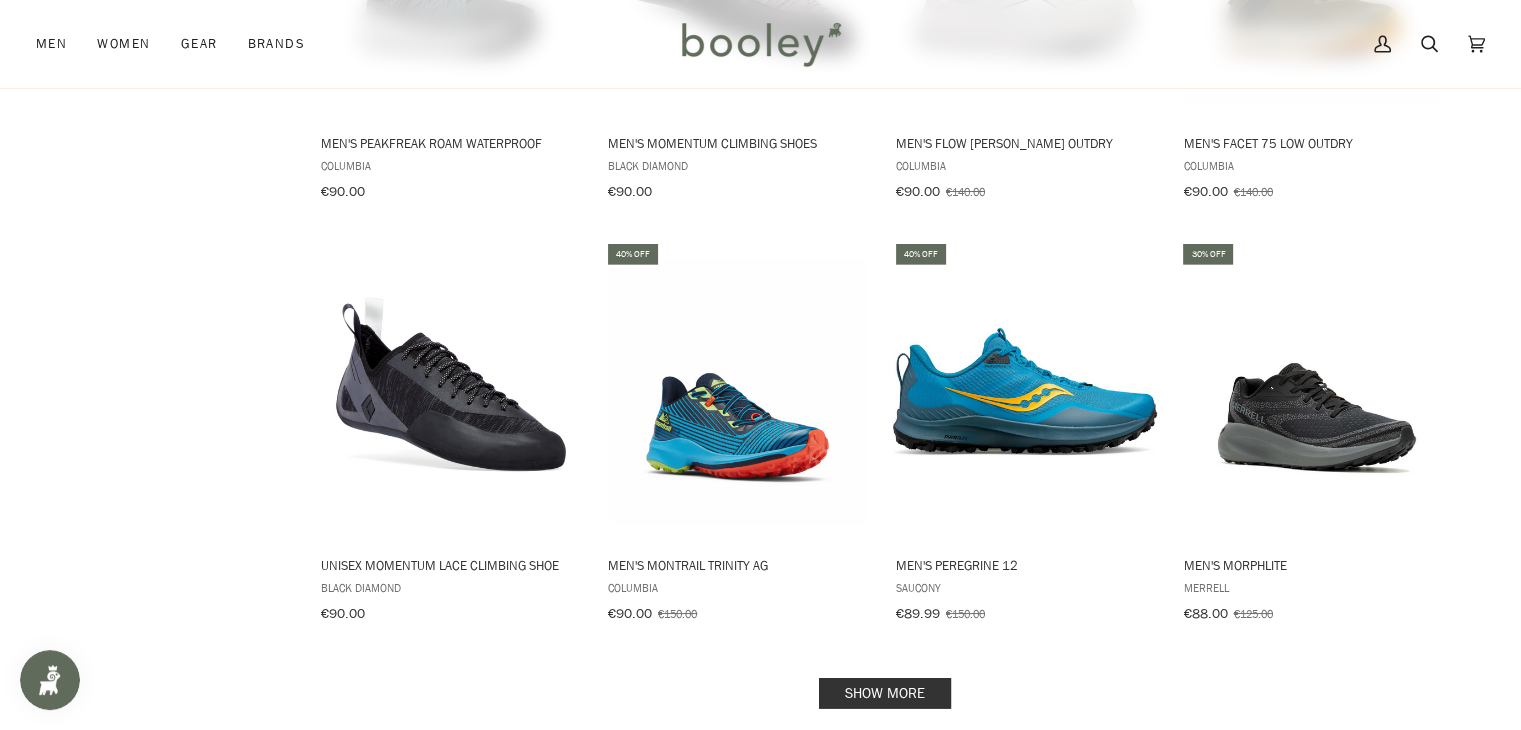 click on "Show more" at bounding box center [885, 693] 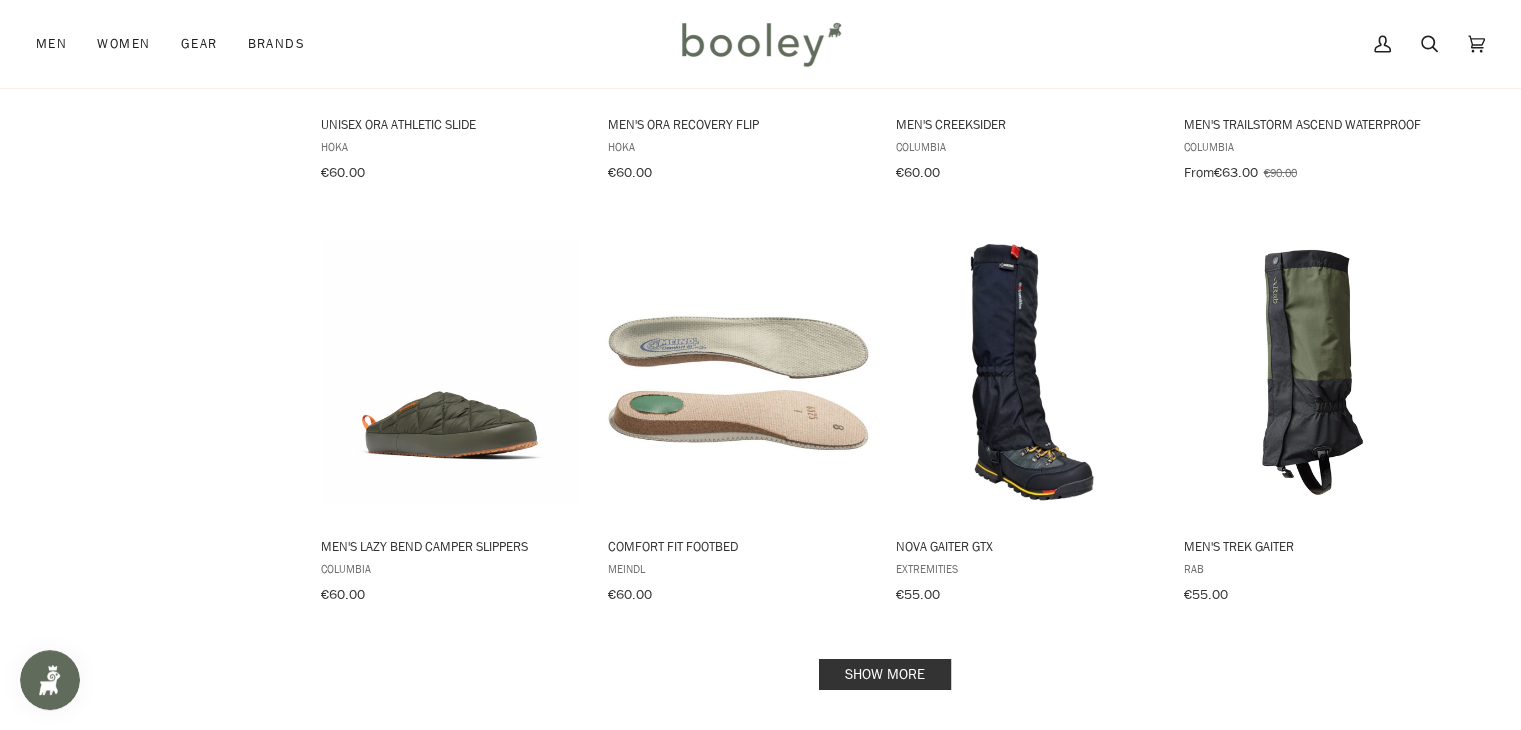 scroll, scrollTop: 14539, scrollLeft: 0, axis: vertical 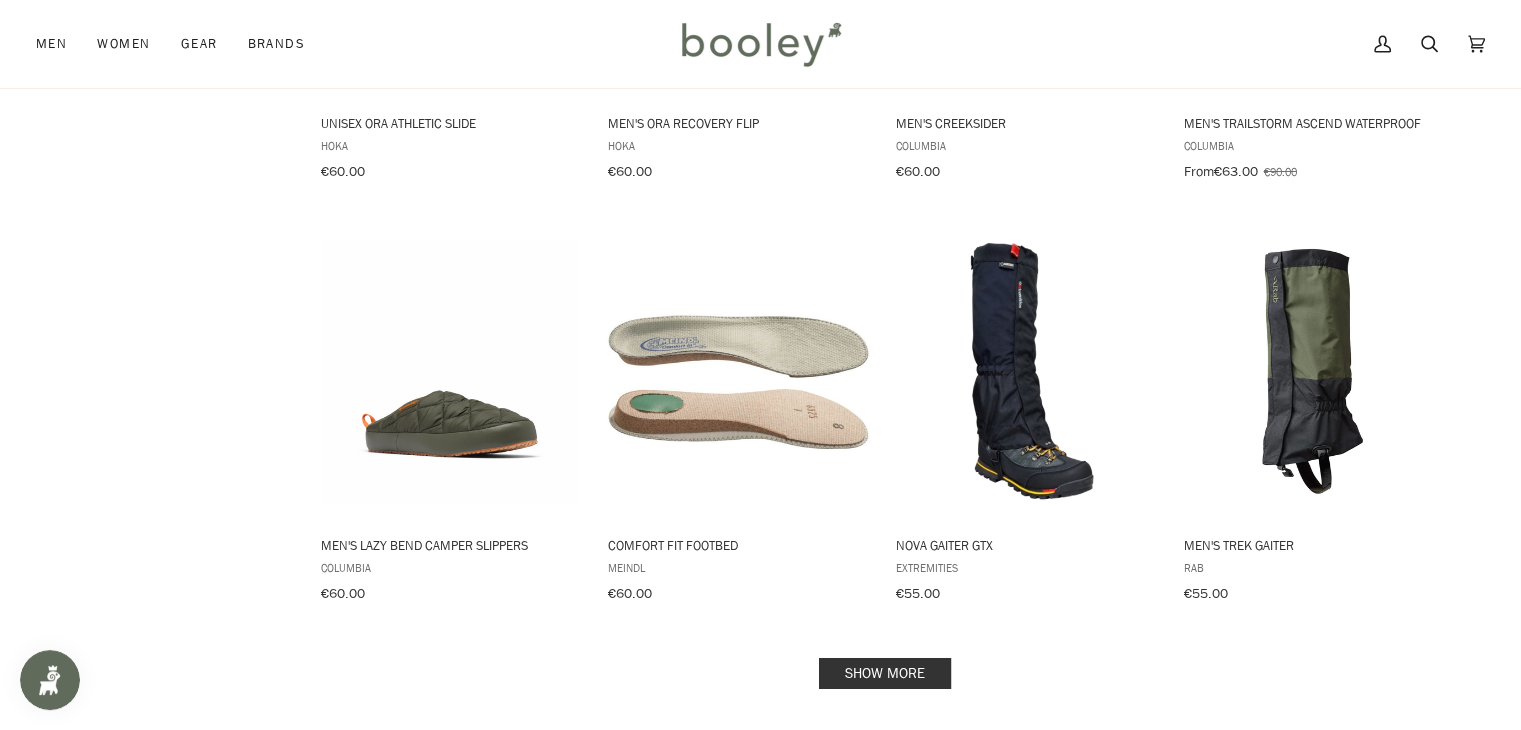click on "Show more" at bounding box center (885, 673) 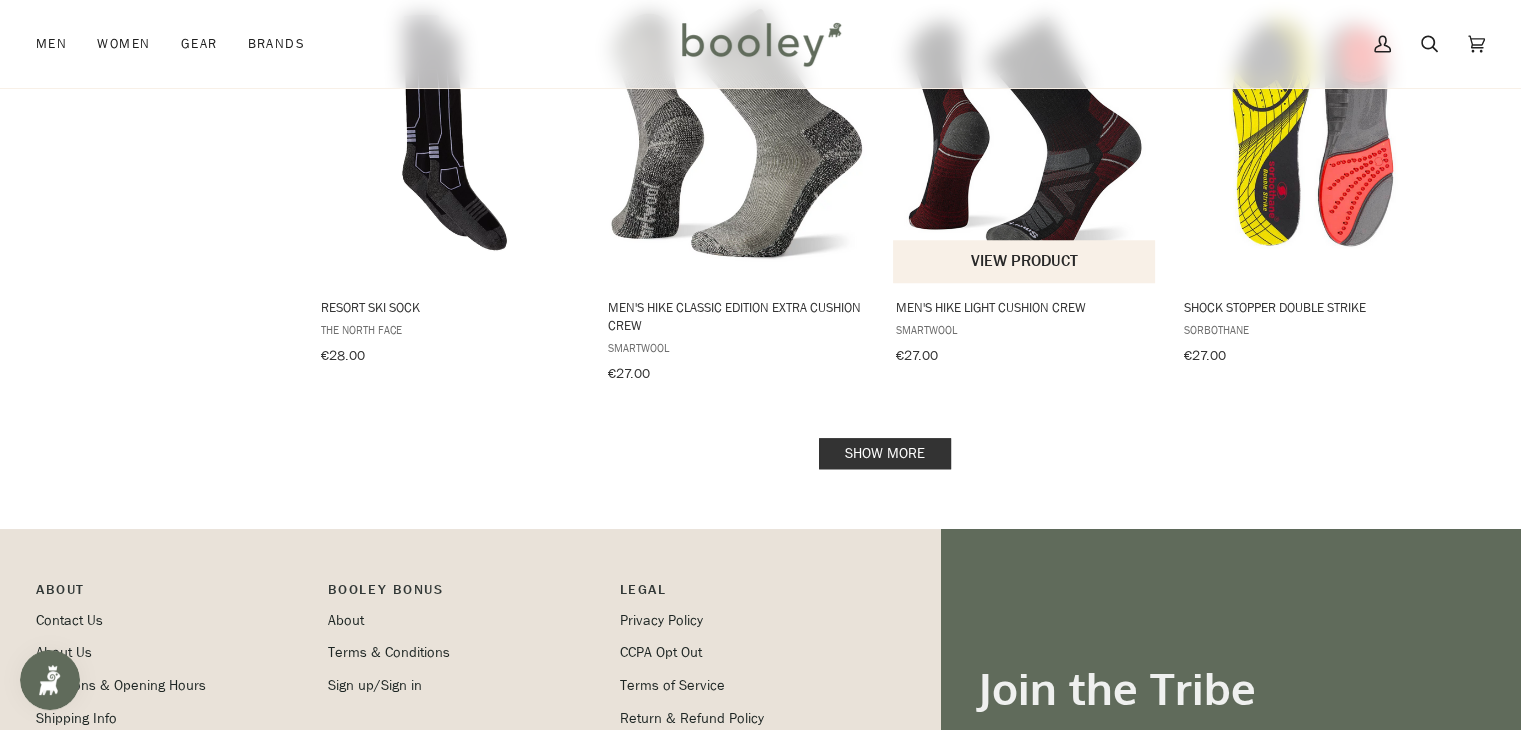 scroll, scrollTop: 16944, scrollLeft: 0, axis: vertical 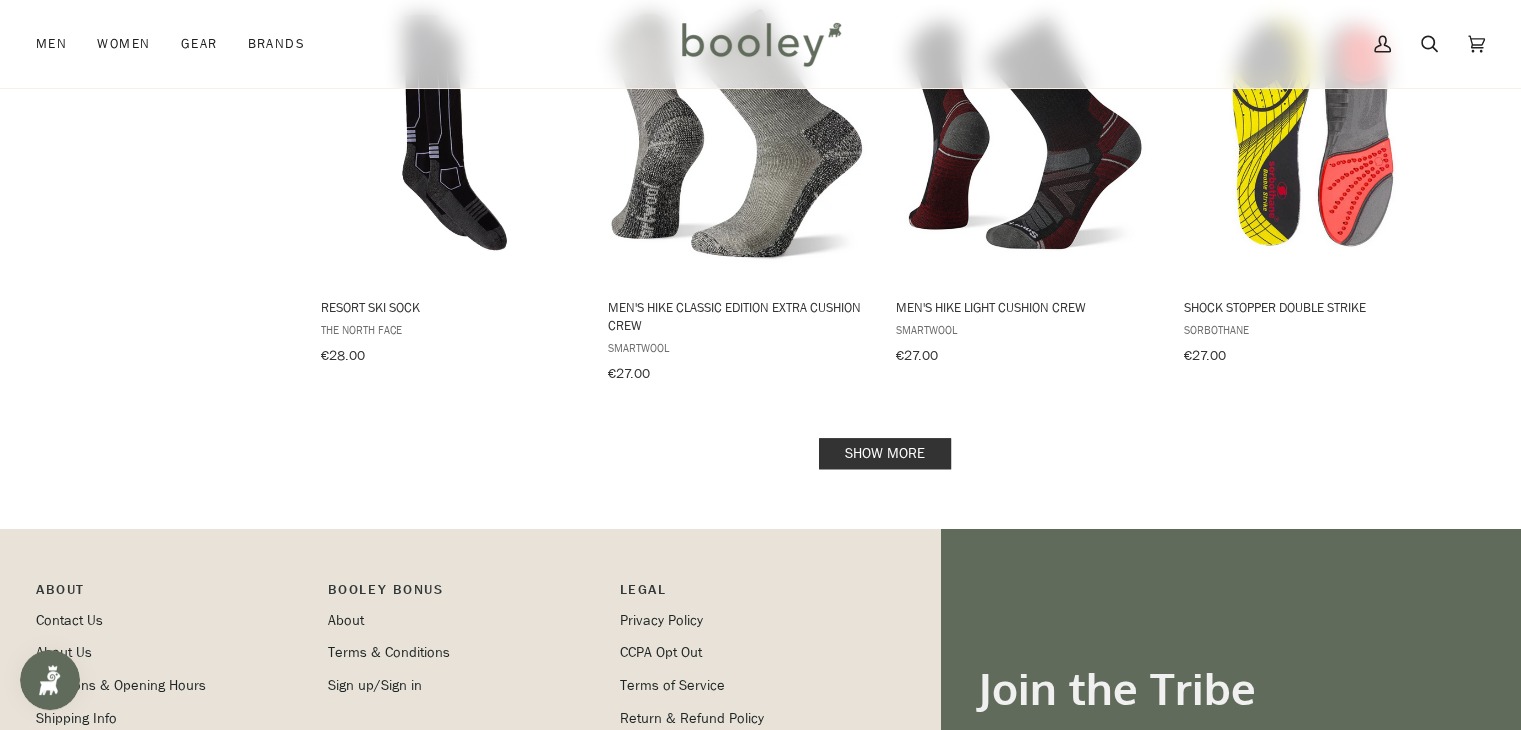 click on "Show more" at bounding box center [885, 453] 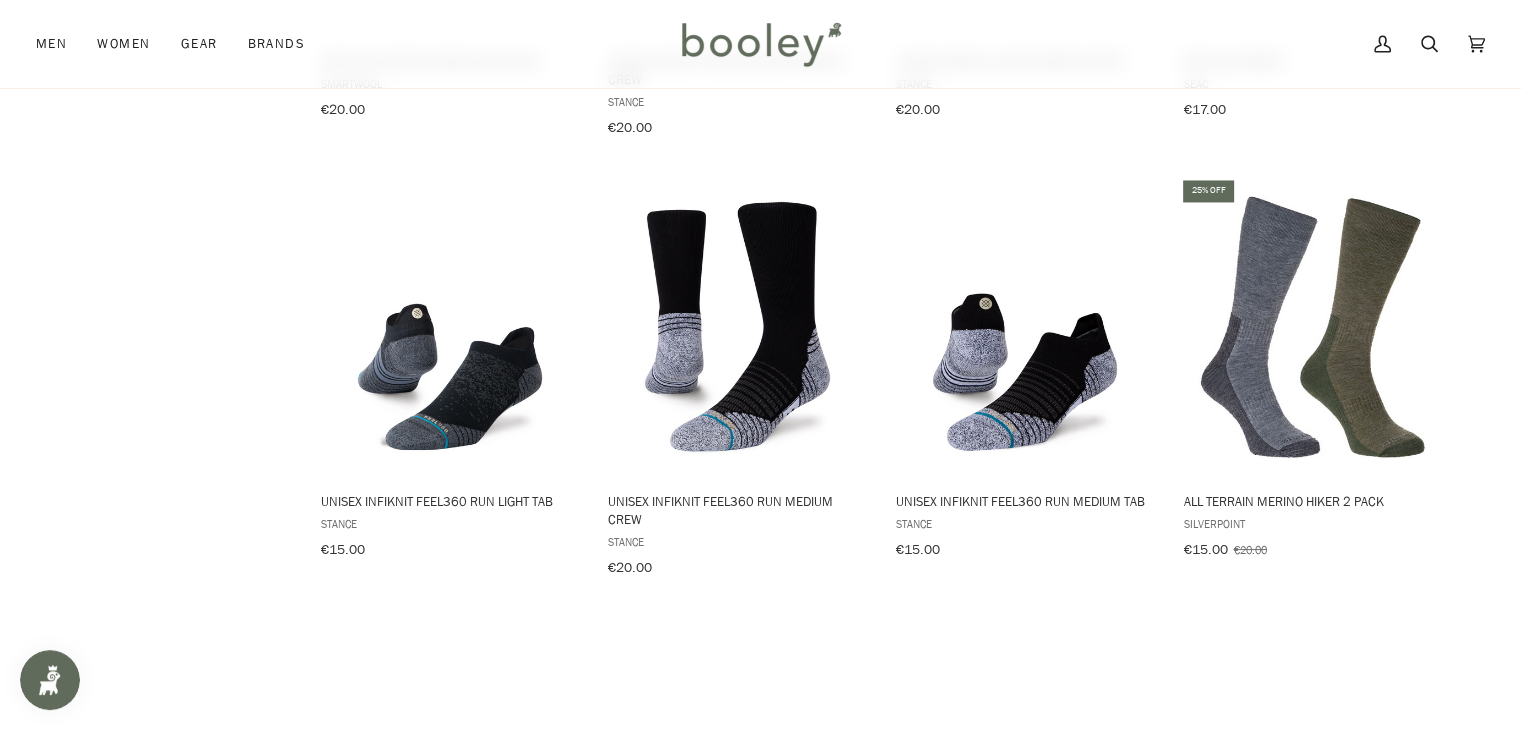 scroll, scrollTop: 19026, scrollLeft: 0, axis: vertical 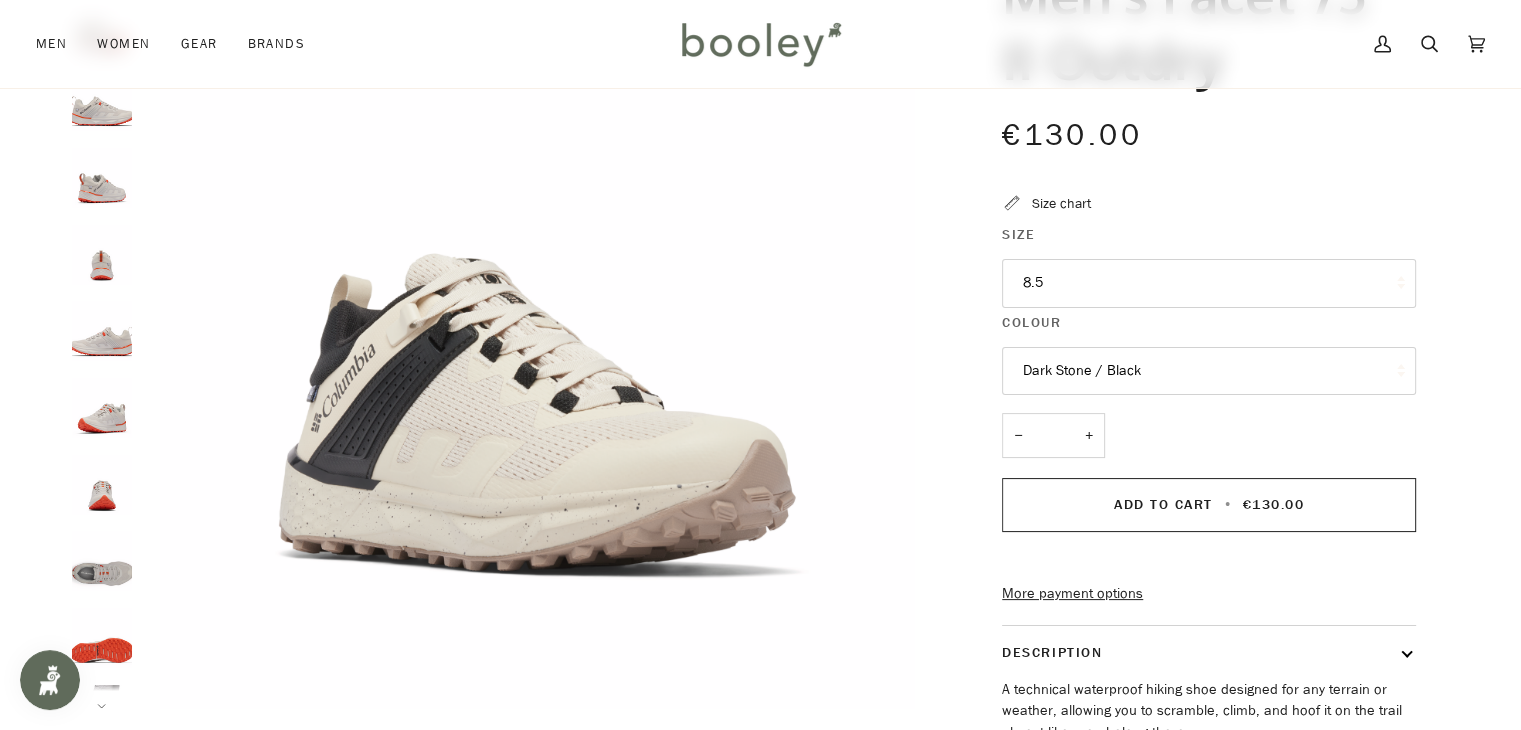 click at bounding box center [102, 101] 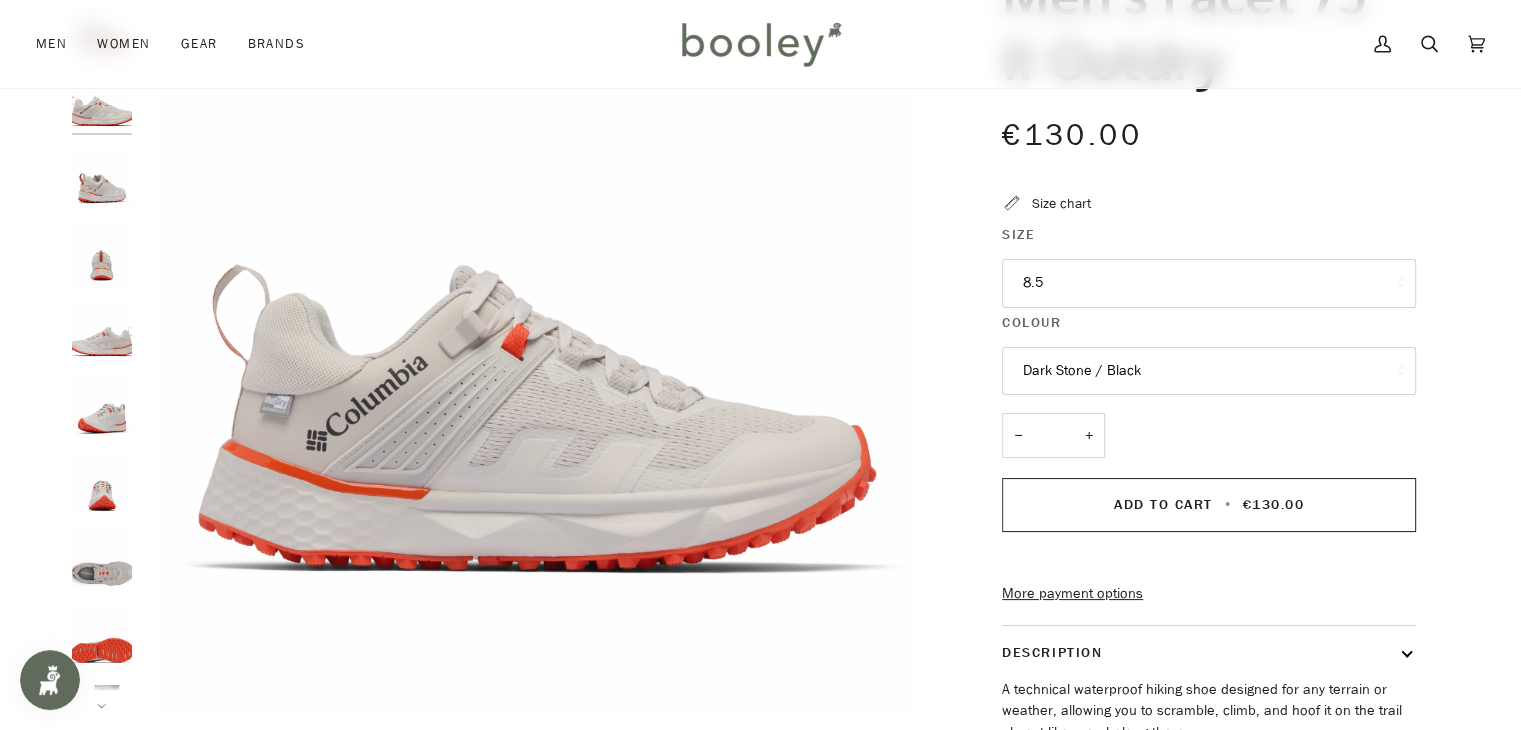 click at bounding box center [102, 178] 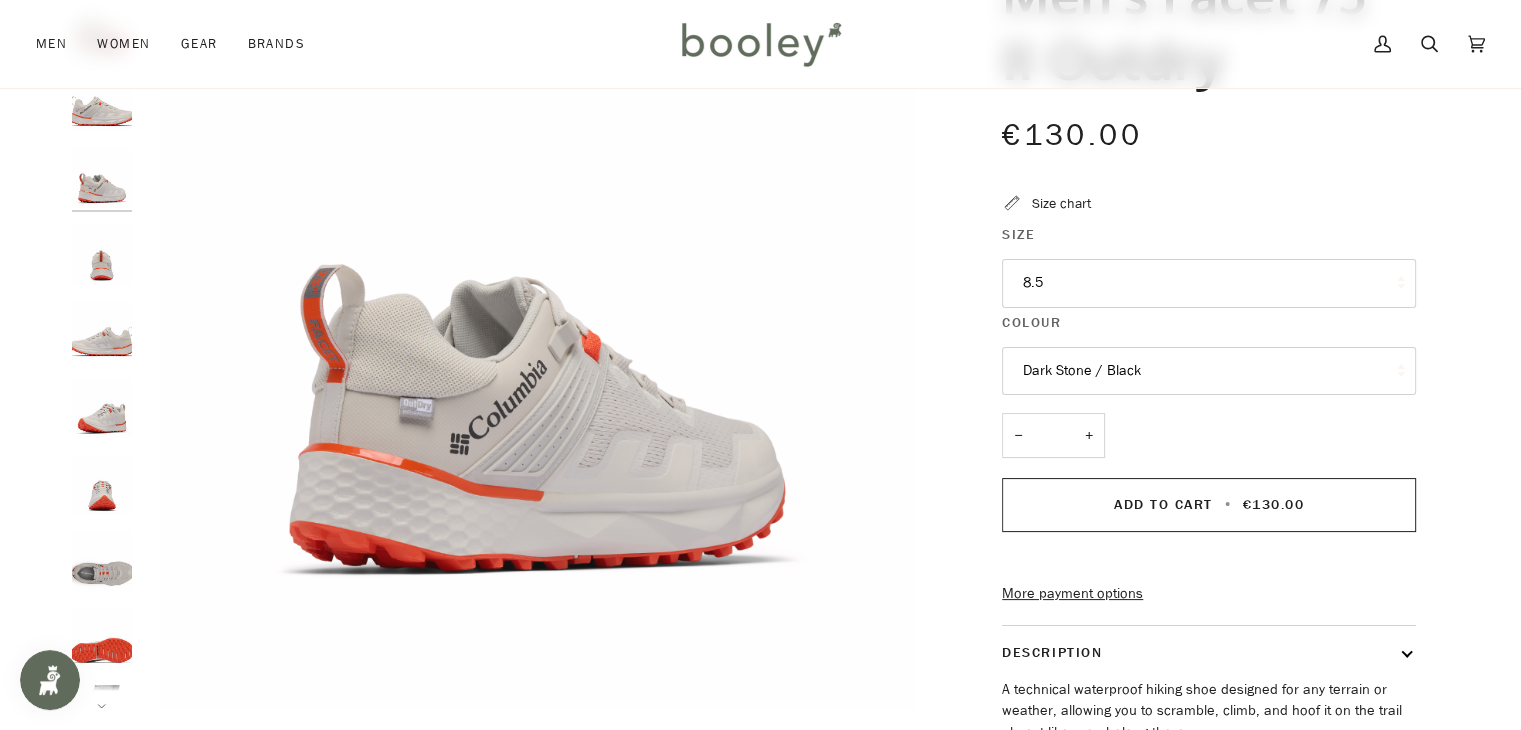 click at bounding box center (102, 331) 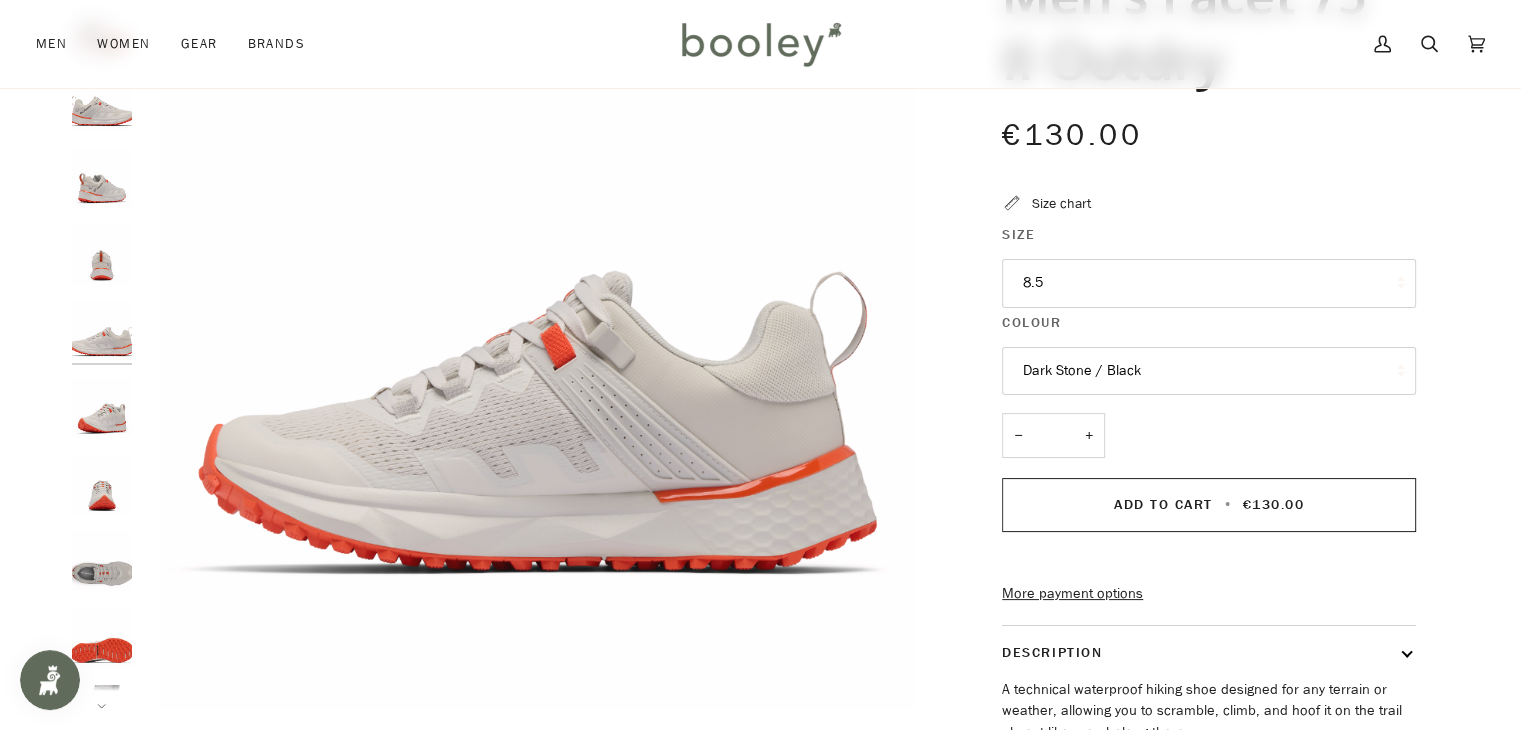 scroll, scrollTop: 16, scrollLeft: 0, axis: vertical 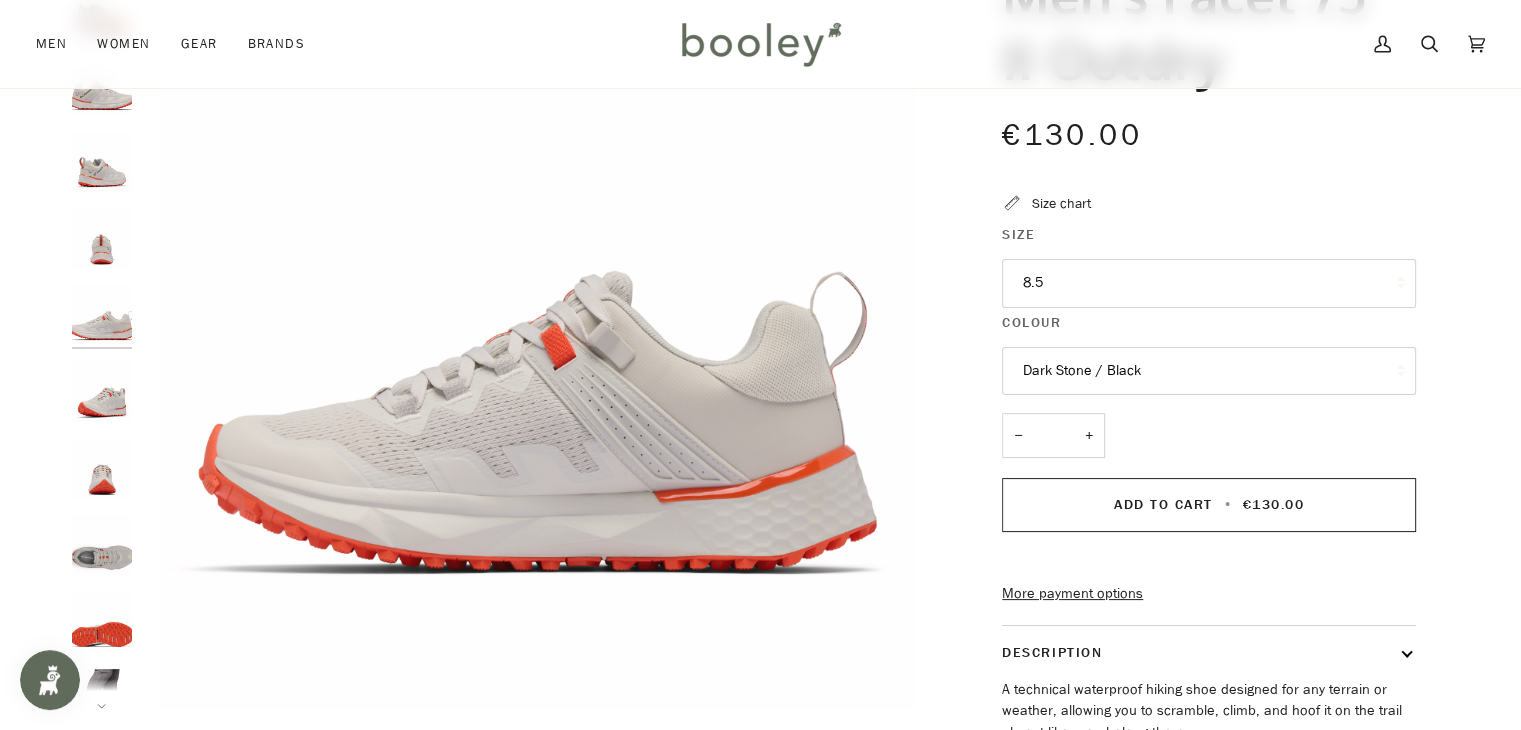 click at bounding box center [102, 315] 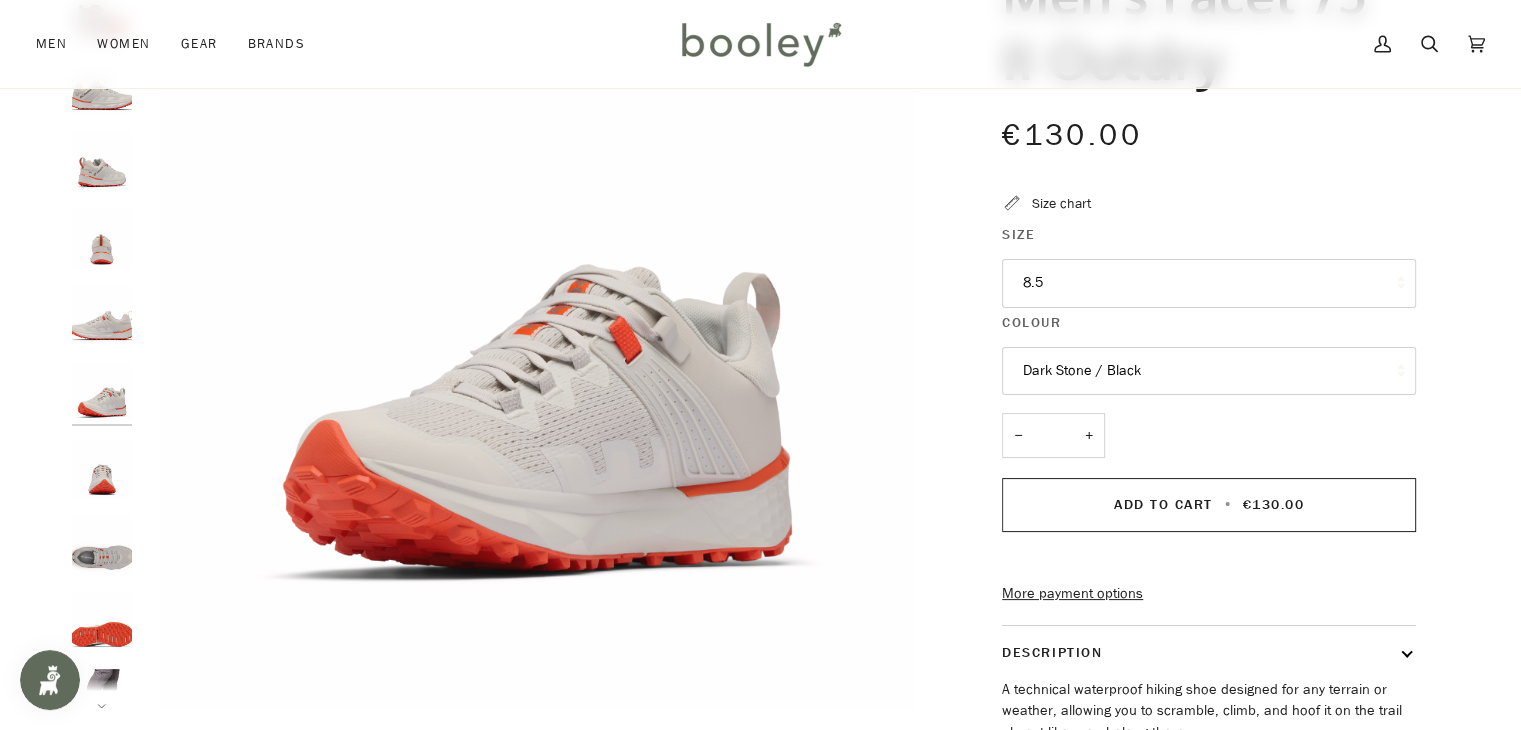 scroll, scrollTop: 50, scrollLeft: 0, axis: vertical 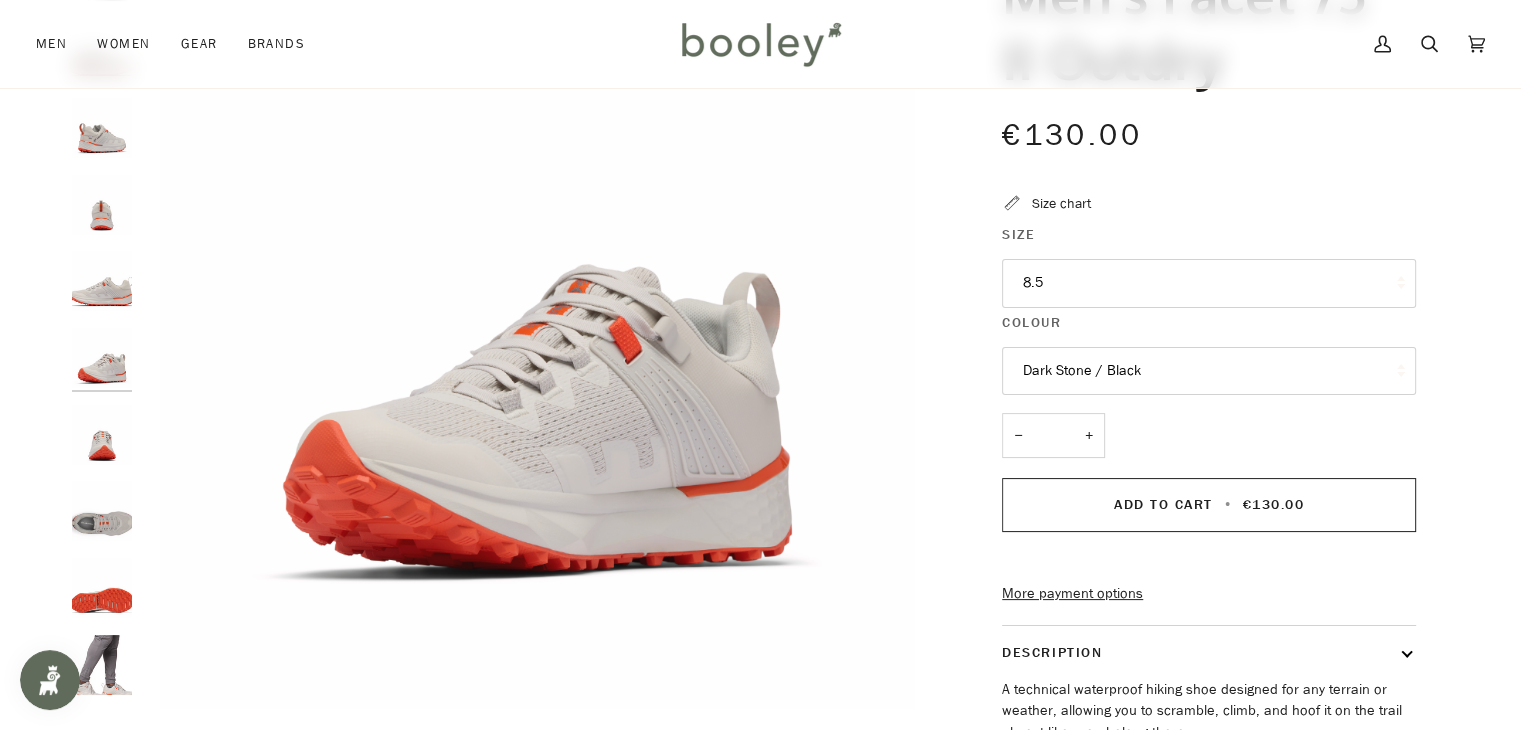 click at bounding box center [102, 435] 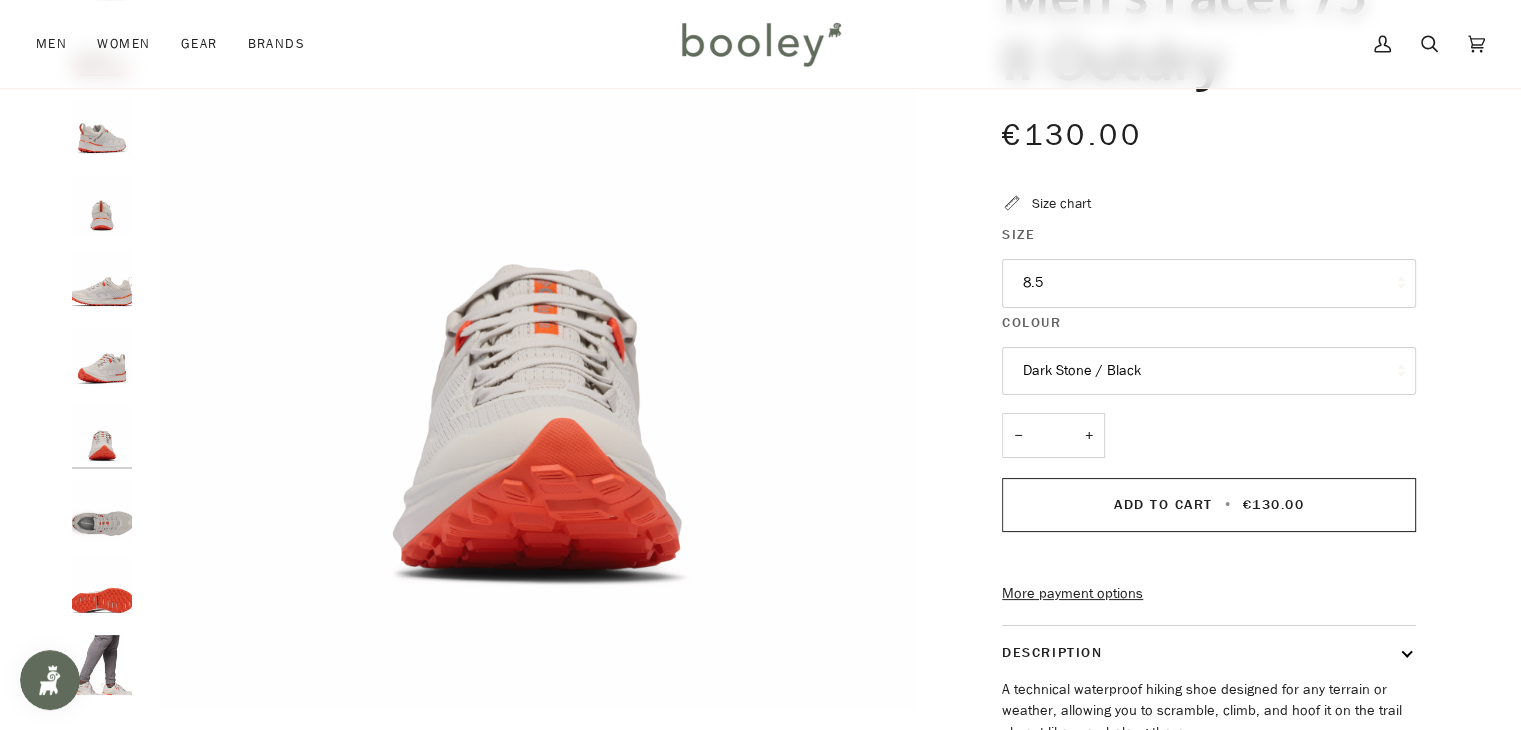 click at bounding box center [102, 665] 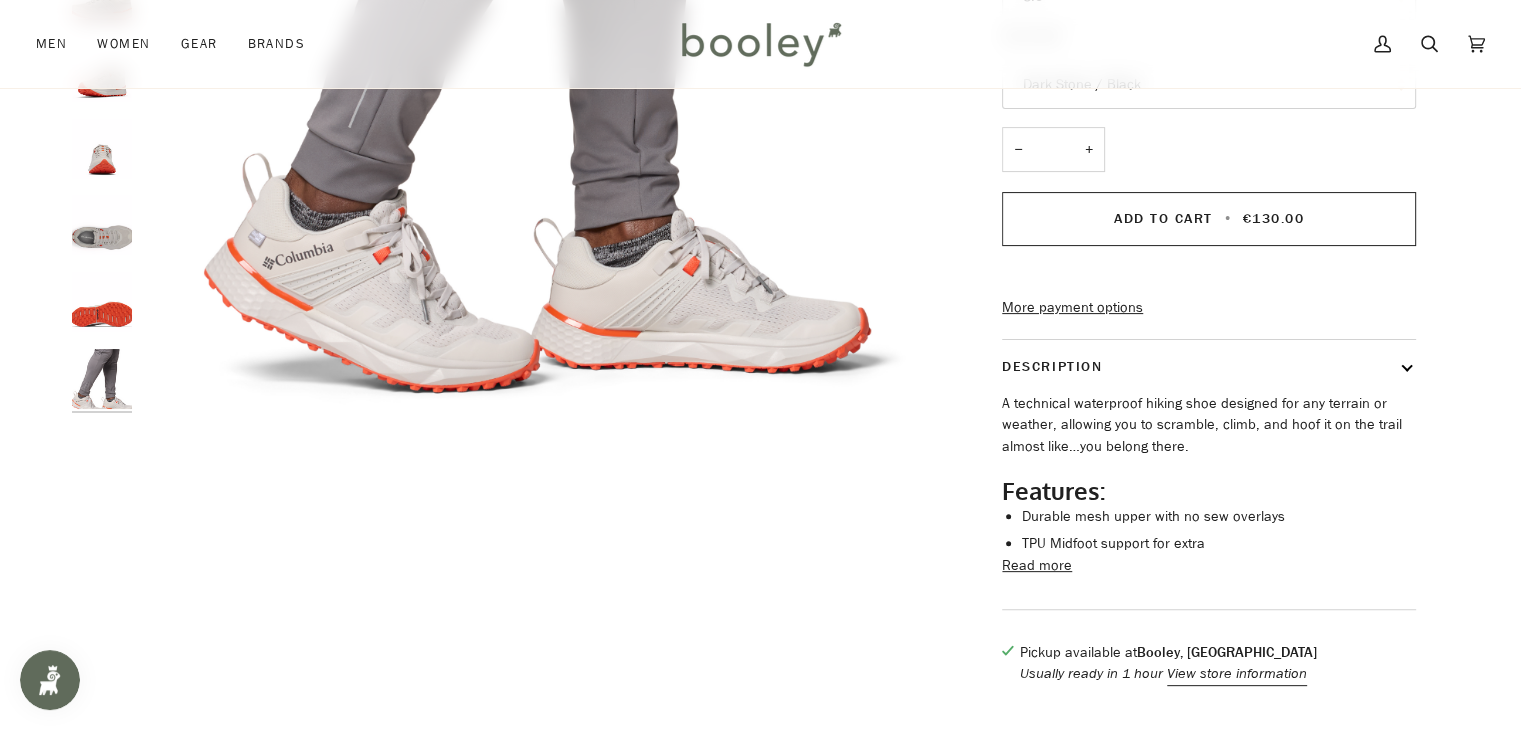scroll, scrollTop: 511, scrollLeft: 0, axis: vertical 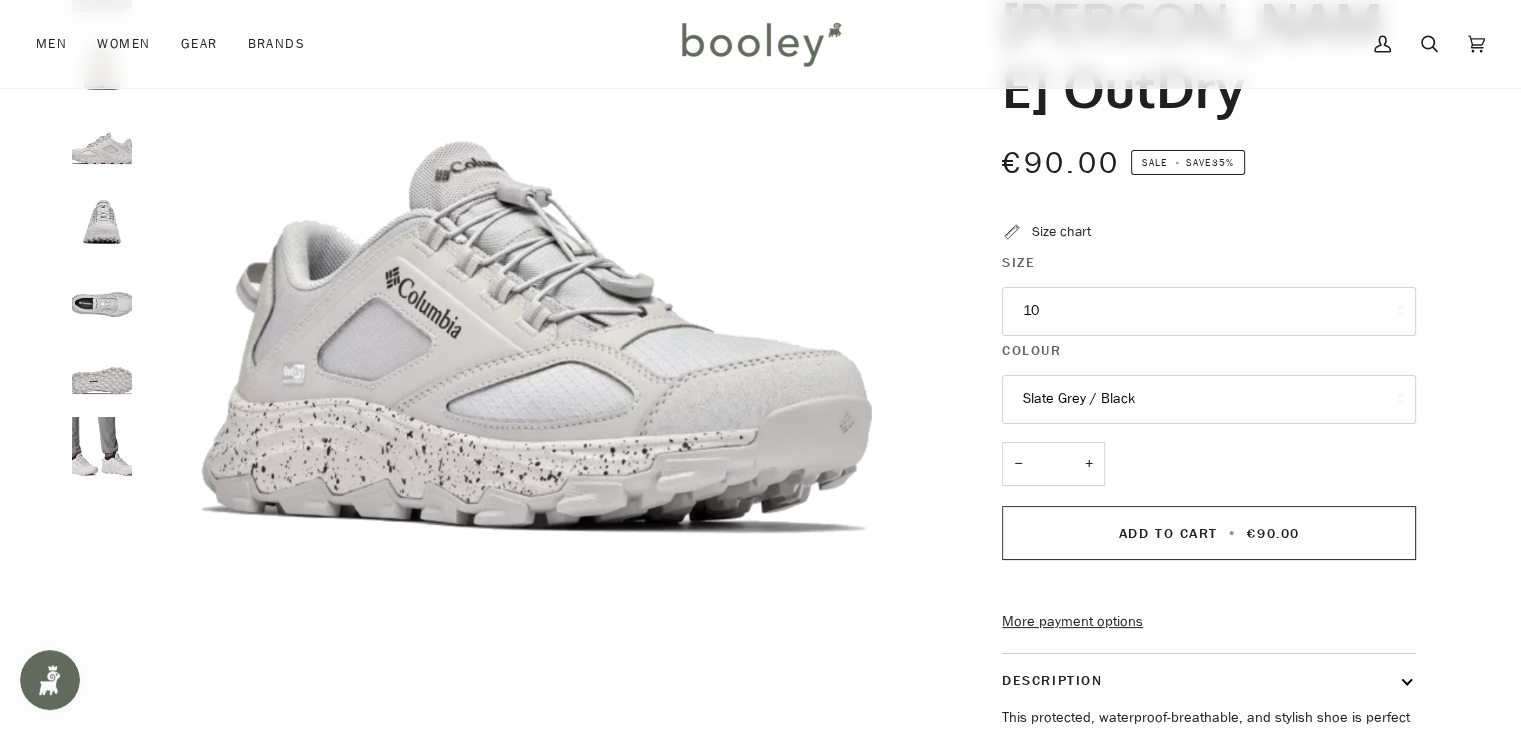 click at bounding box center [102, 140] 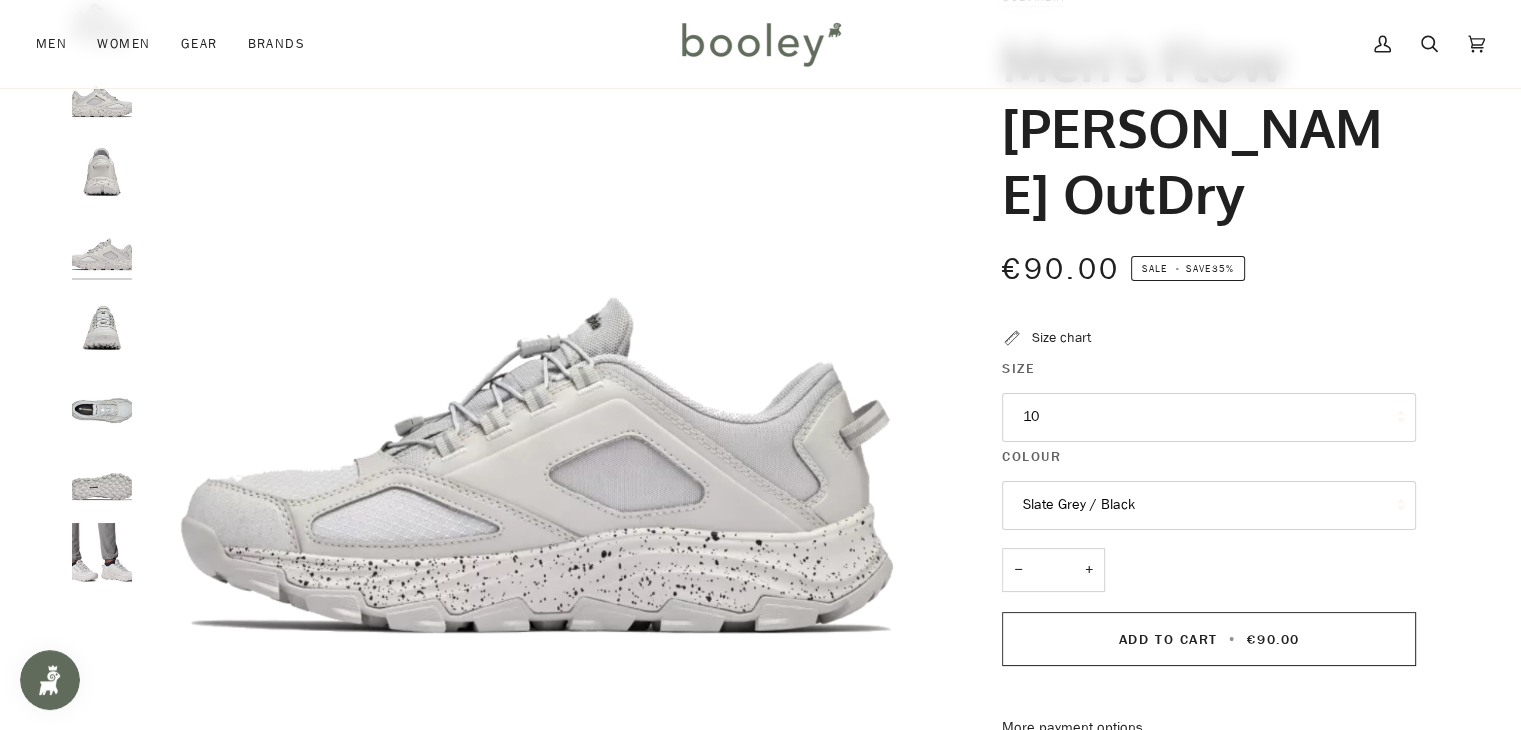 scroll, scrollTop: 139, scrollLeft: 0, axis: vertical 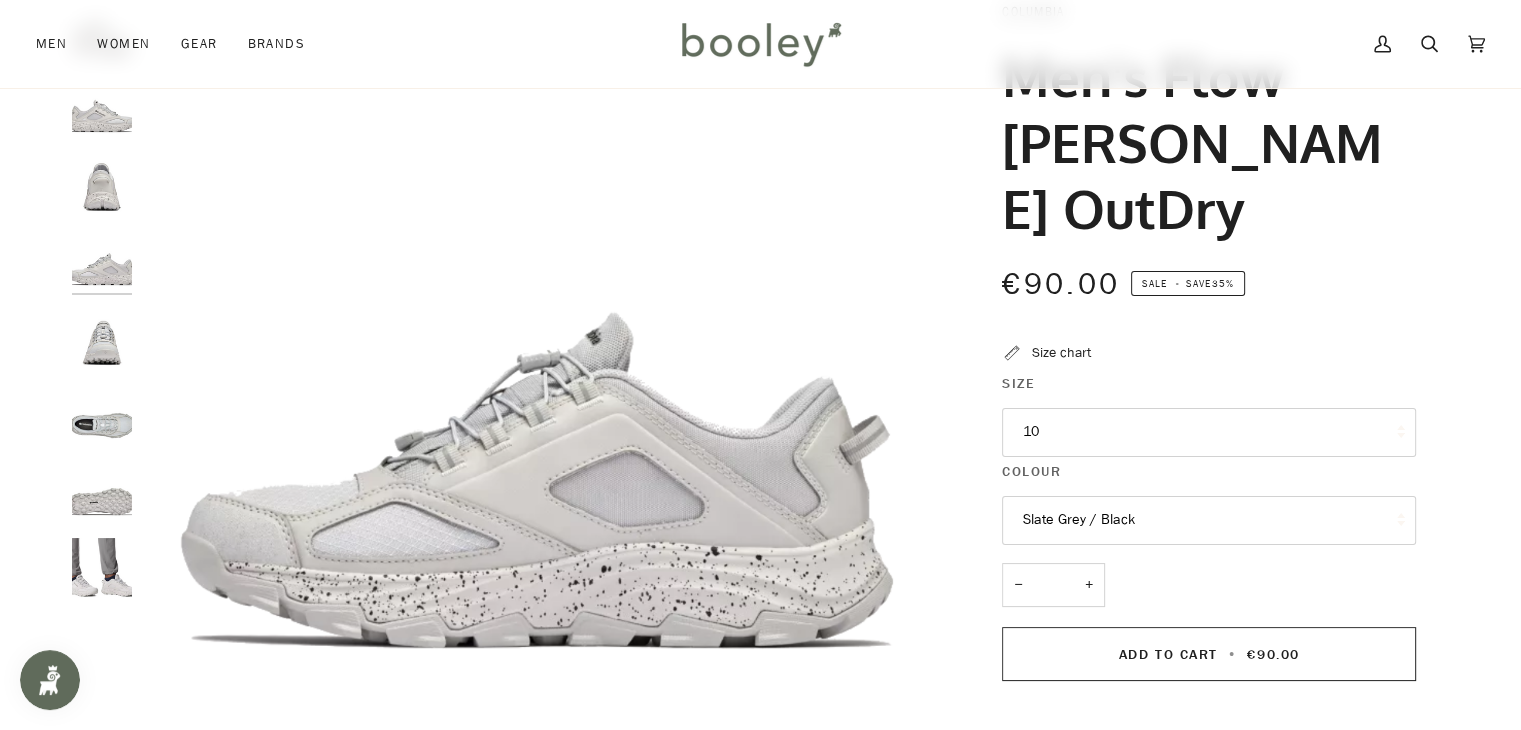 click at bounding box center [102, 184] 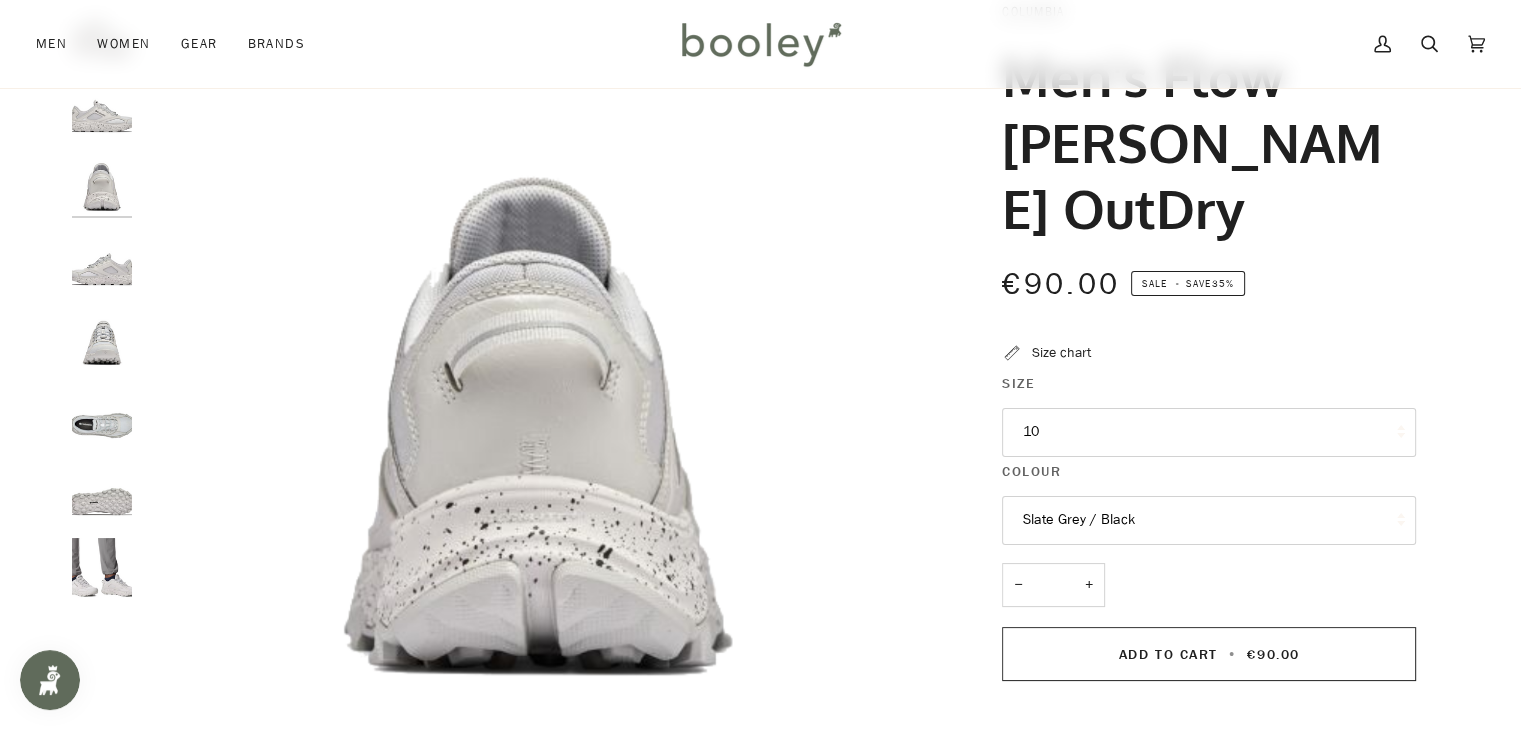 click at bounding box center [107, 307] 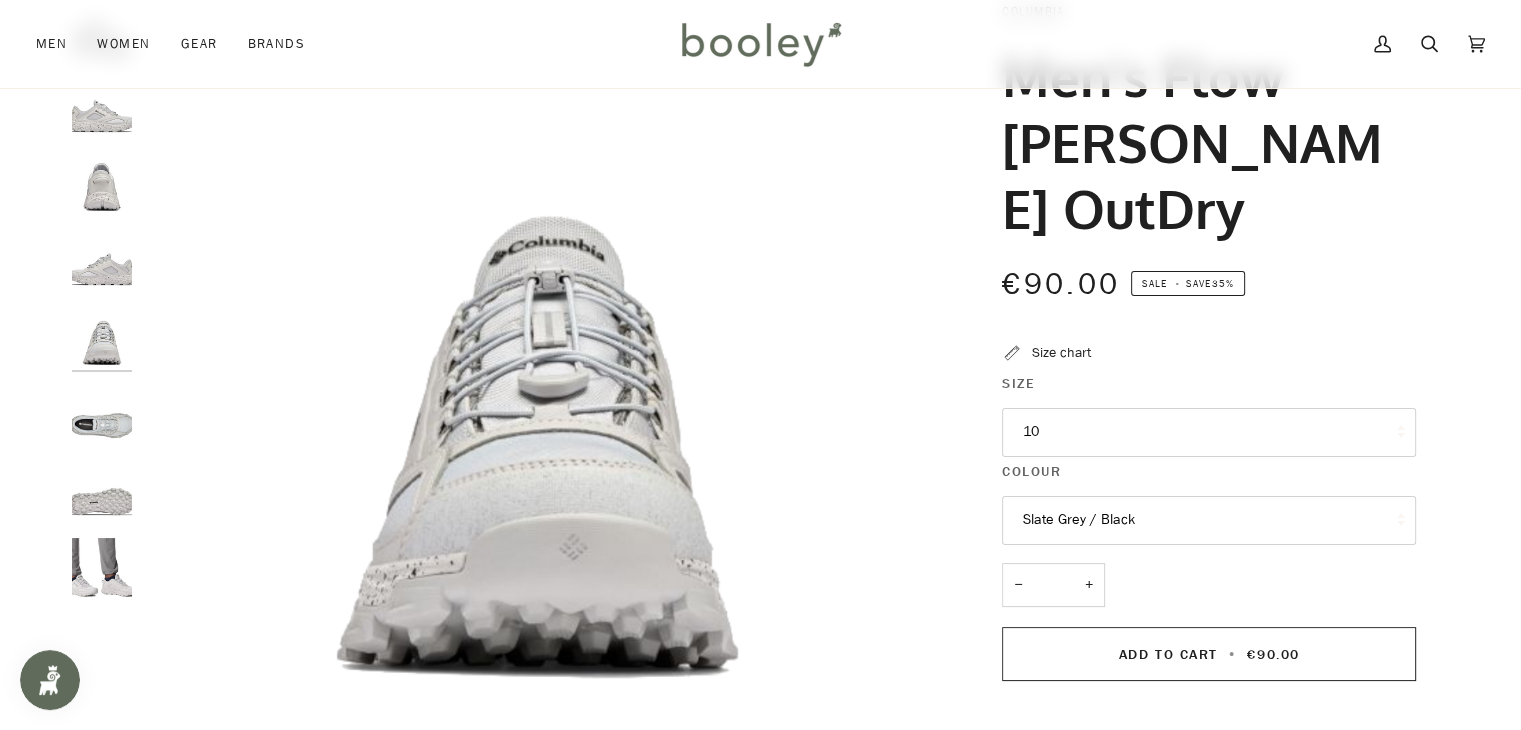 click at bounding box center [102, 414] 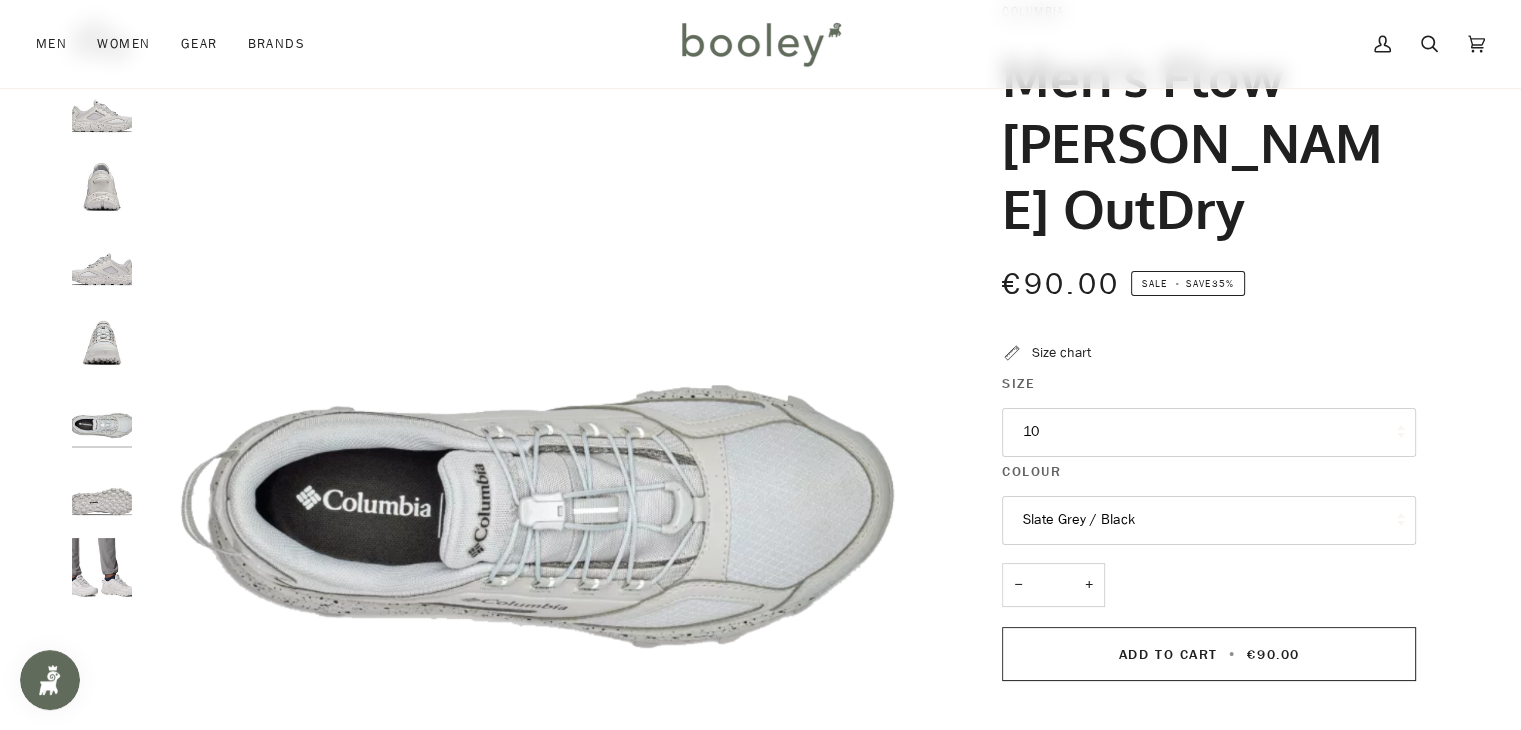 click at bounding box center (102, 491) 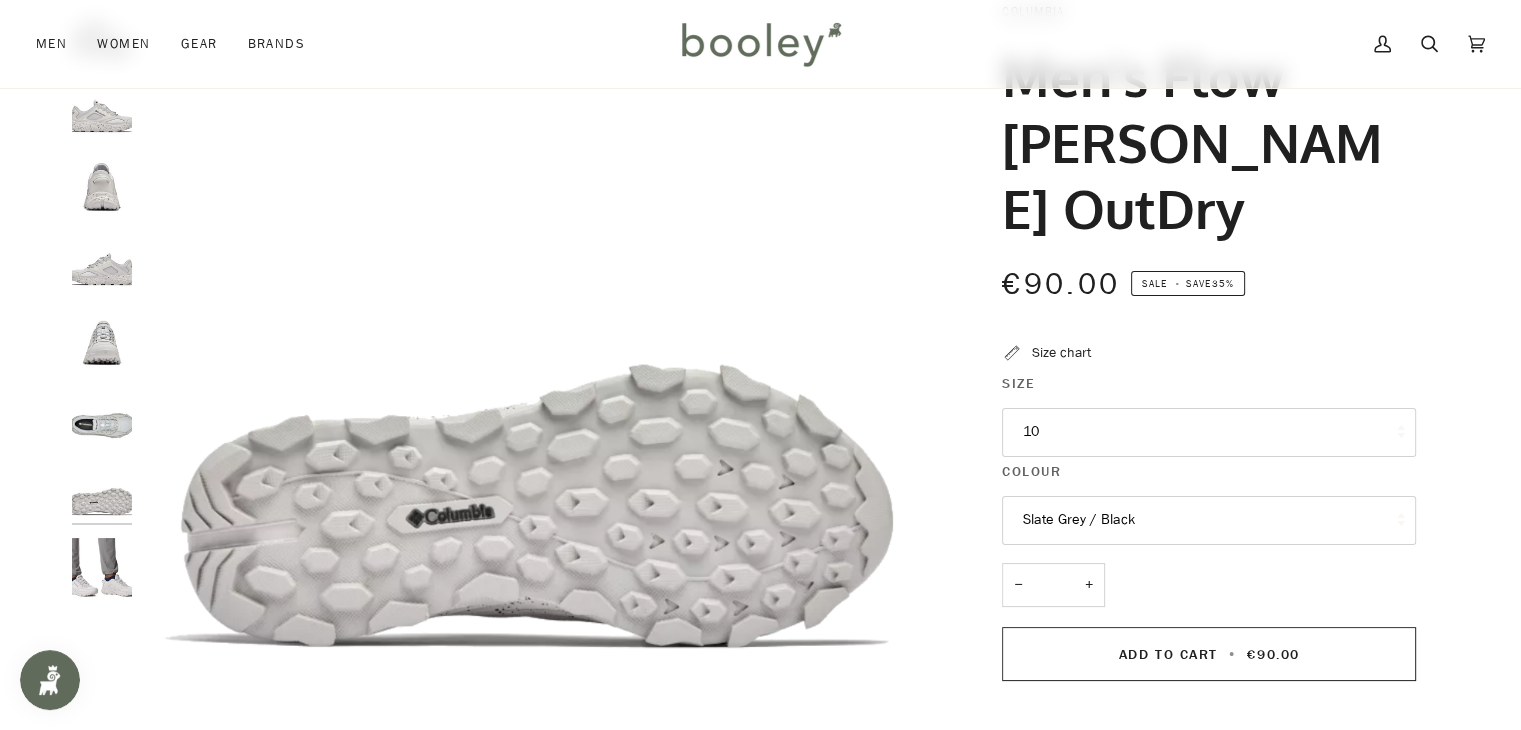 click at bounding box center (102, 568) 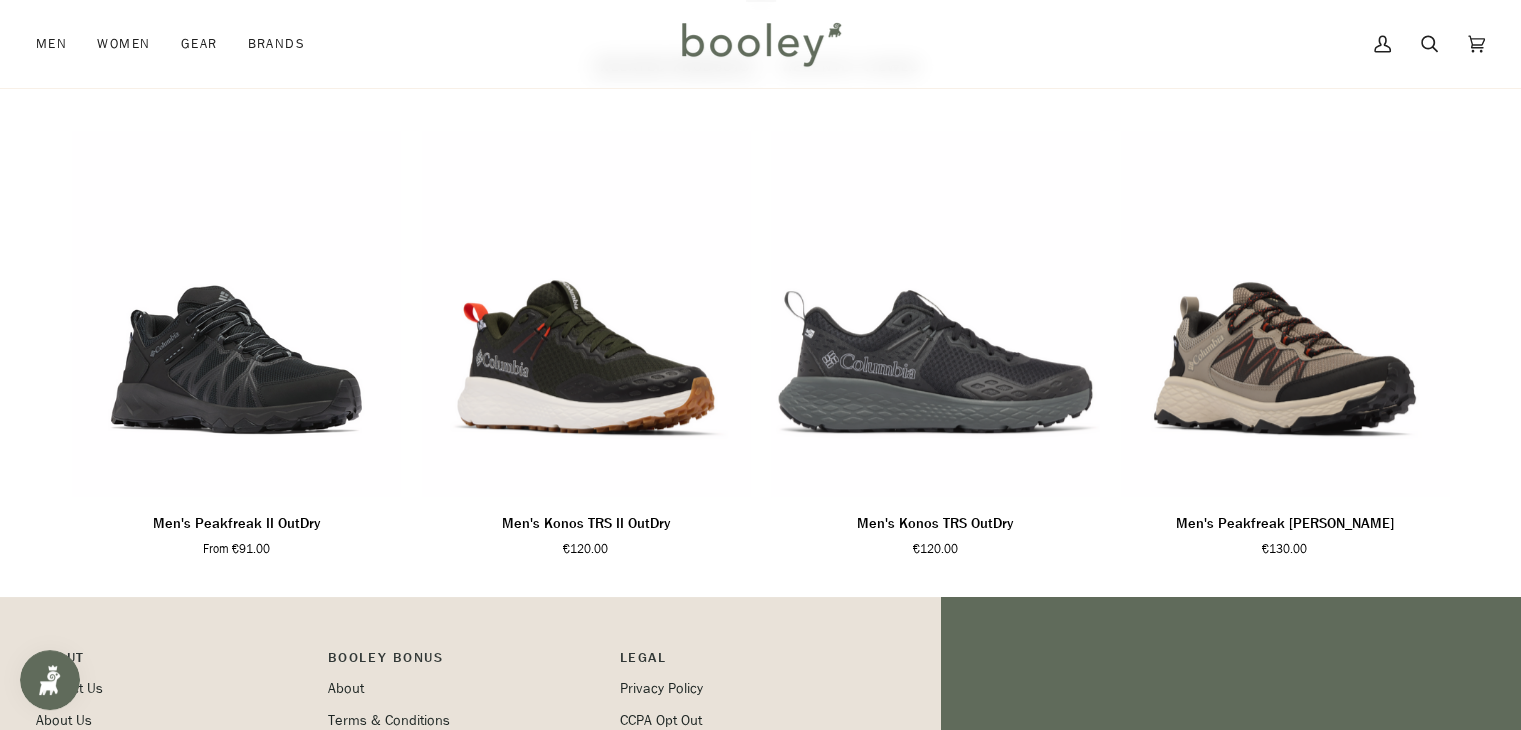 scroll, scrollTop: 1499, scrollLeft: 0, axis: vertical 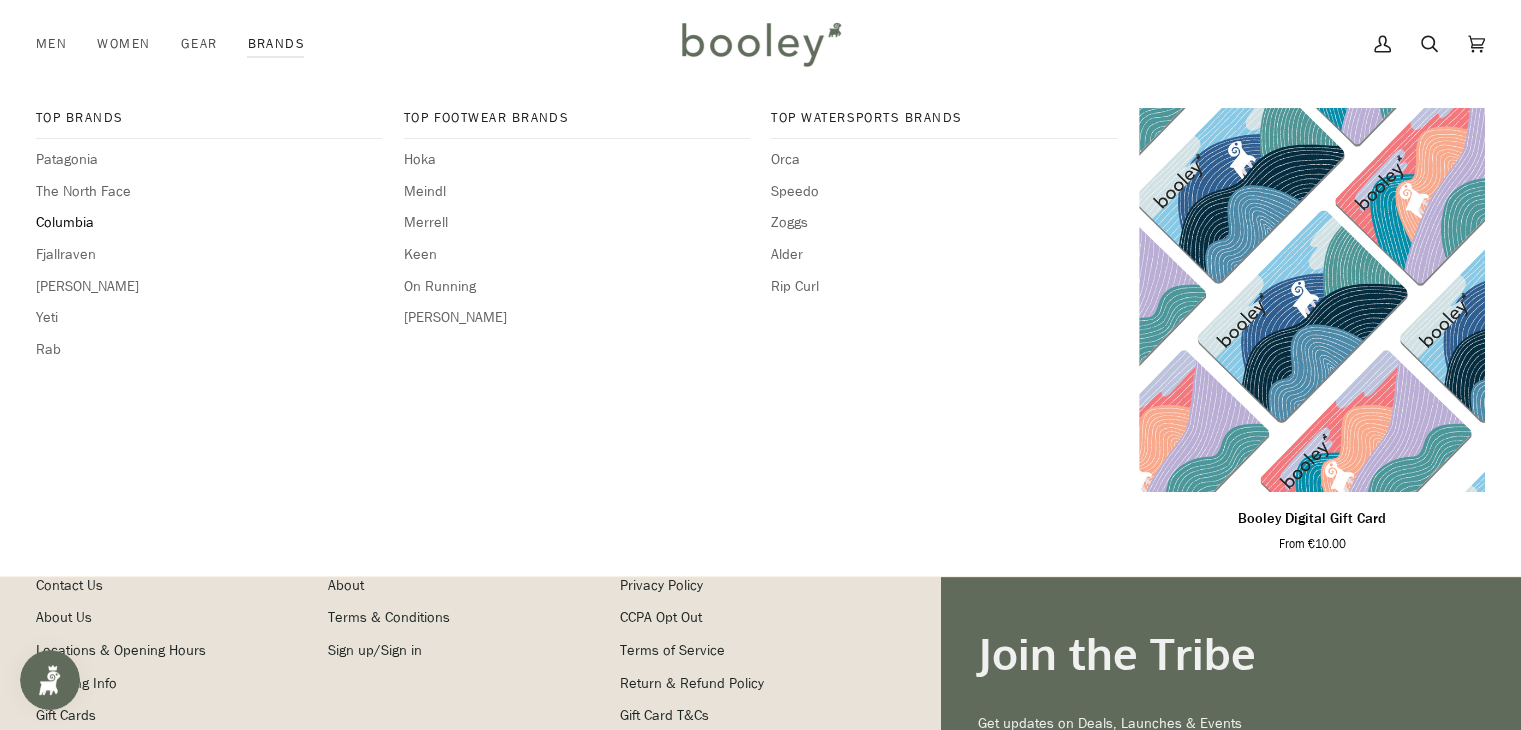 click on "Columbia" at bounding box center (209, 223) 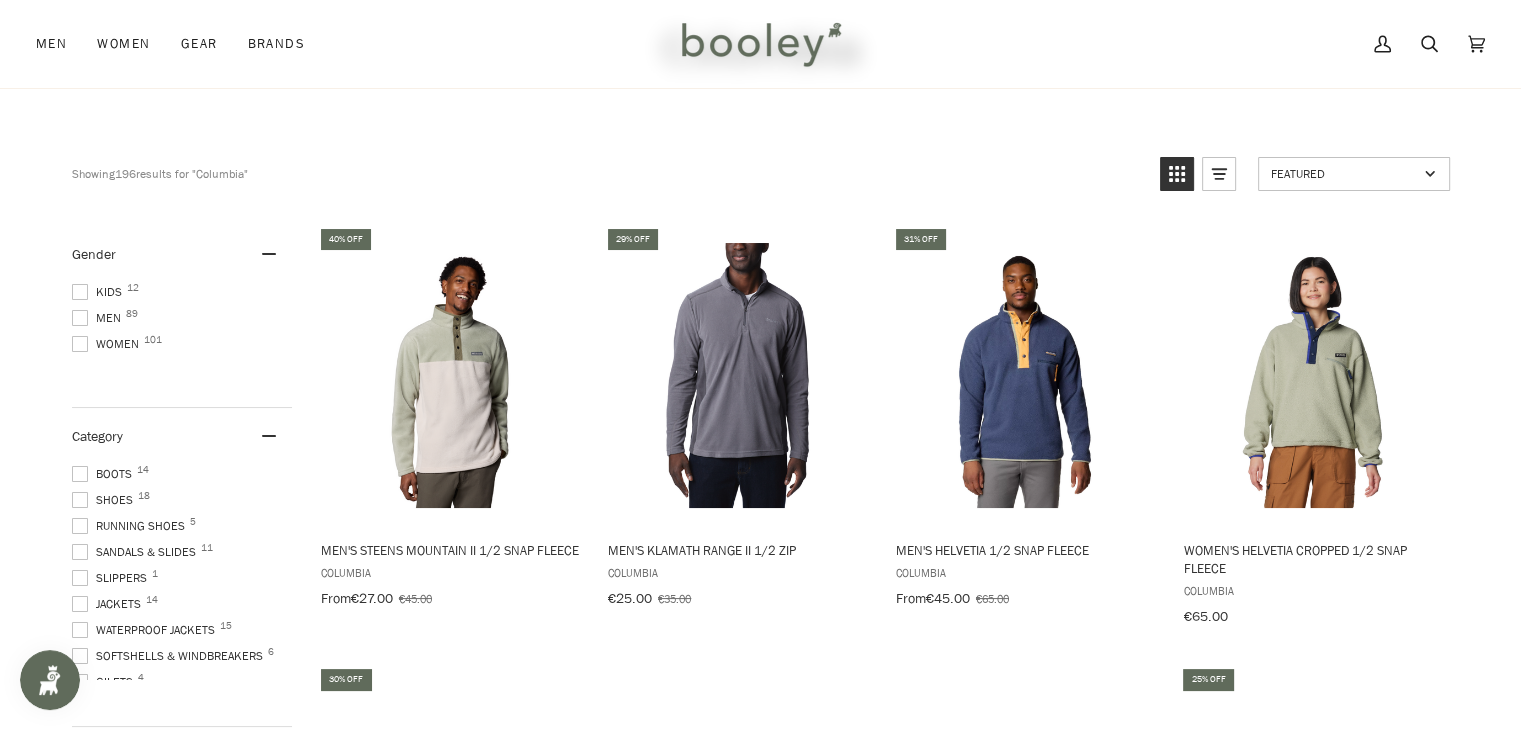 scroll, scrollTop: 135, scrollLeft: 0, axis: vertical 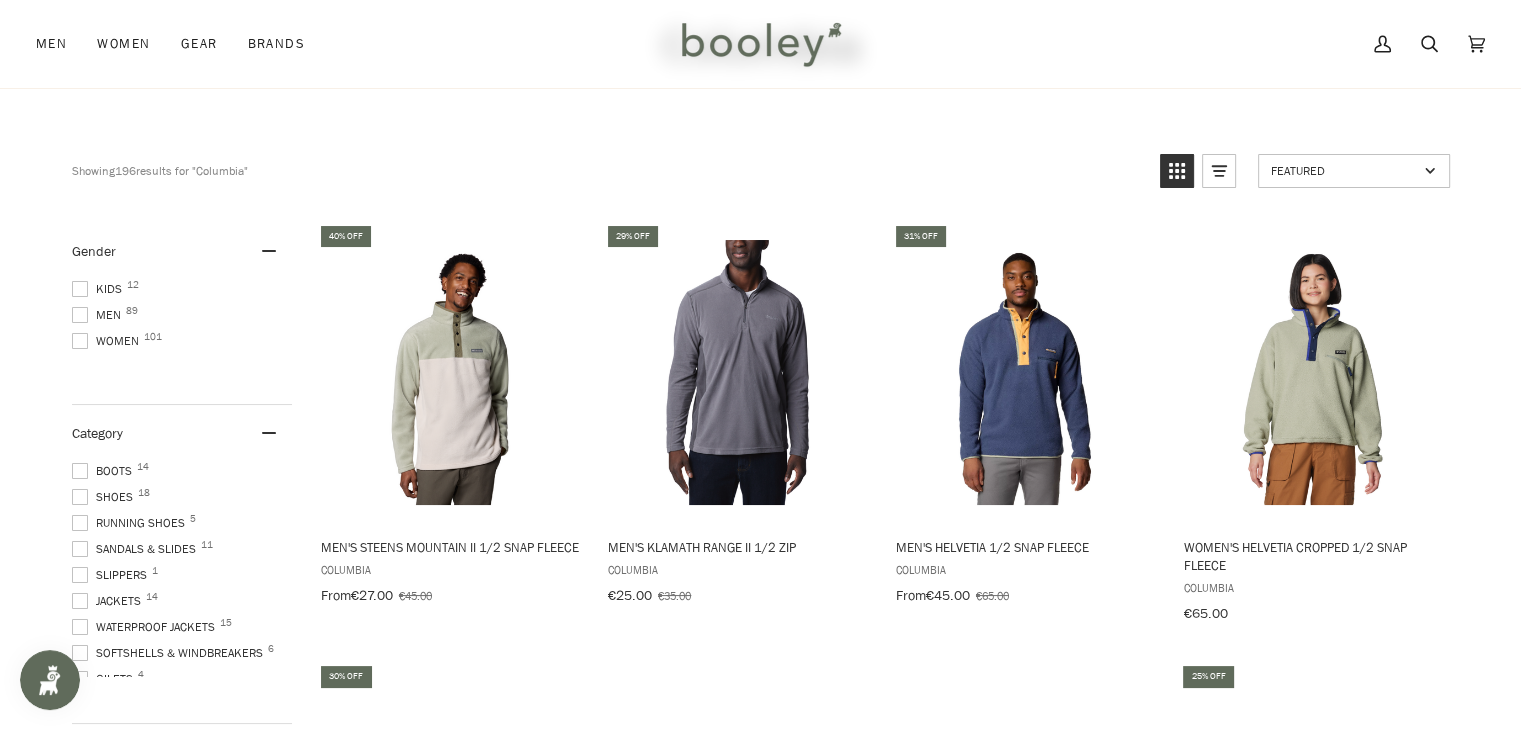 click at bounding box center (80, 497) 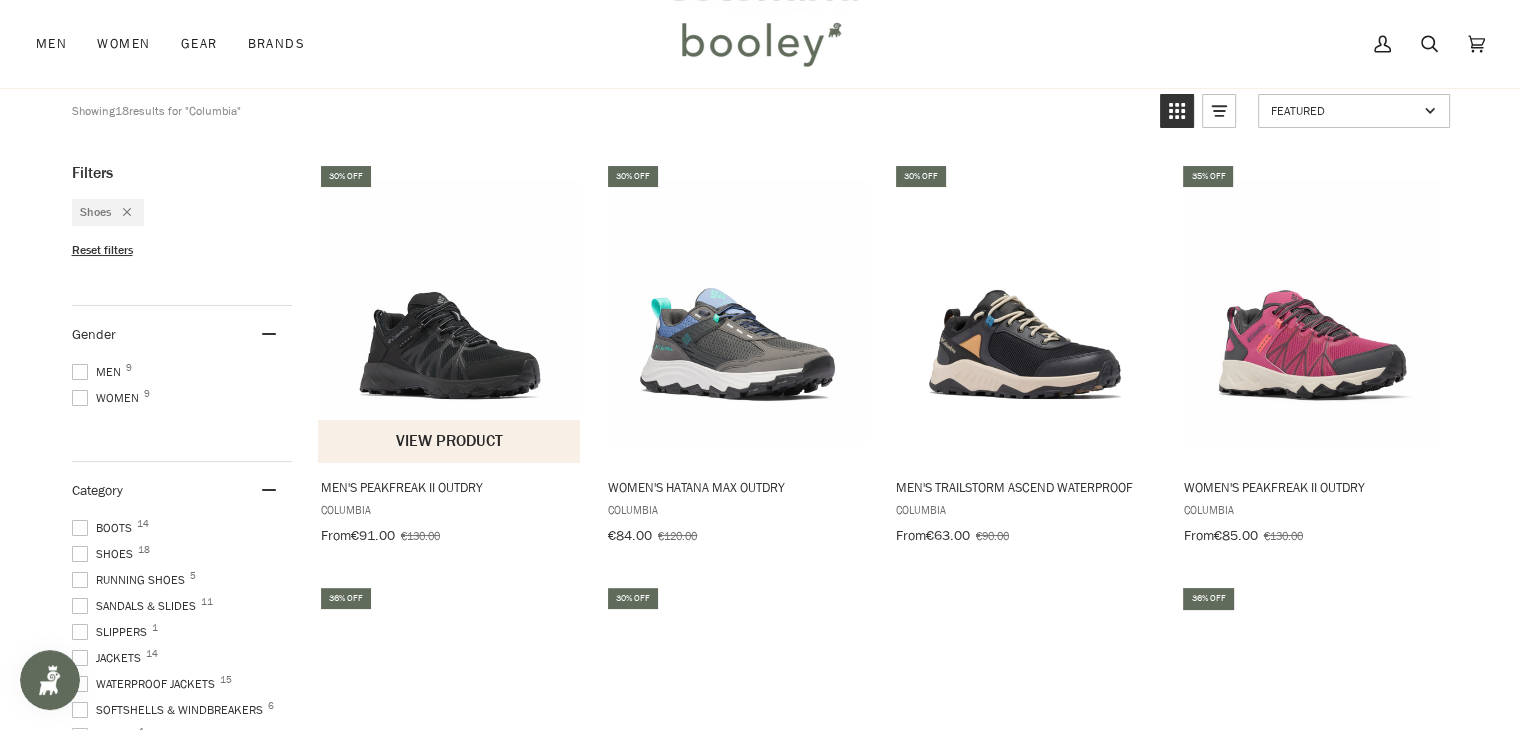 scroll, scrollTop: 196, scrollLeft: 0, axis: vertical 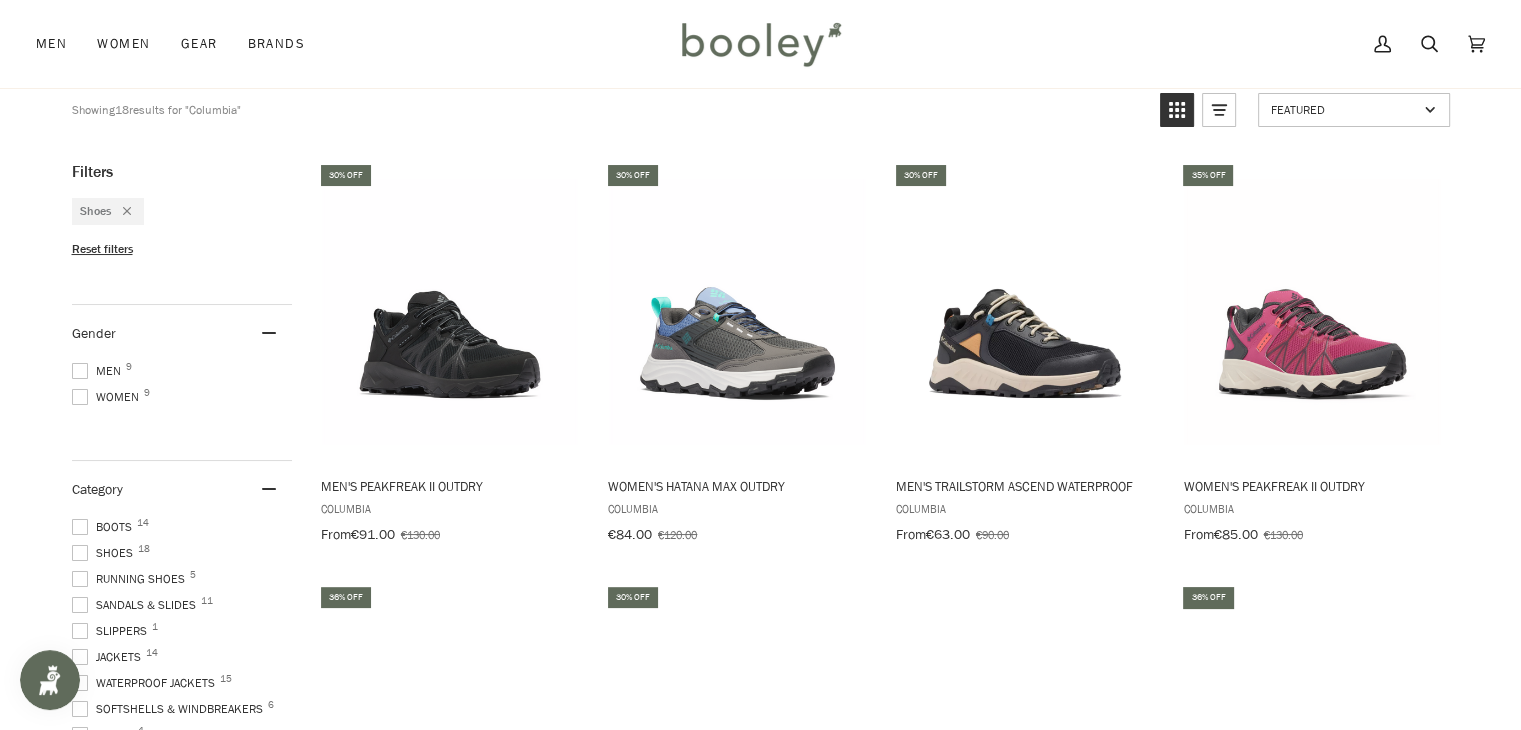 click on "Men 9" at bounding box center (99, 371) 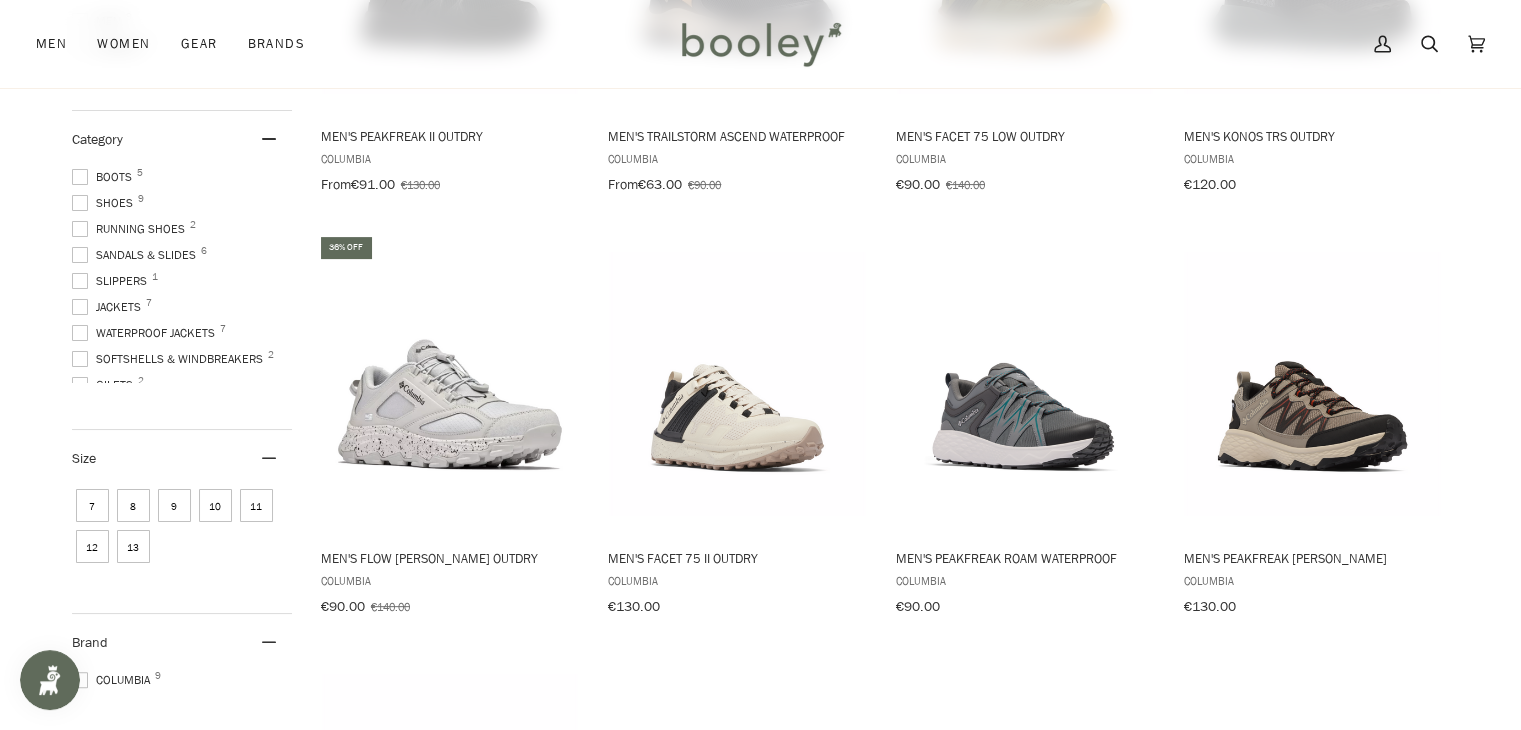 scroll, scrollTop: 540, scrollLeft: 0, axis: vertical 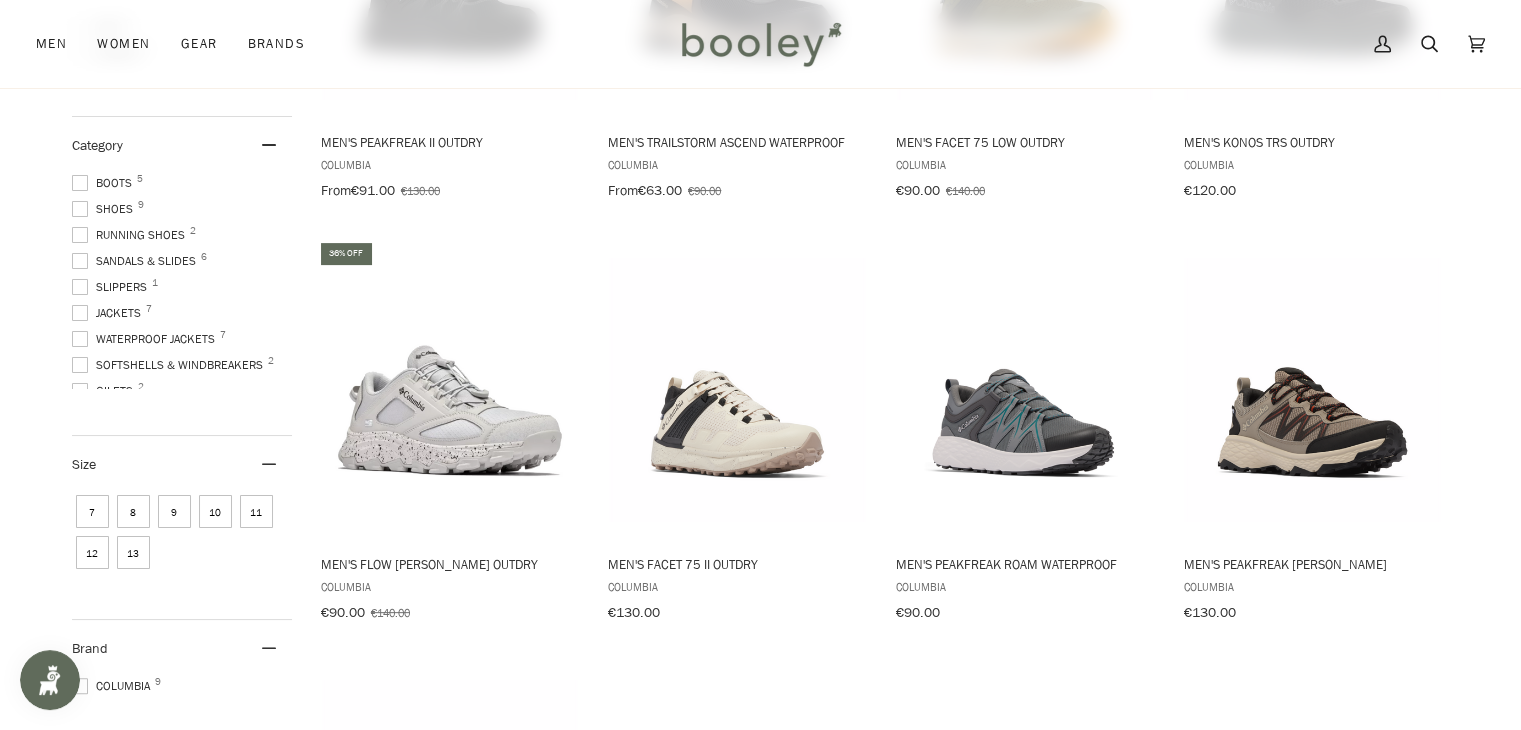 click at bounding box center (80, 235) 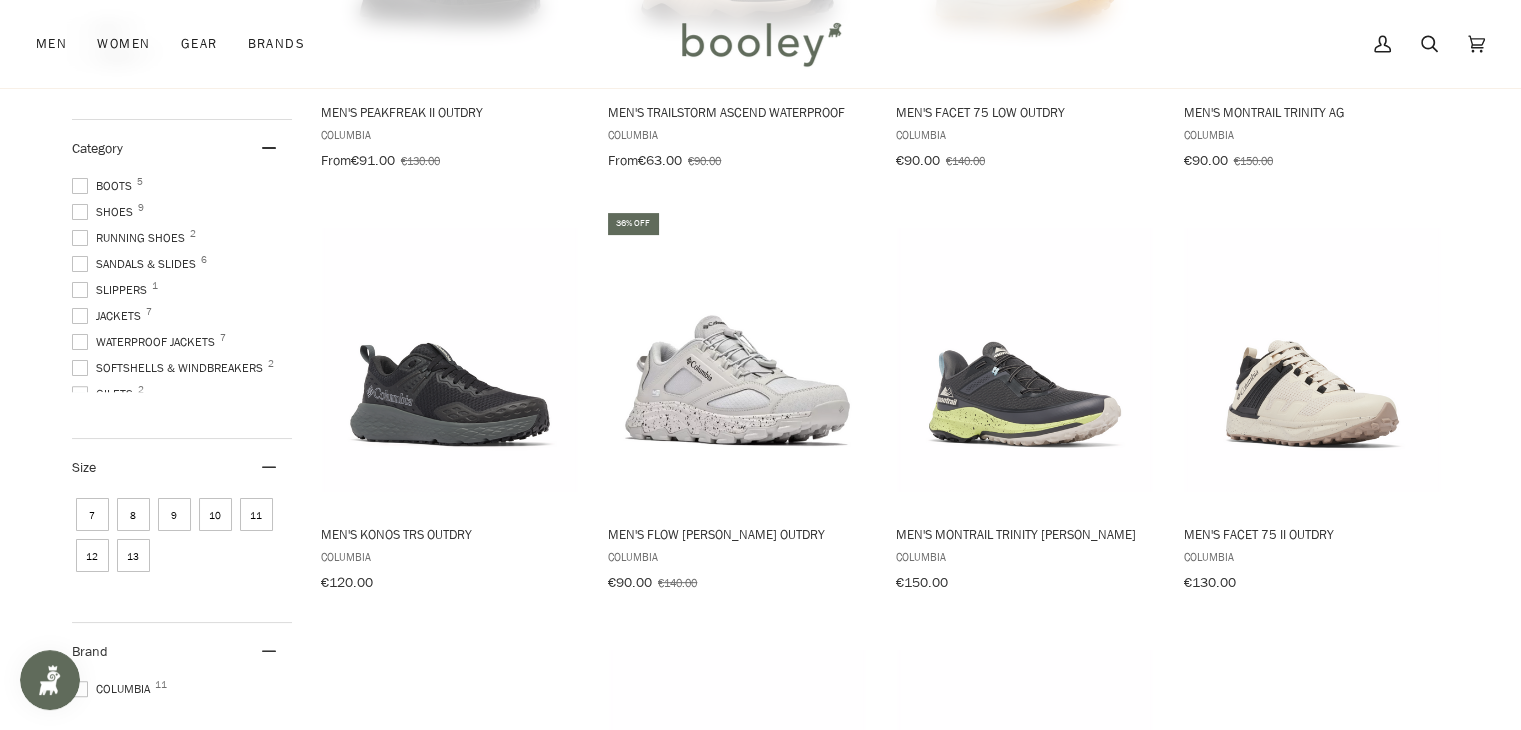 scroll, scrollTop: 571, scrollLeft: 0, axis: vertical 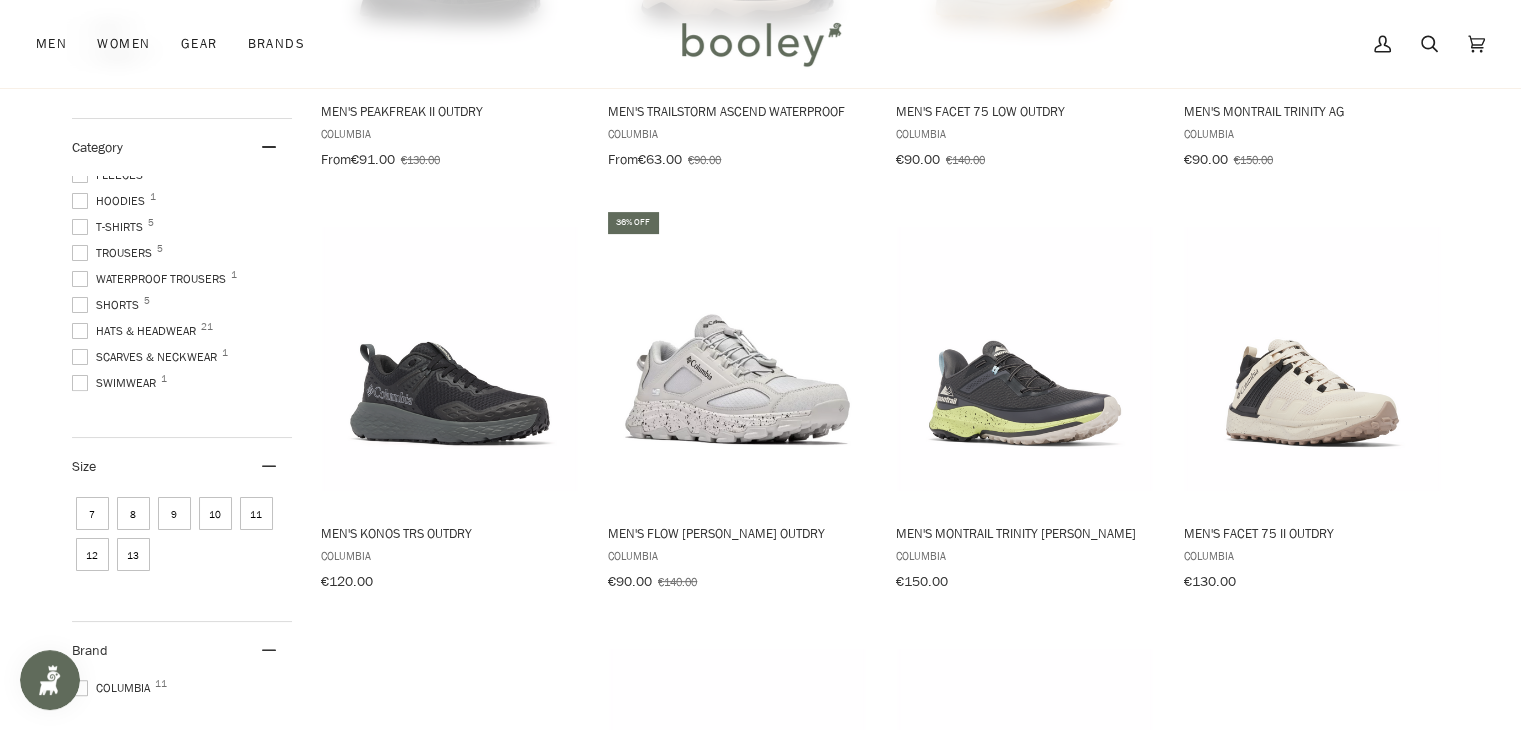 click on "Hoodies 1" at bounding box center [111, 201] 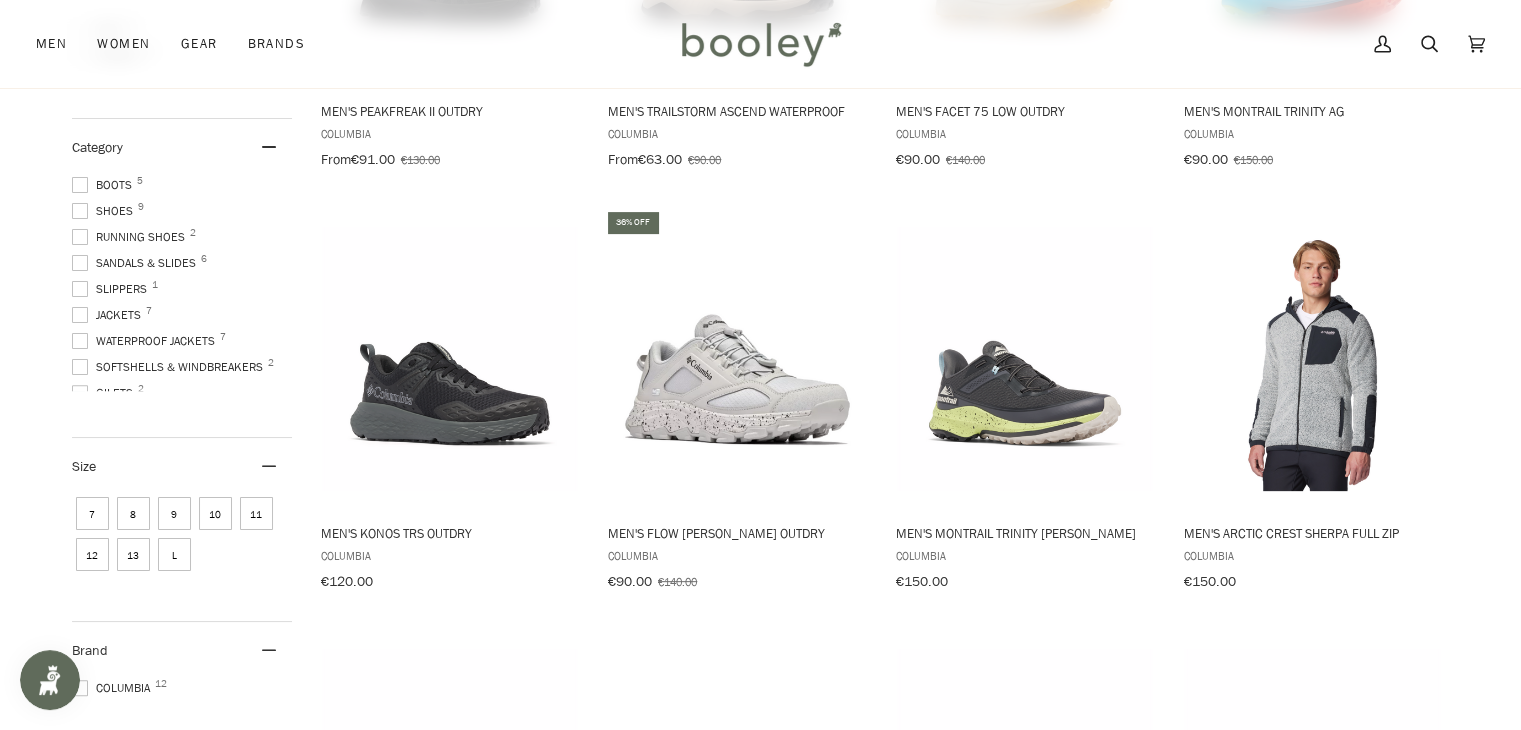 scroll, scrollTop: 244, scrollLeft: 0, axis: vertical 